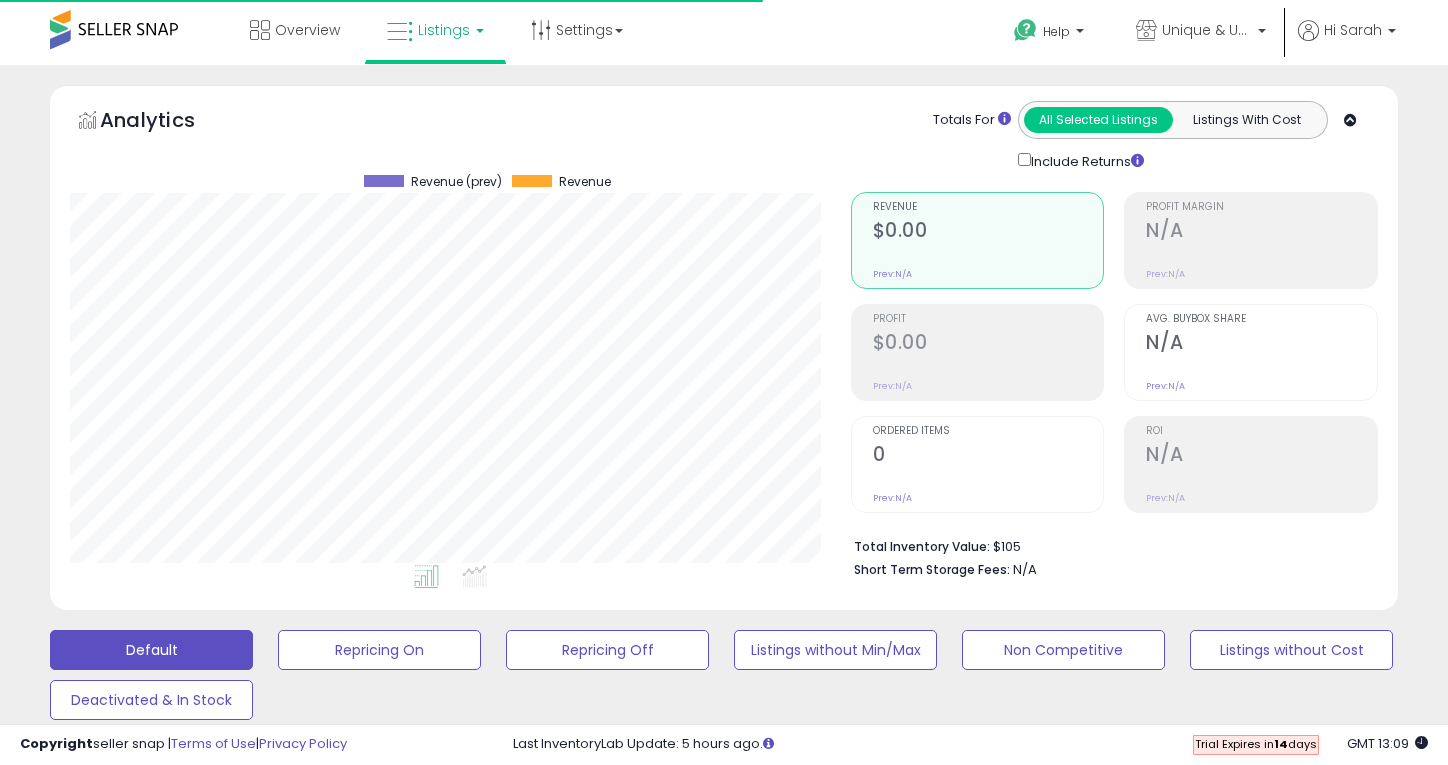 scroll, scrollTop: 632, scrollLeft: 0, axis: vertical 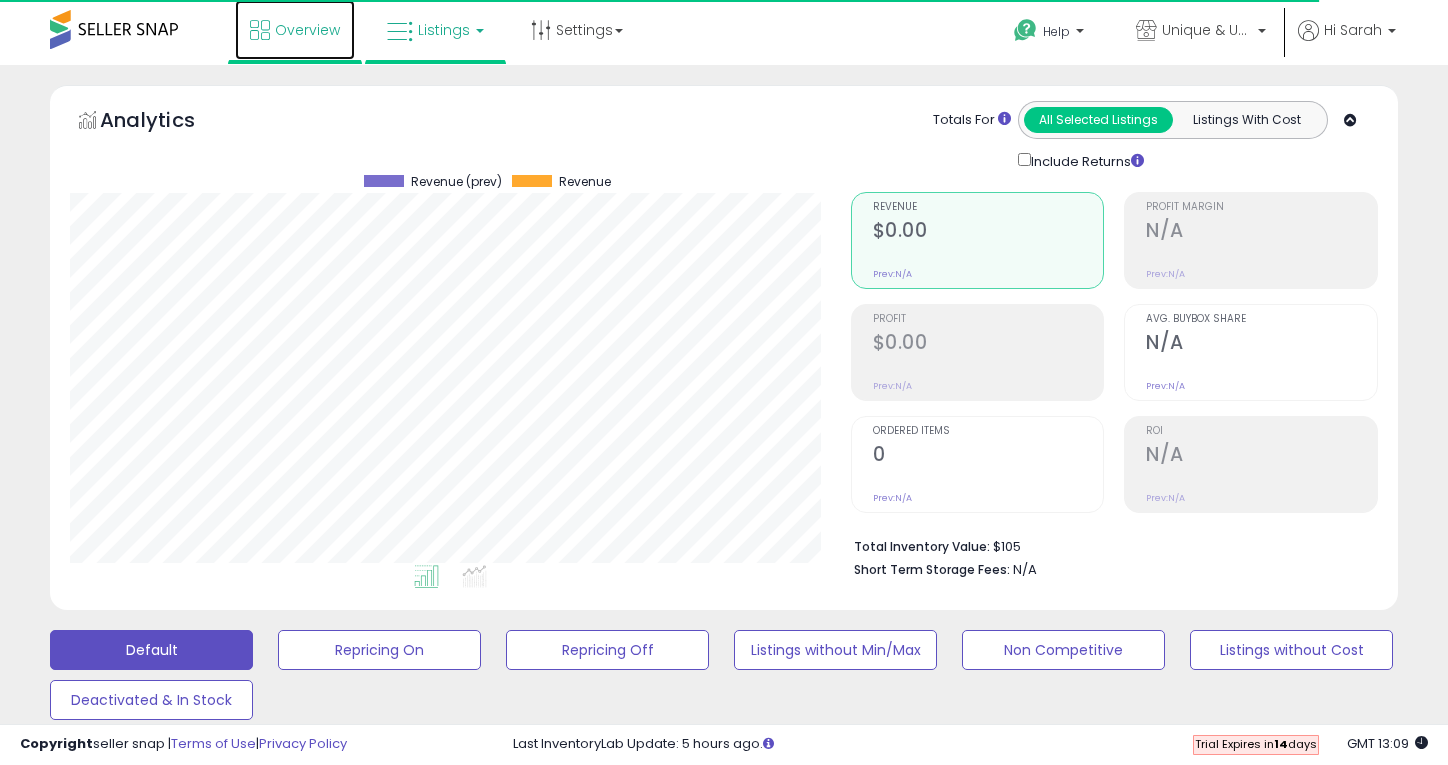 click on "Overview" at bounding box center (295, 30) 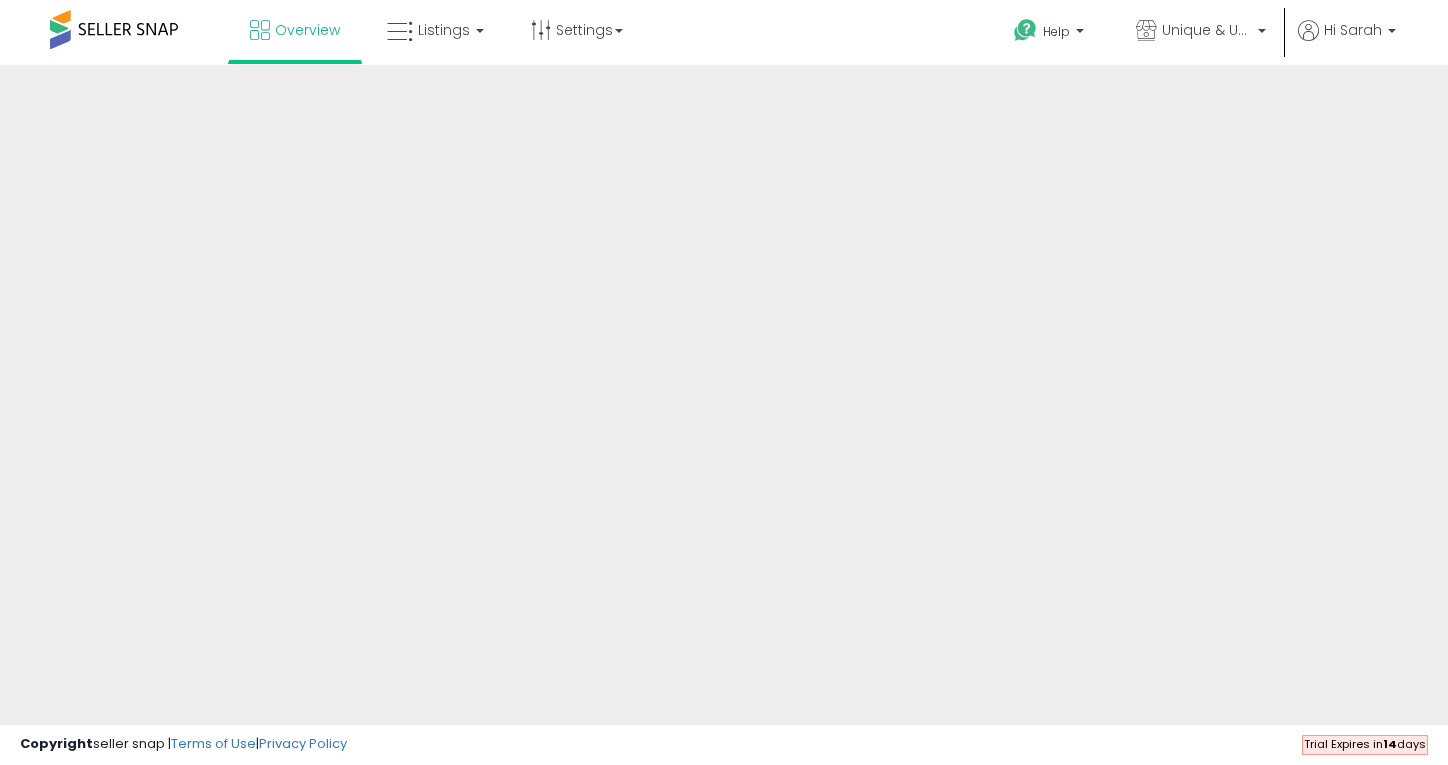 scroll, scrollTop: 0, scrollLeft: 0, axis: both 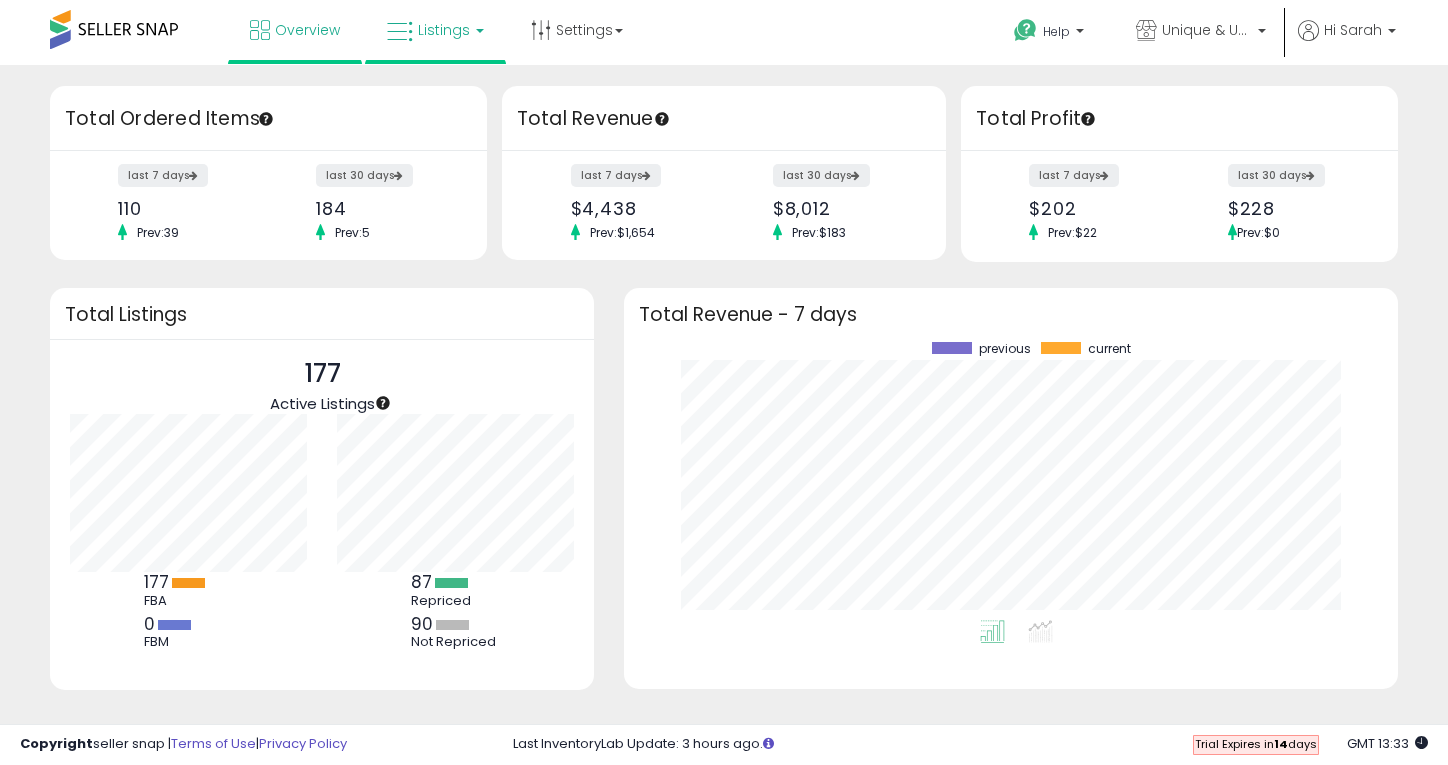click on "Listings" at bounding box center [435, 30] 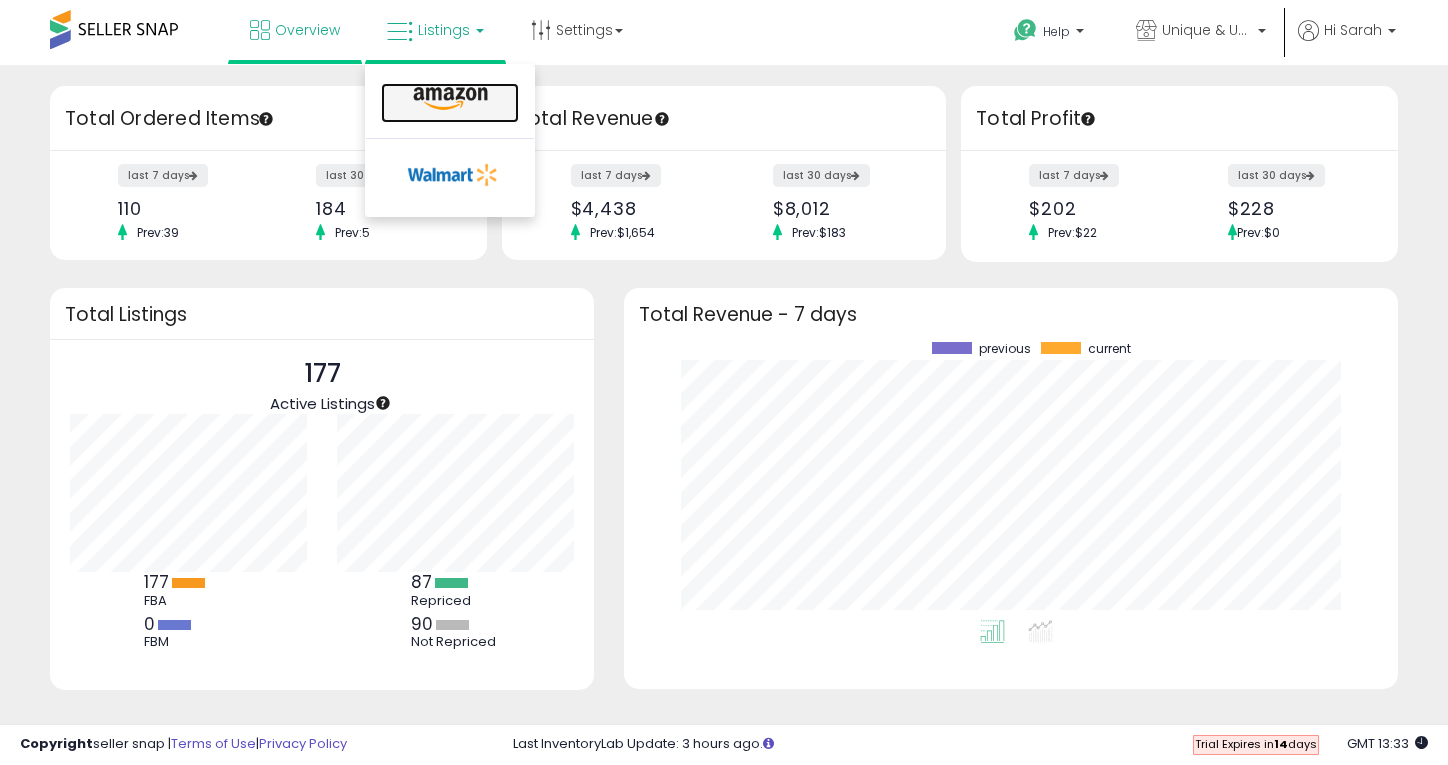 click at bounding box center [450, 99] 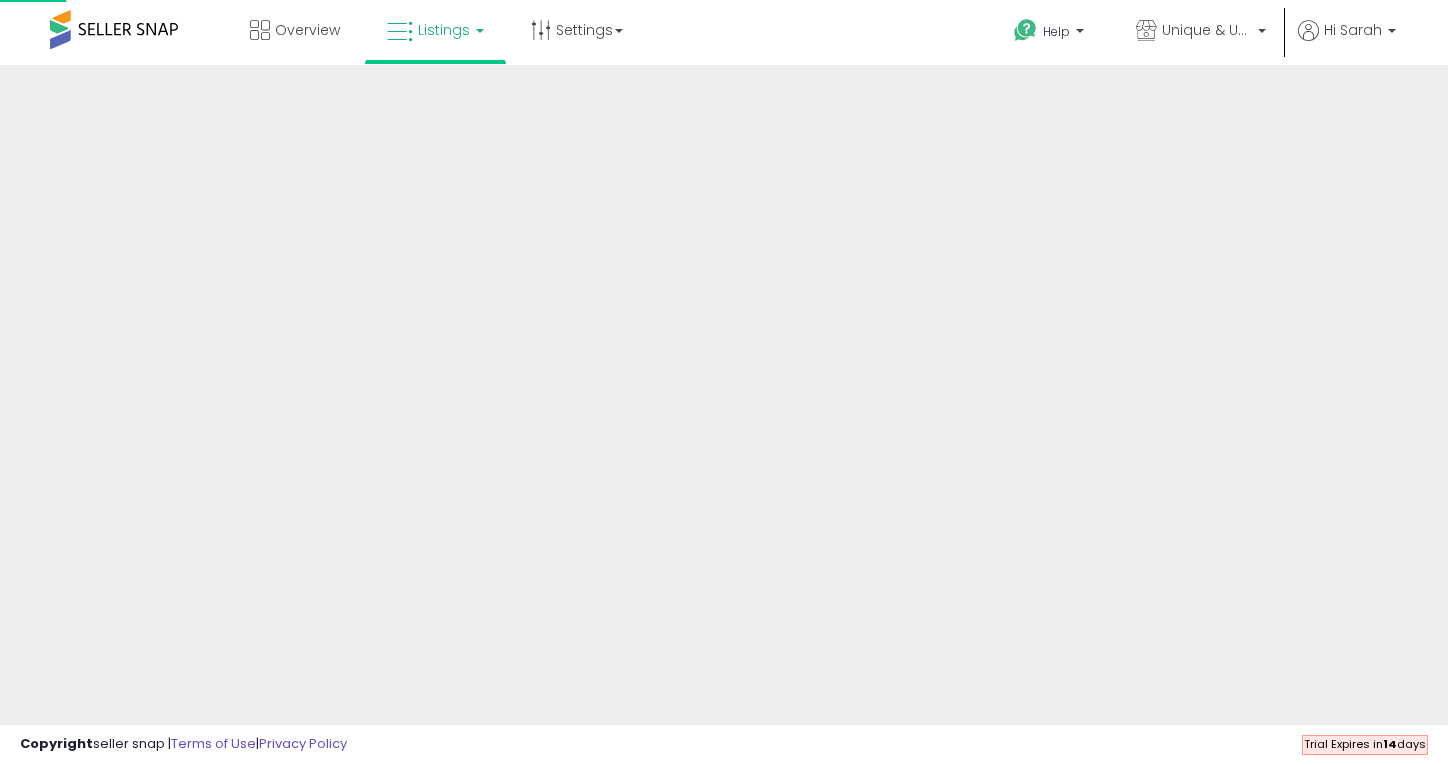 scroll, scrollTop: 0, scrollLeft: 0, axis: both 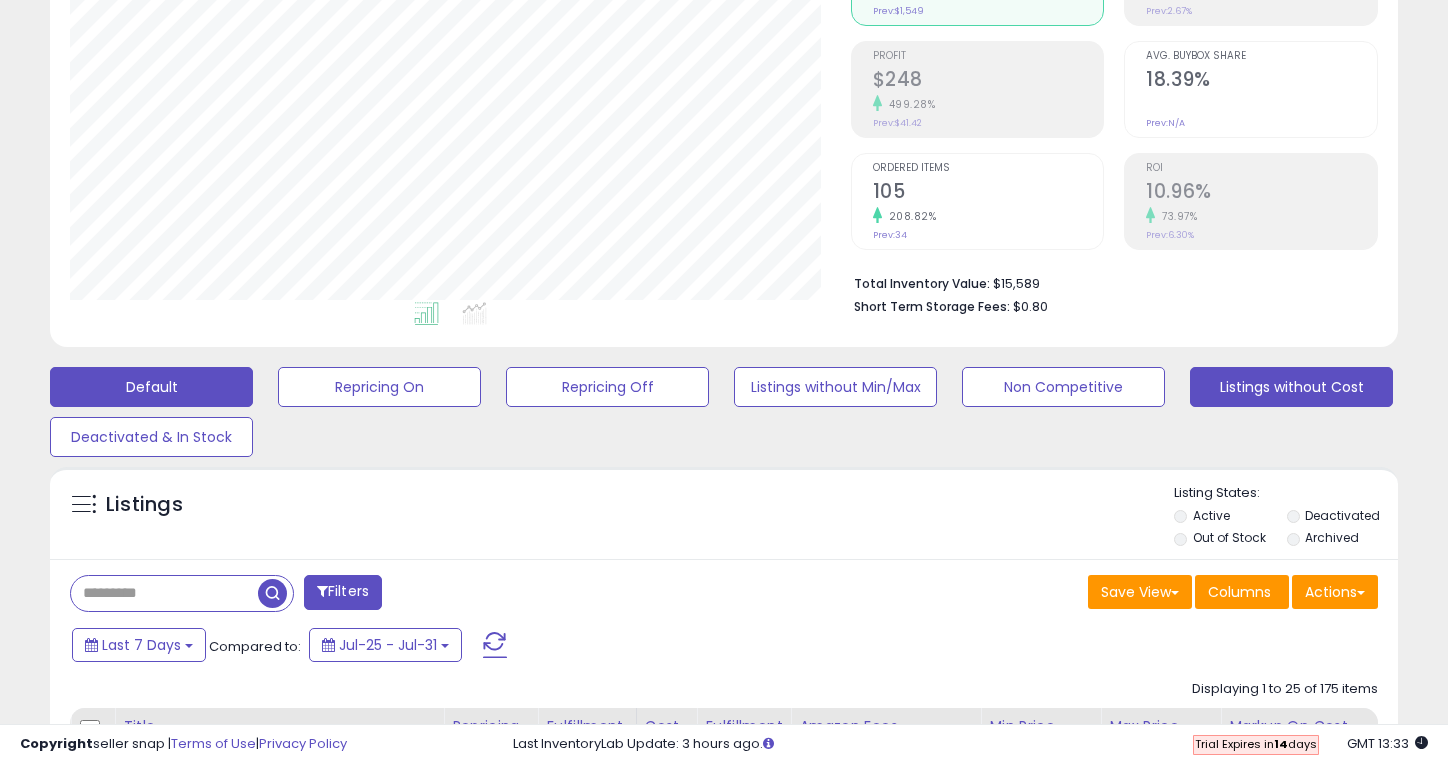 click on "Listings without Cost" at bounding box center [379, 387] 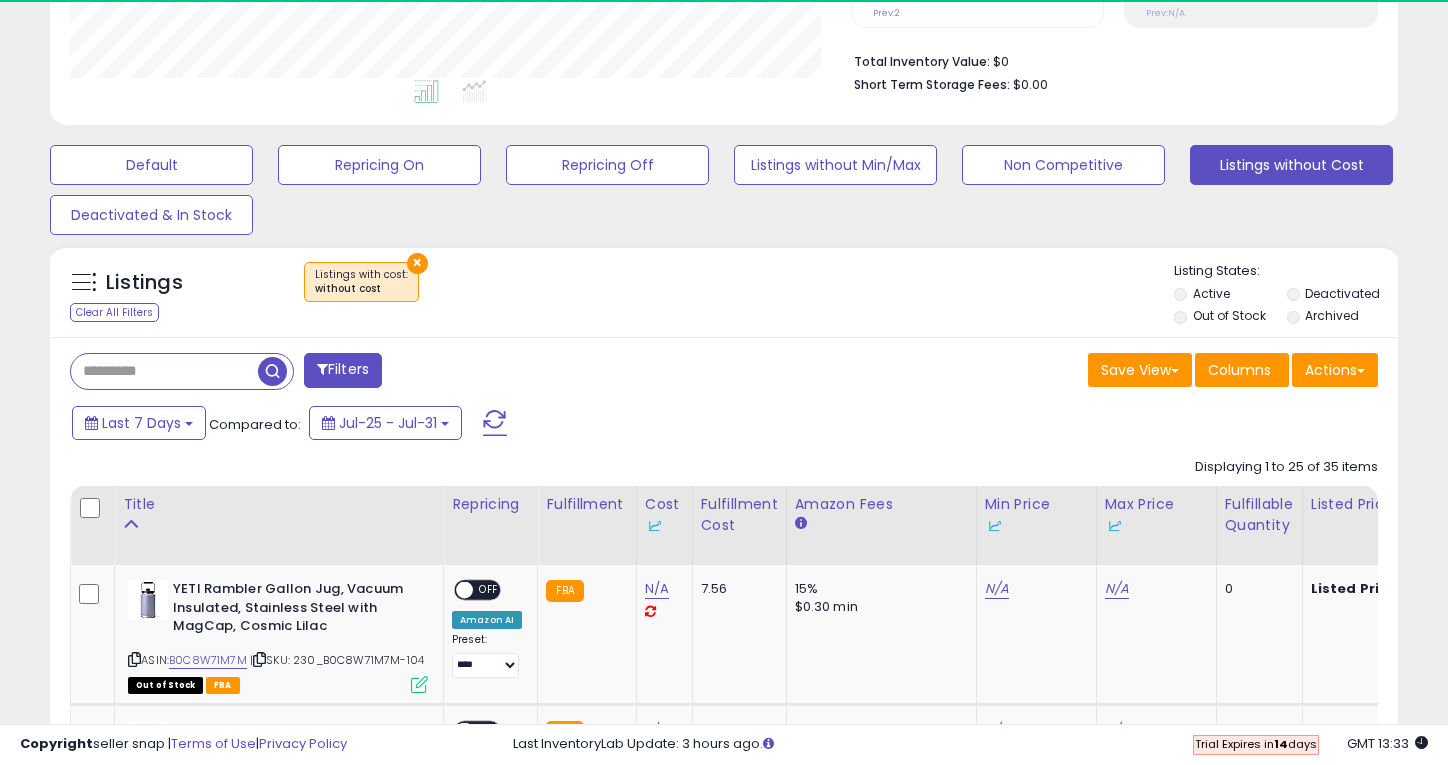 scroll, scrollTop: 554, scrollLeft: 0, axis: vertical 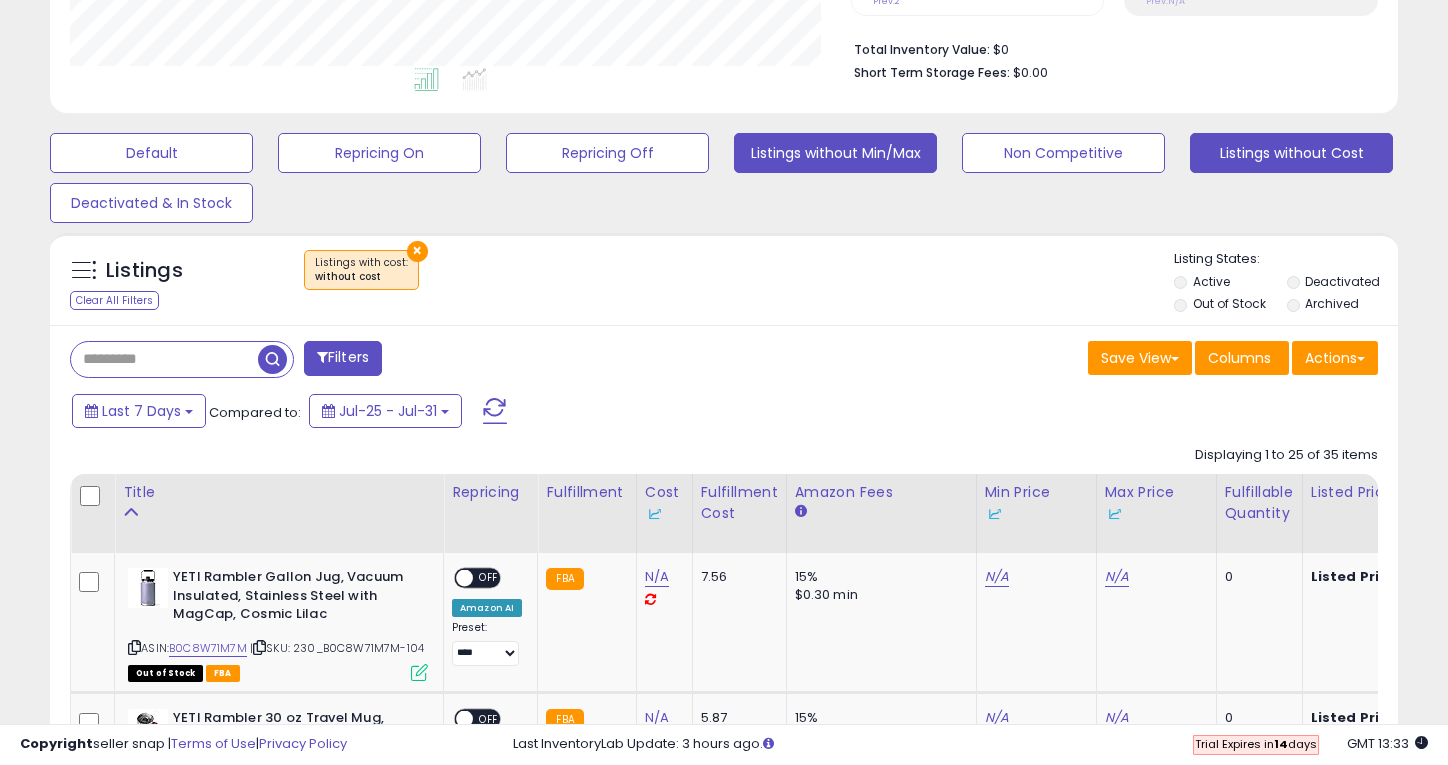 click on "Listings without Min/Max" at bounding box center [151, 153] 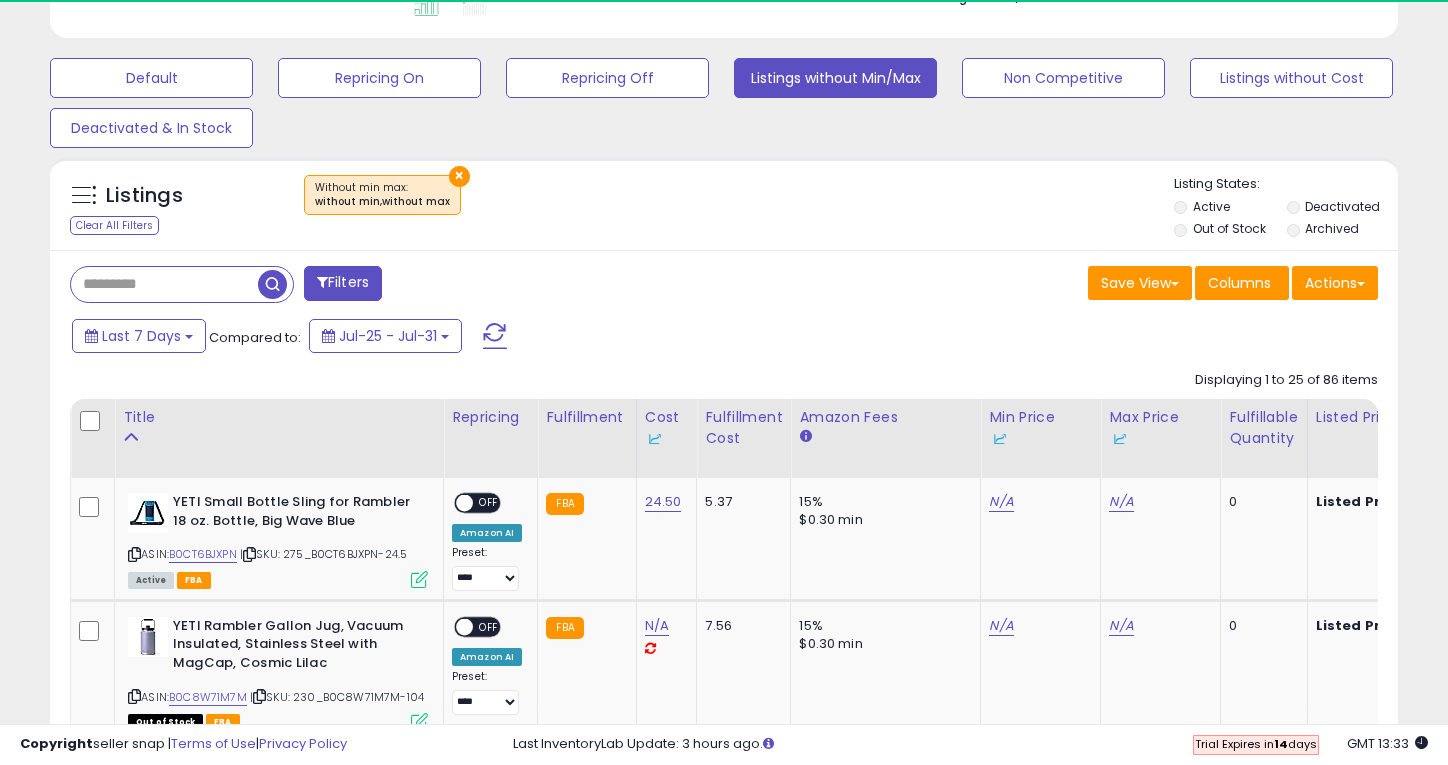 scroll, scrollTop: 589, scrollLeft: 0, axis: vertical 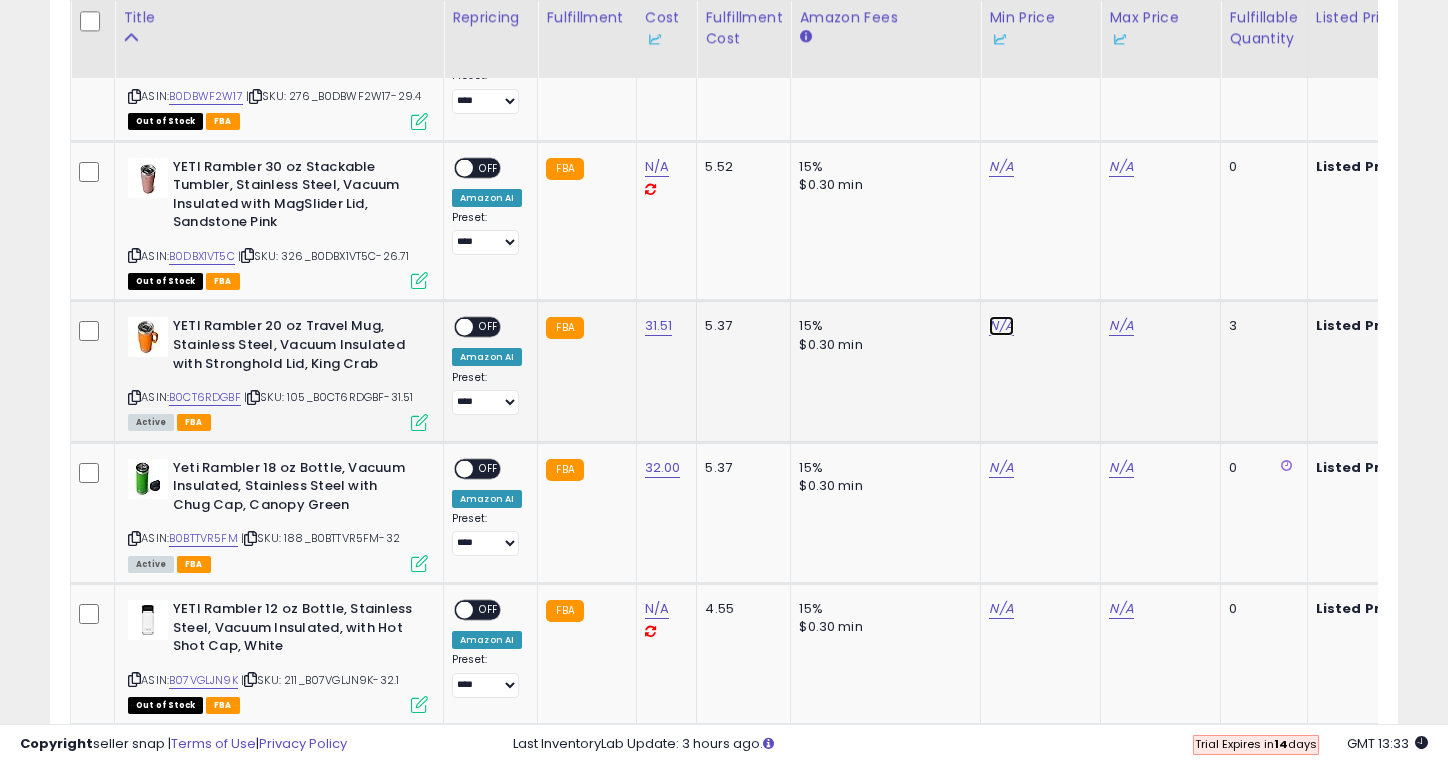 click on "N/A" at bounding box center [1001, -240] 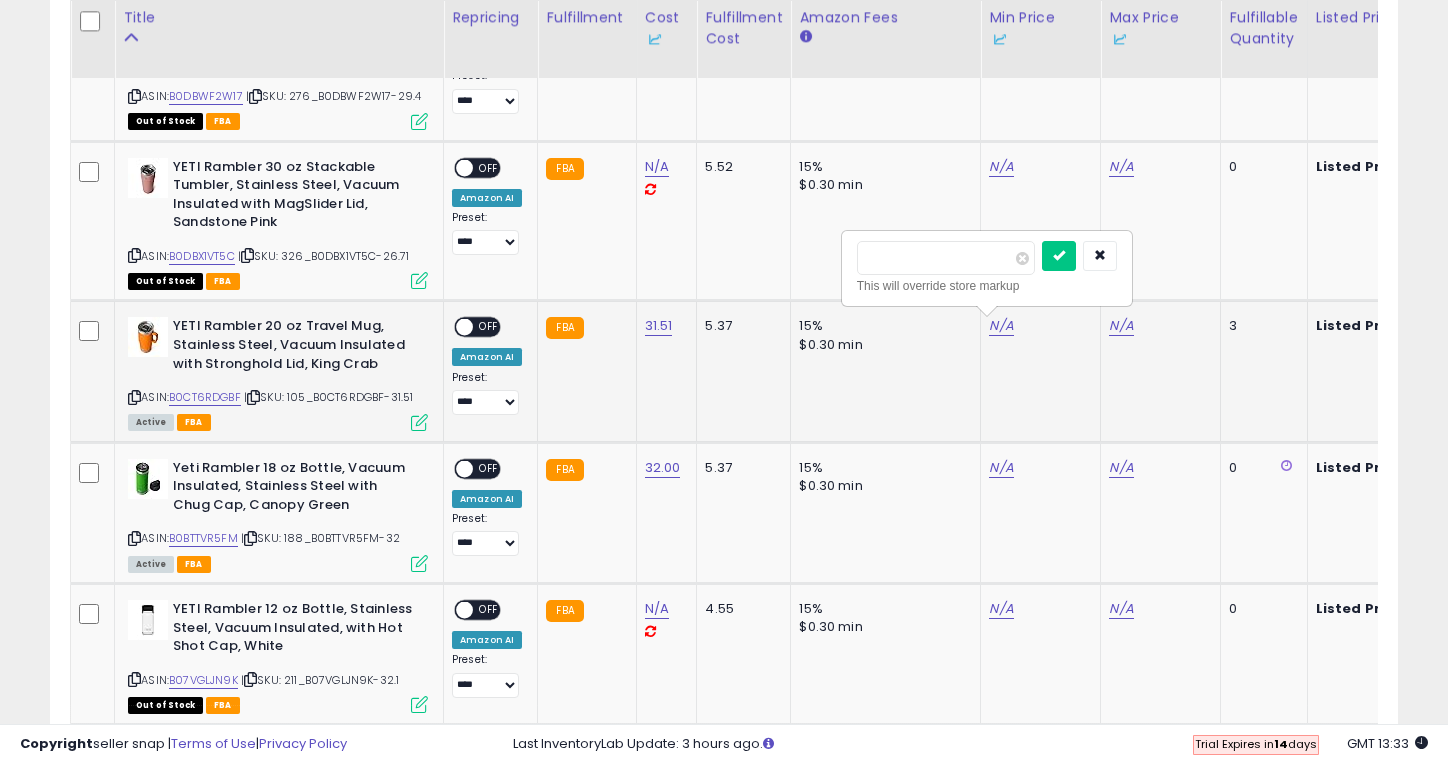 type on "**" 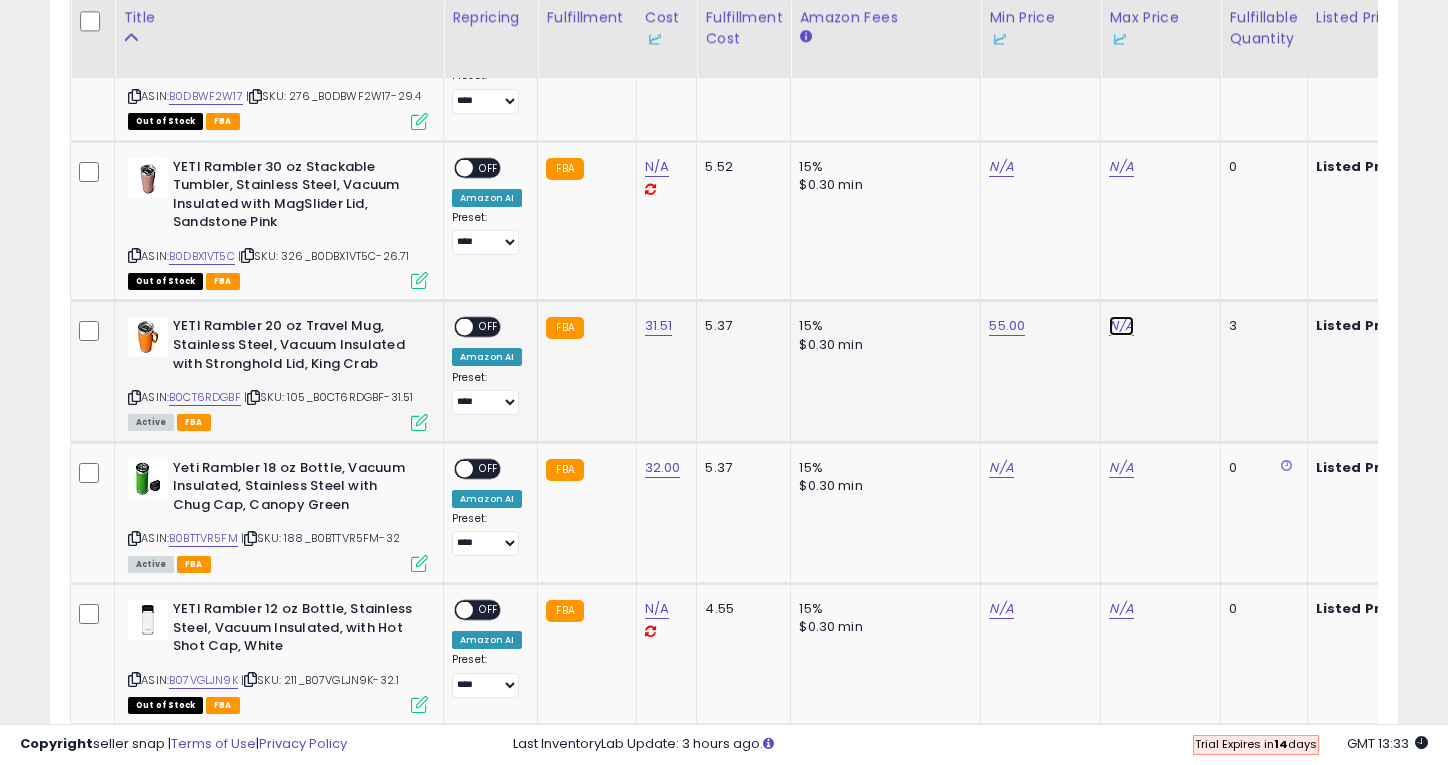 click on "N/A" at bounding box center [1121, -240] 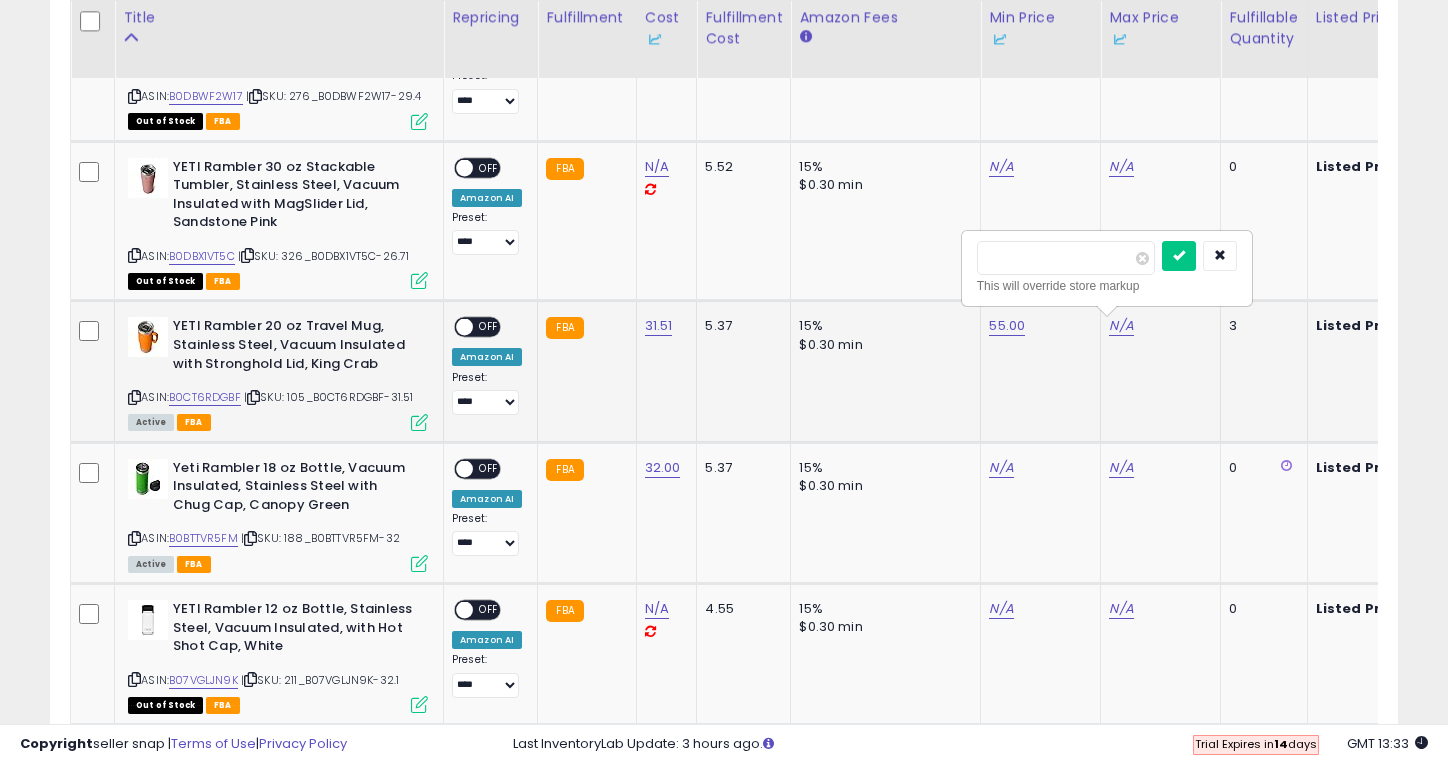 type on "**" 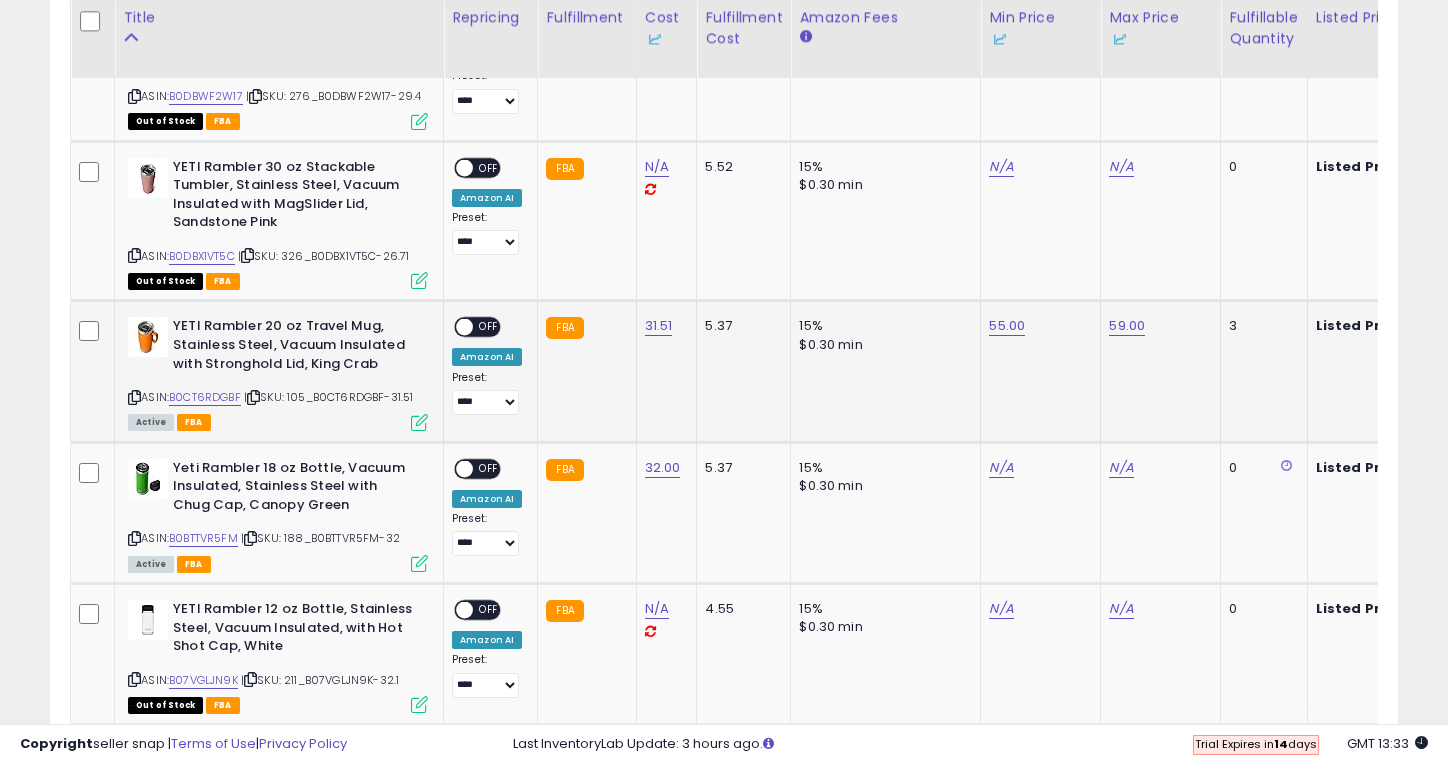 click on "OFF" at bounding box center (489, 327) 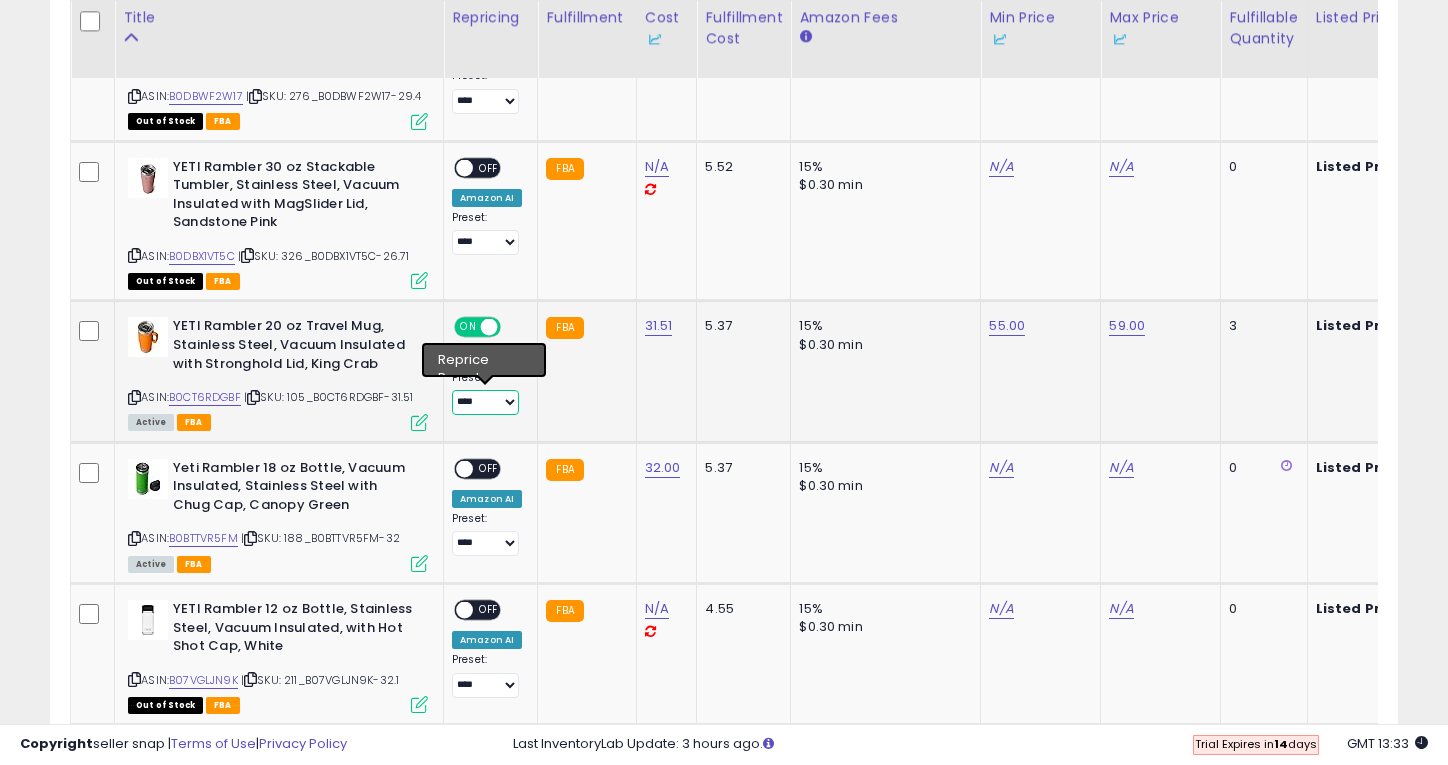 click on "**** **" at bounding box center [485, 402] 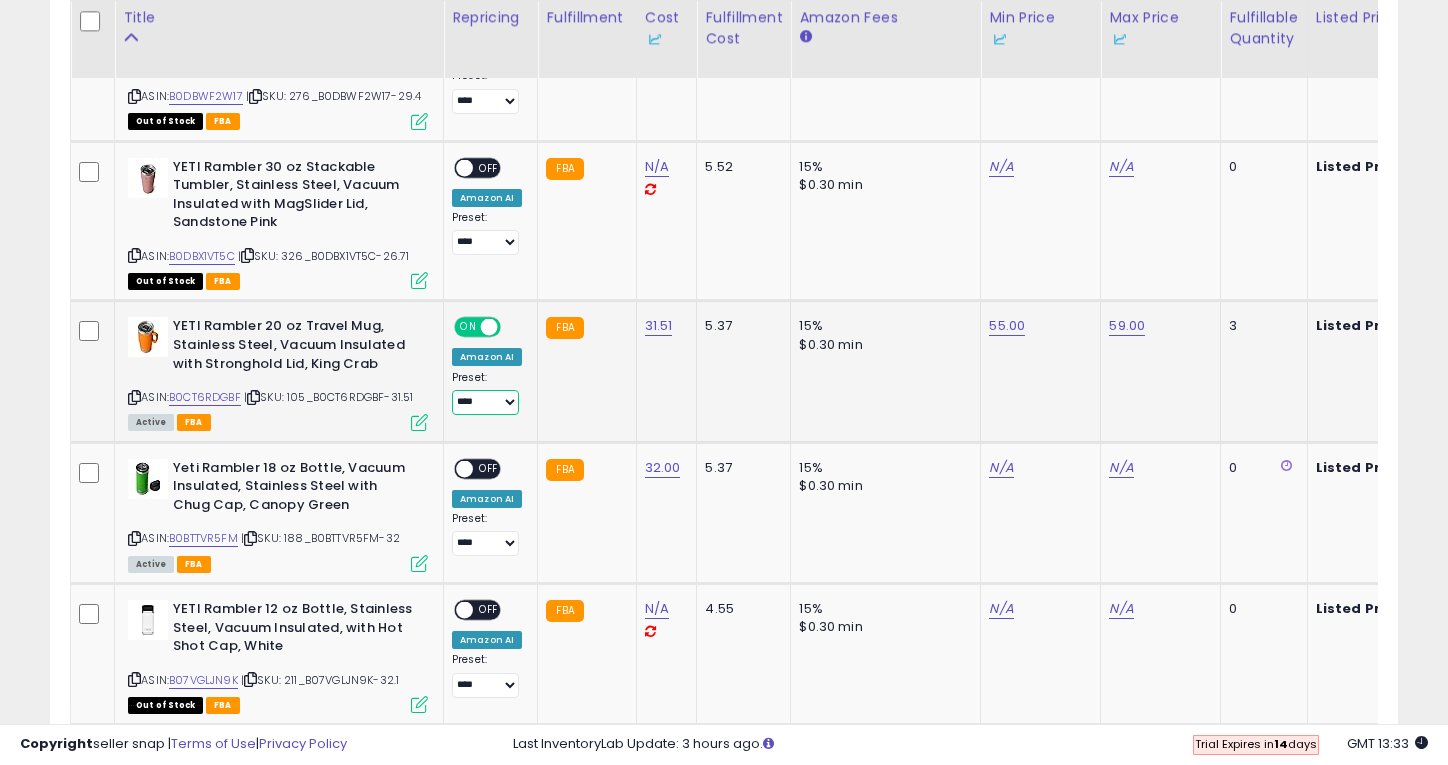 select on "**" 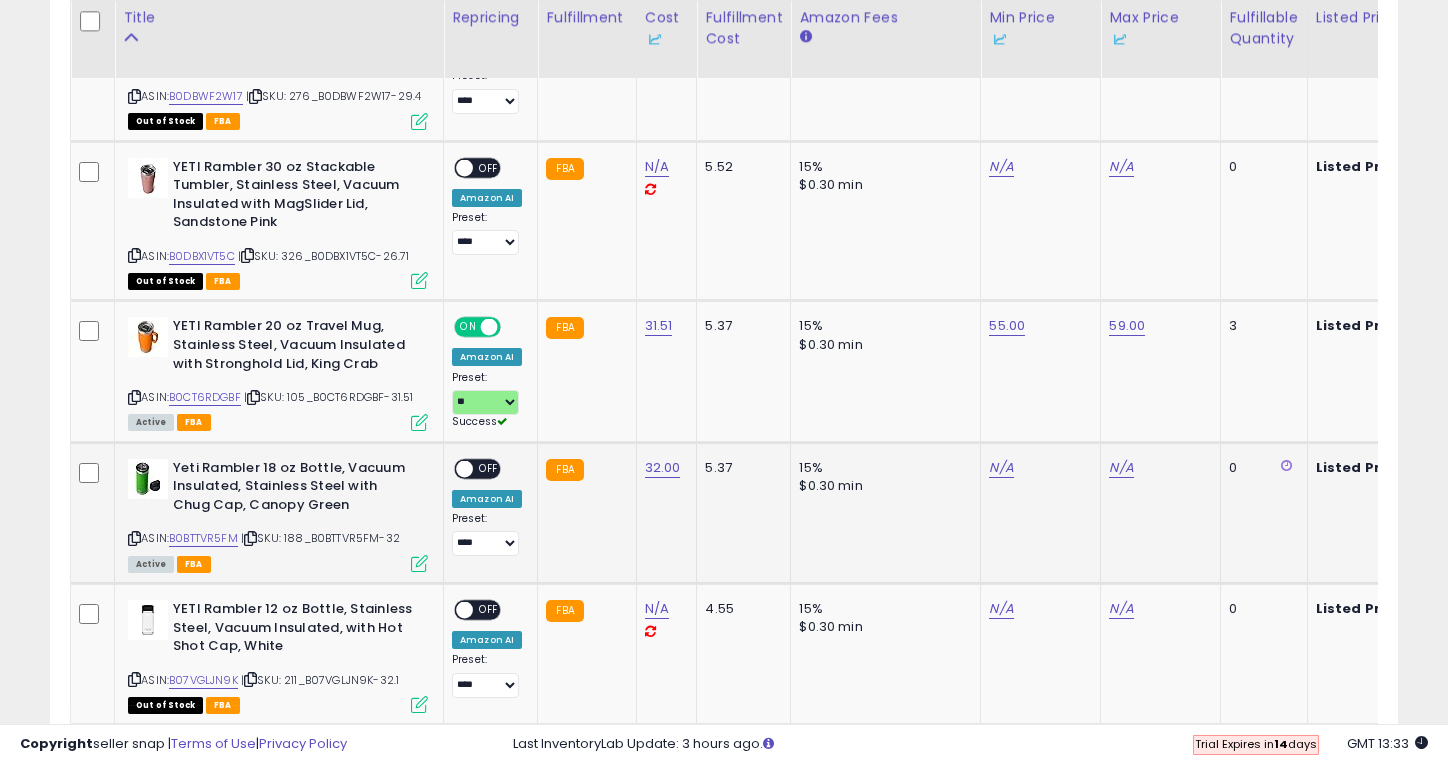 click on "5.37" 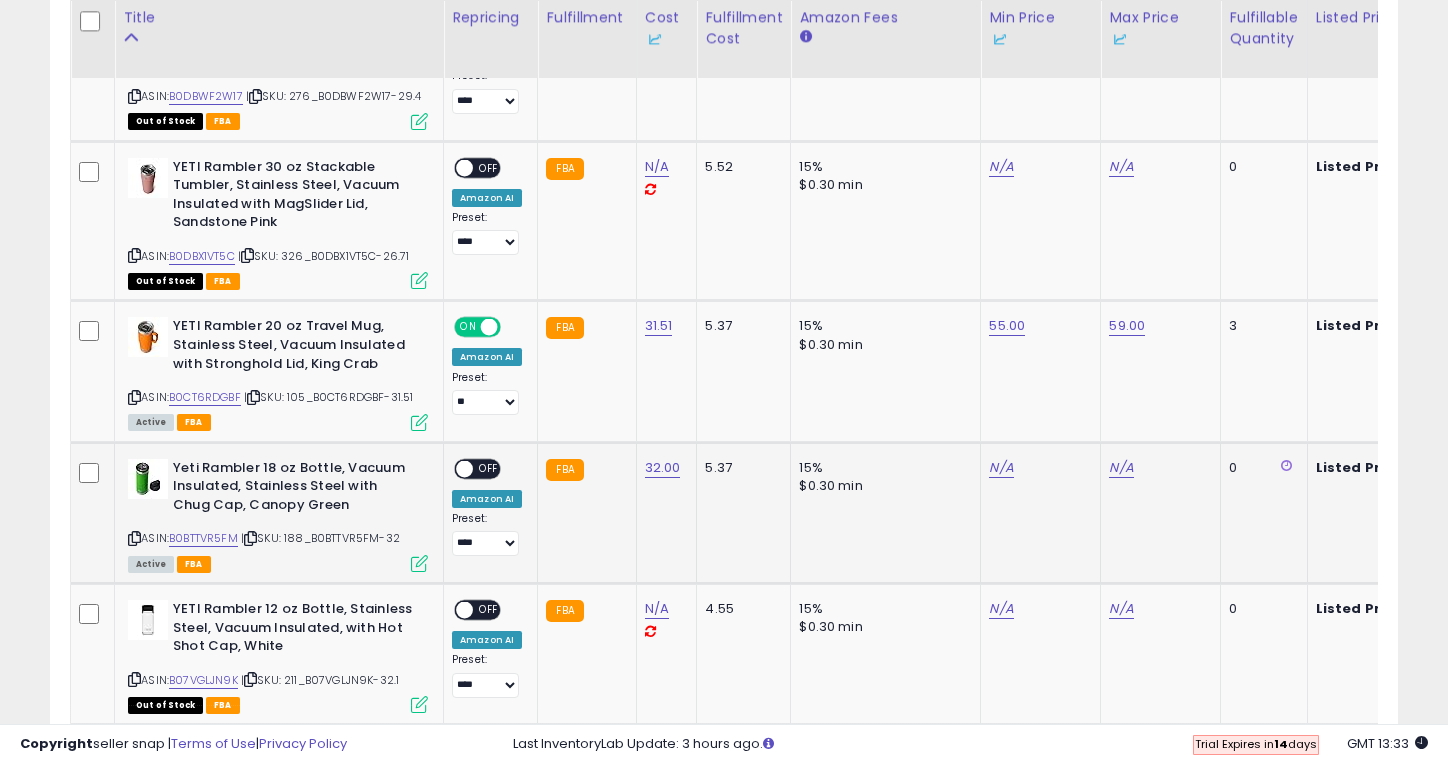 scroll 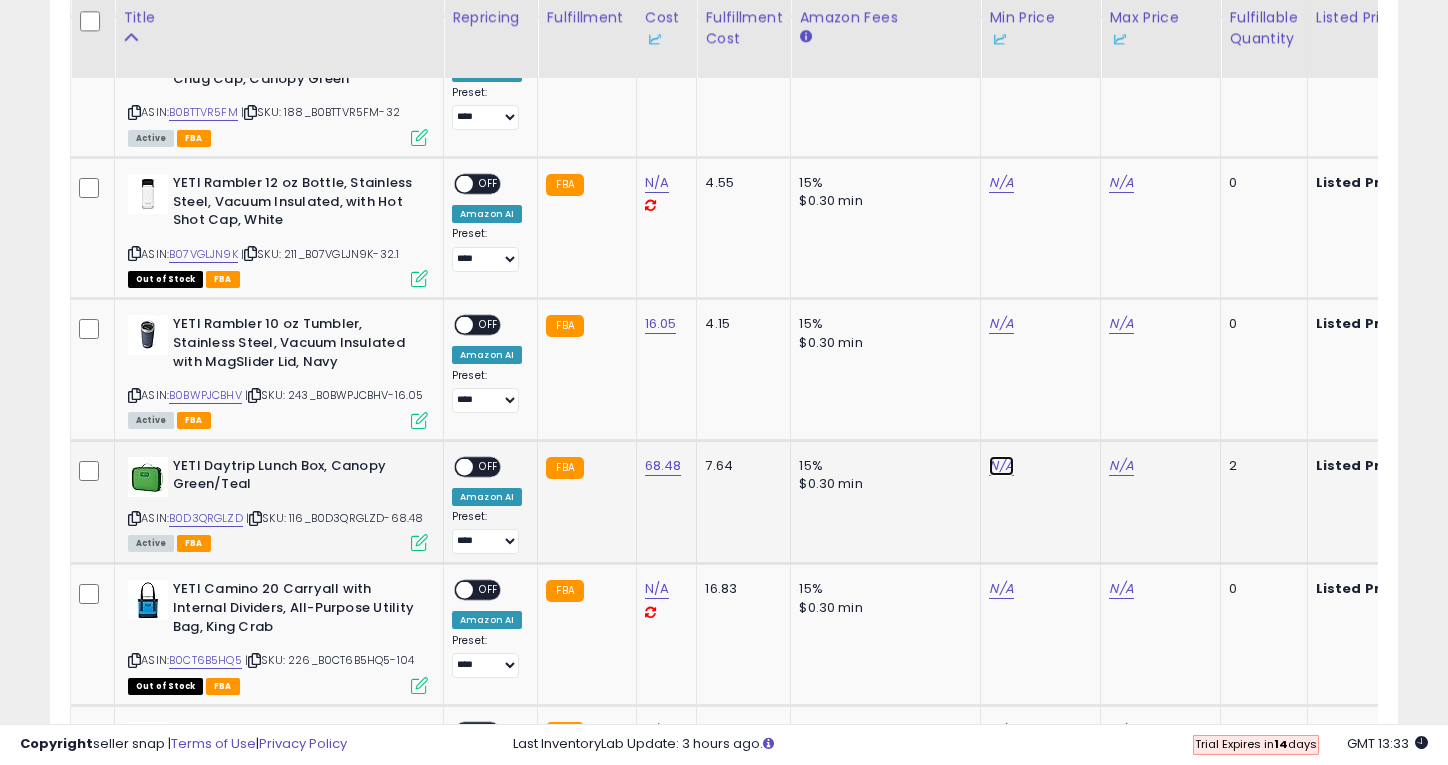 click on "N/A" at bounding box center (1001, -666) 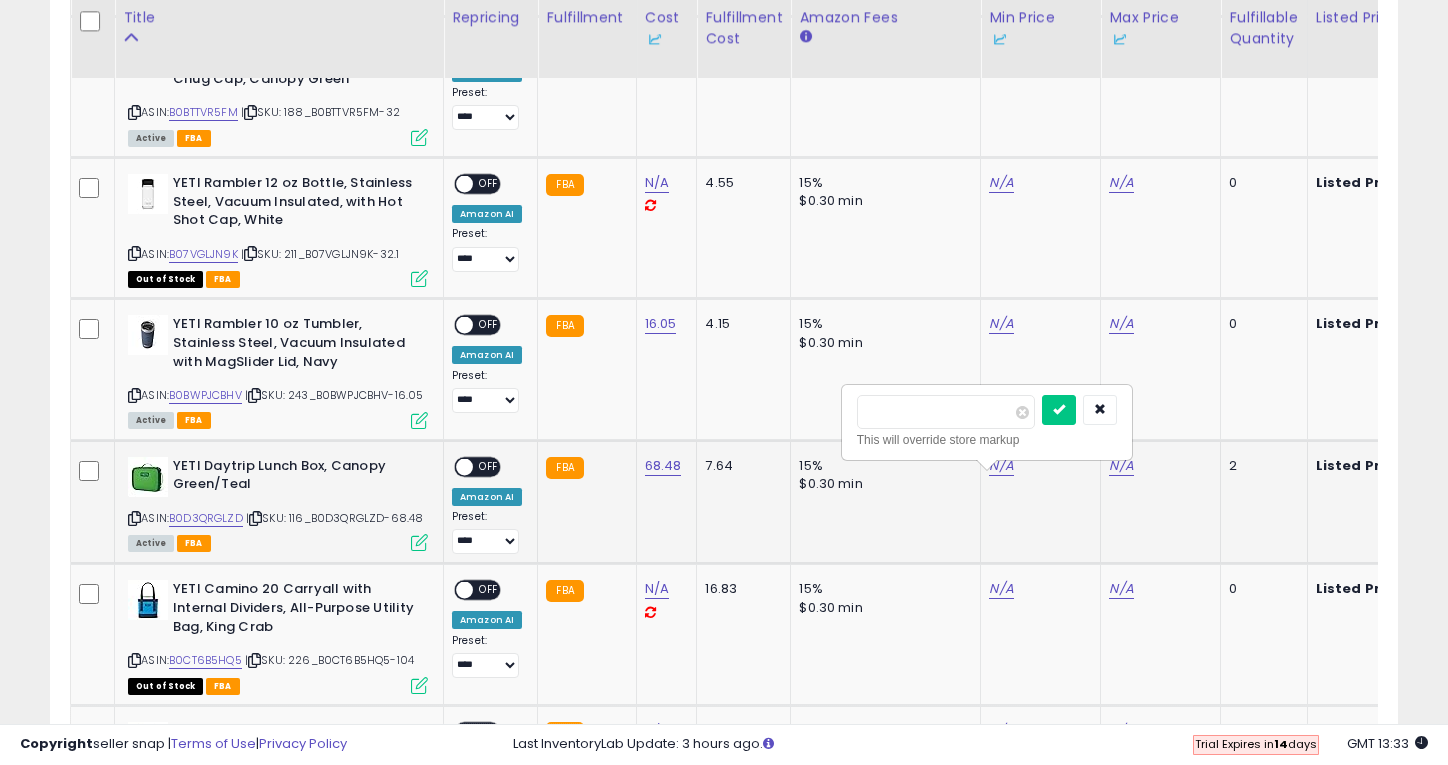 type on "***" 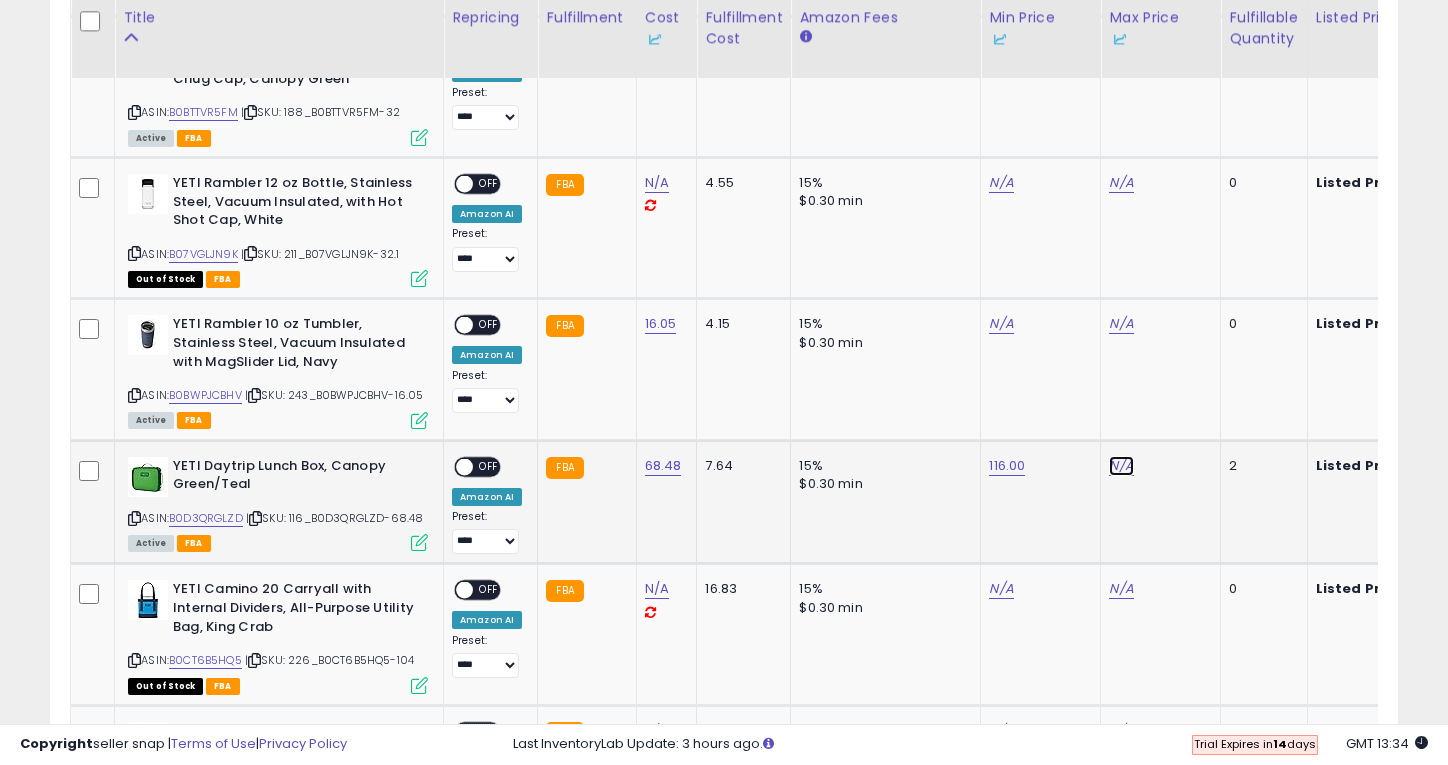 click on "N/A" at bounding box center (1121, -666) 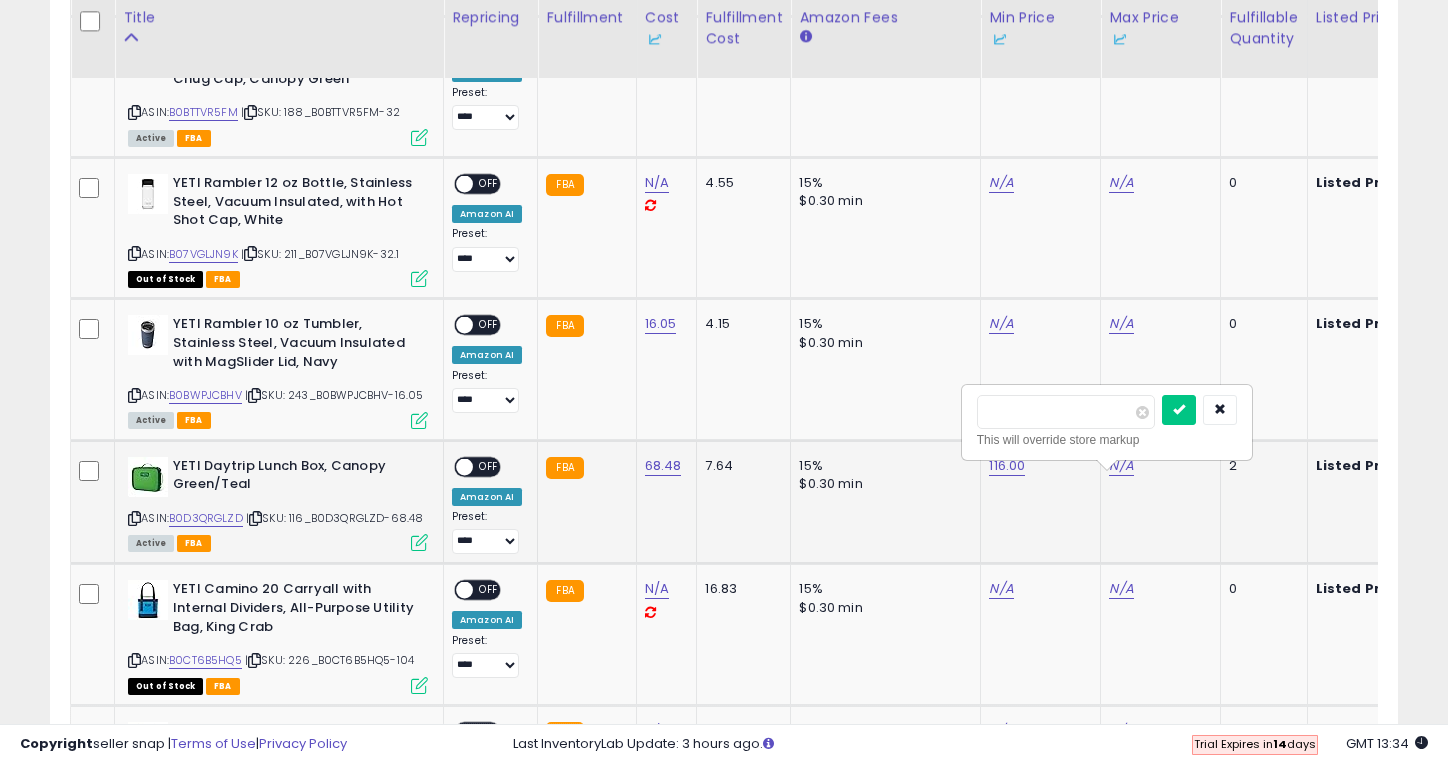 type on "***" 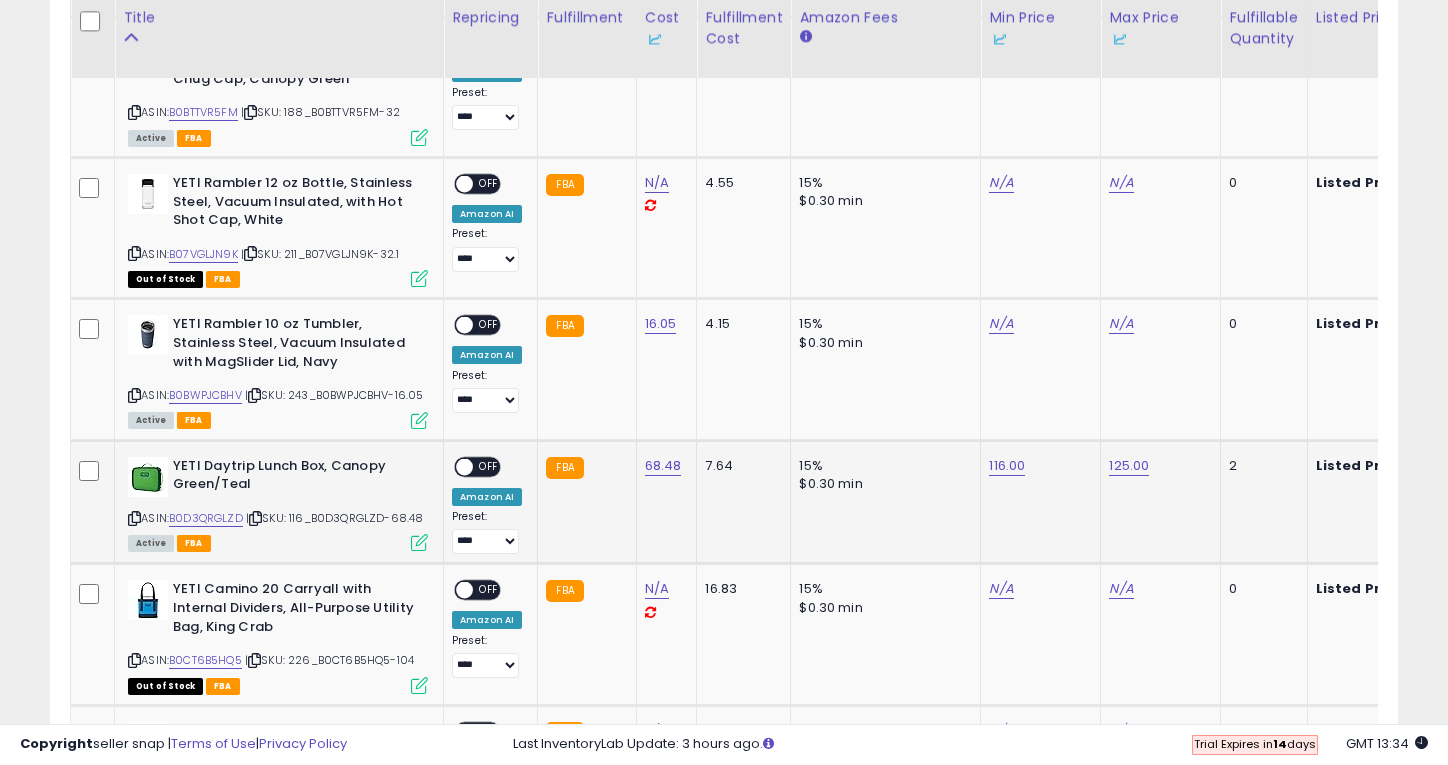 click on "OFF" at bounding box center (489, 466) 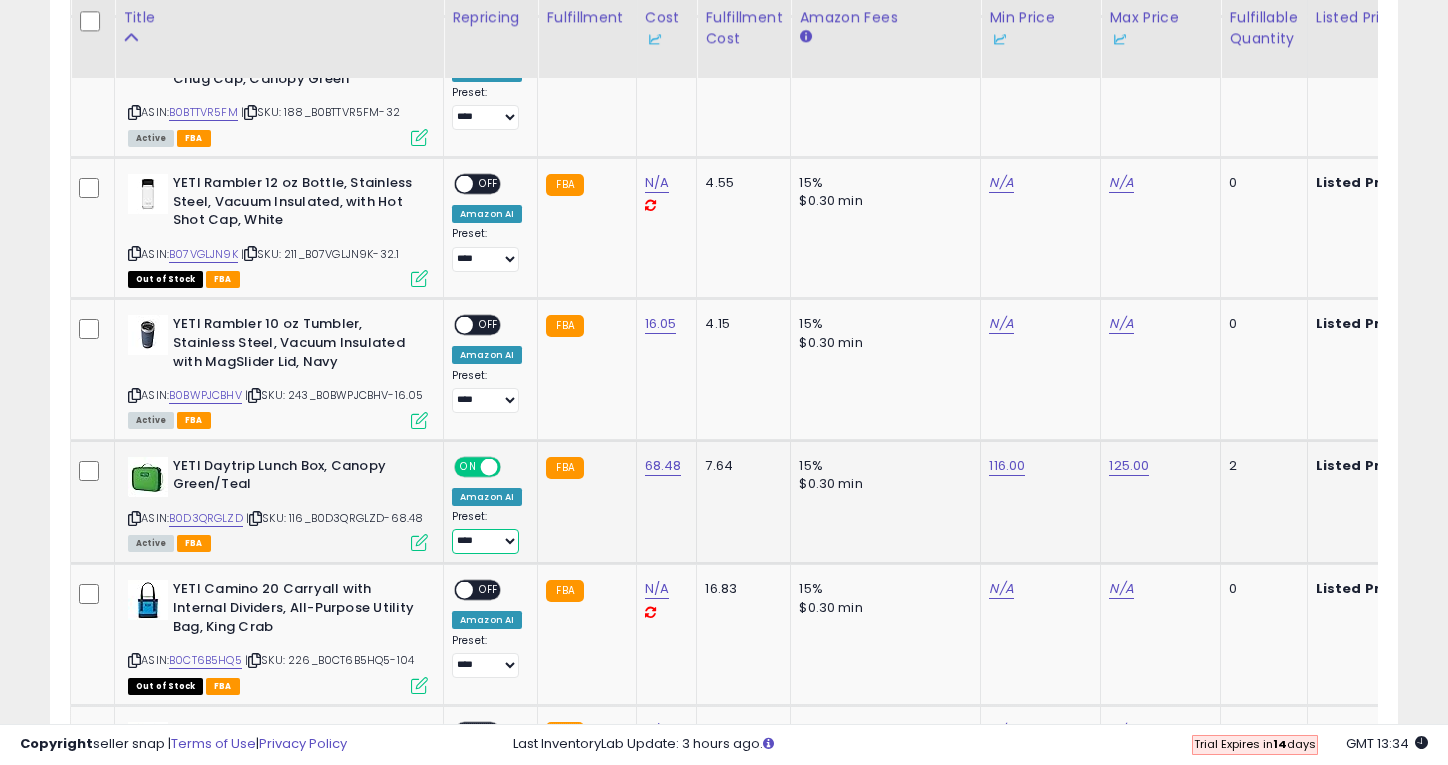 click on "**** **" at bounding box center [485, 541] 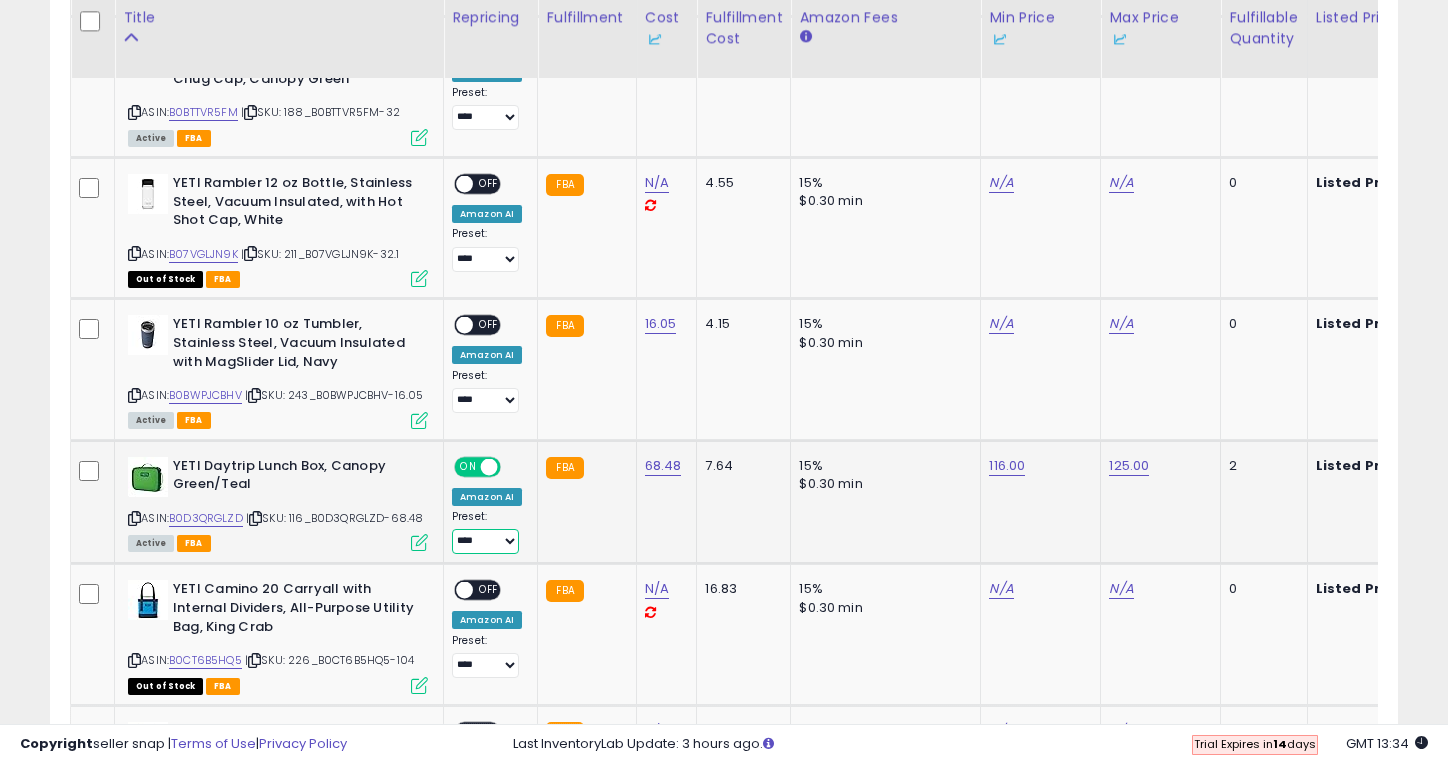 select on "**" 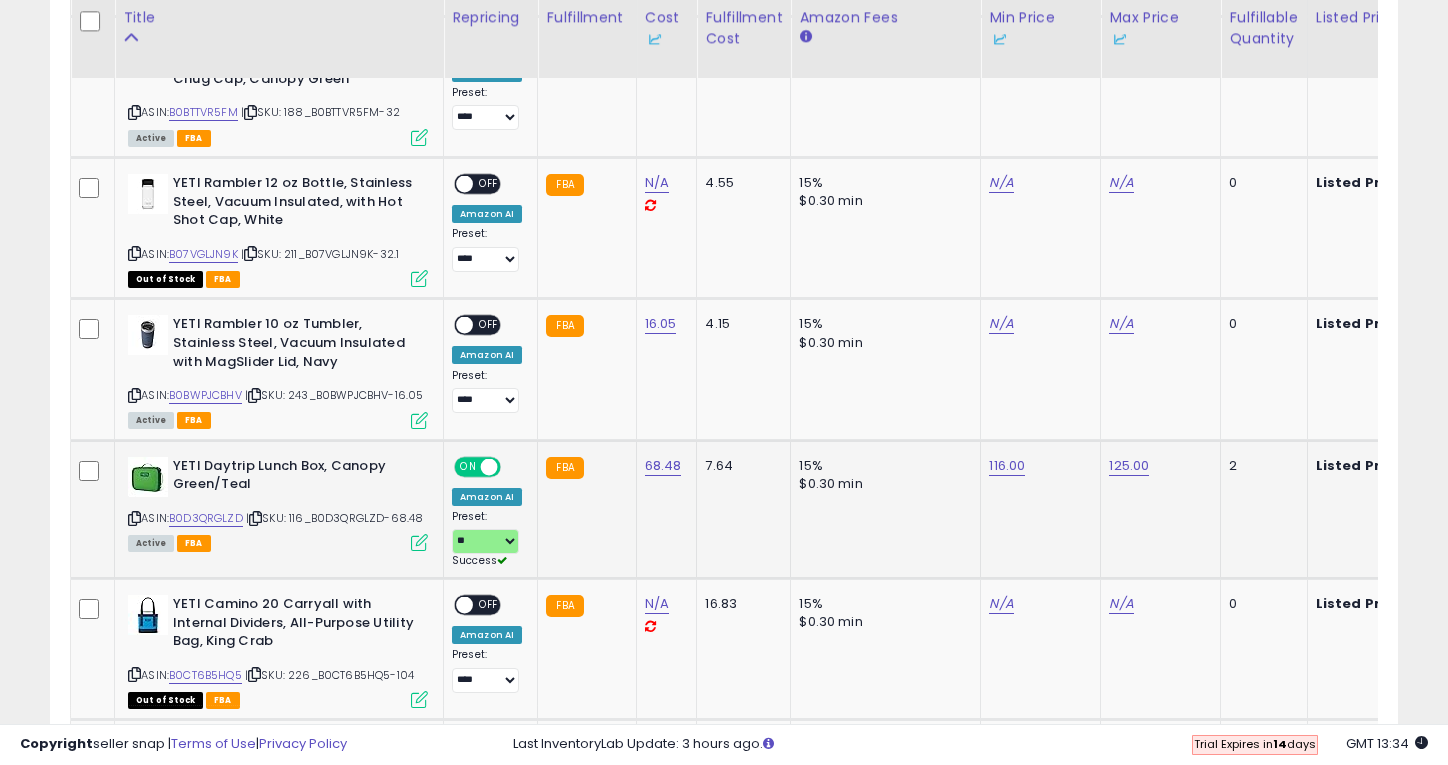 click on "15% $0.30 min" 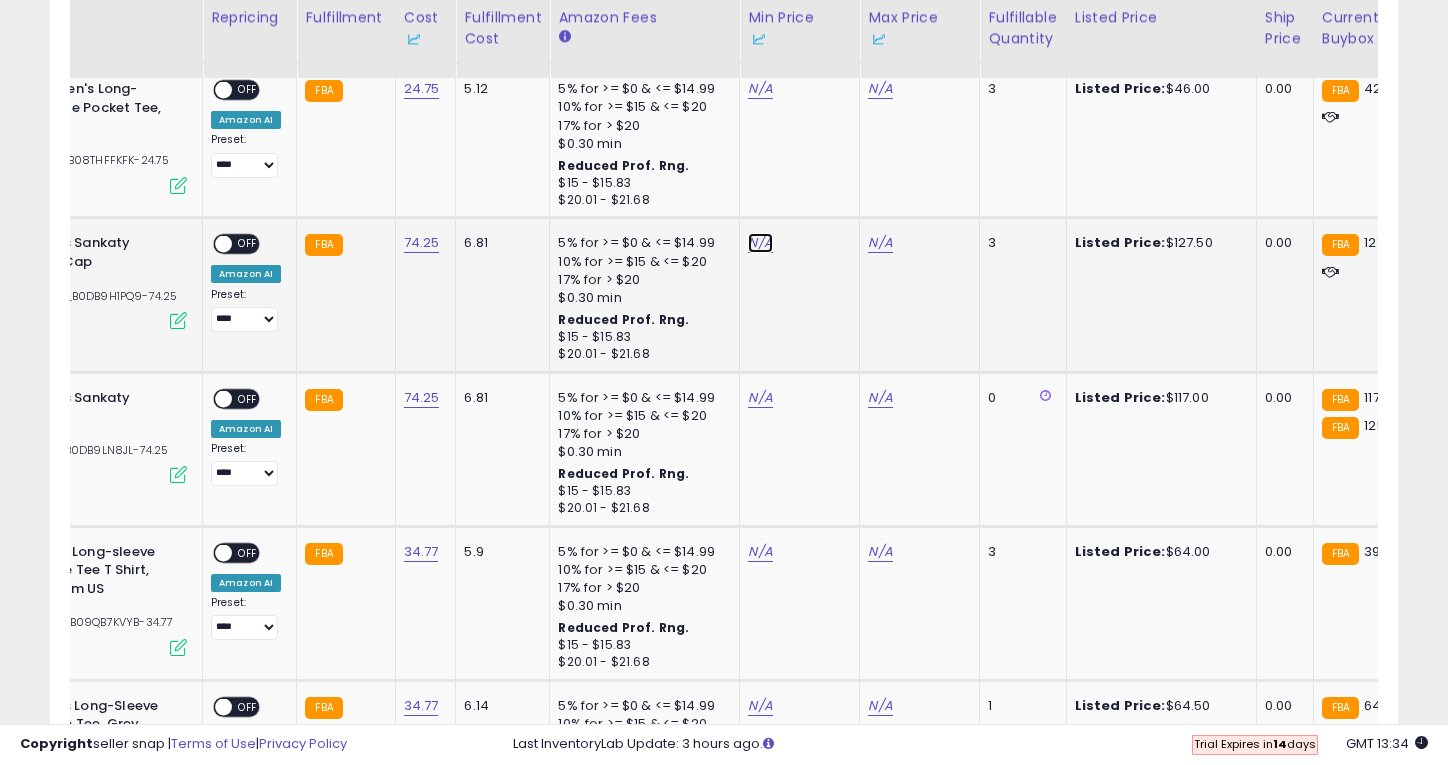 click on "N/A" at bounding box center [760, -1603] 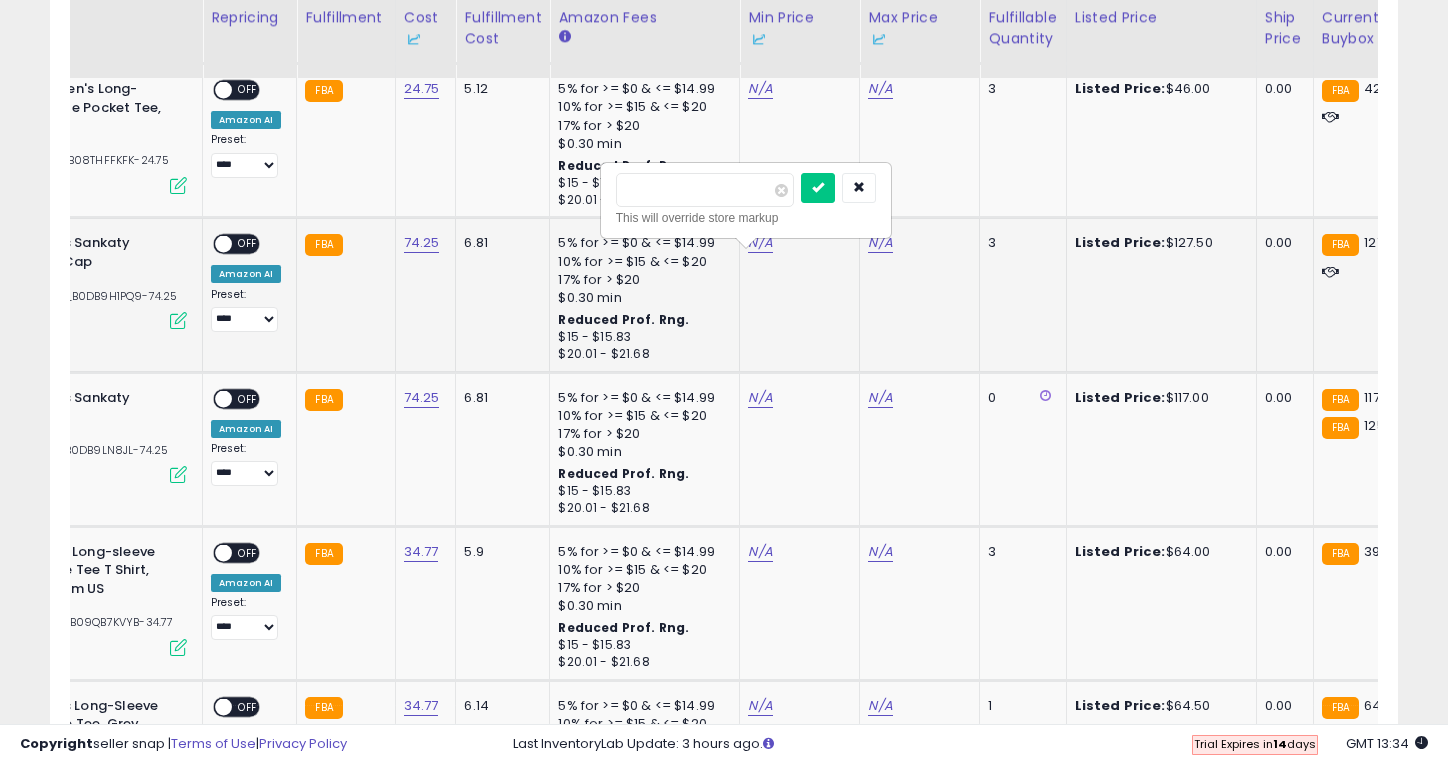 type on "***" 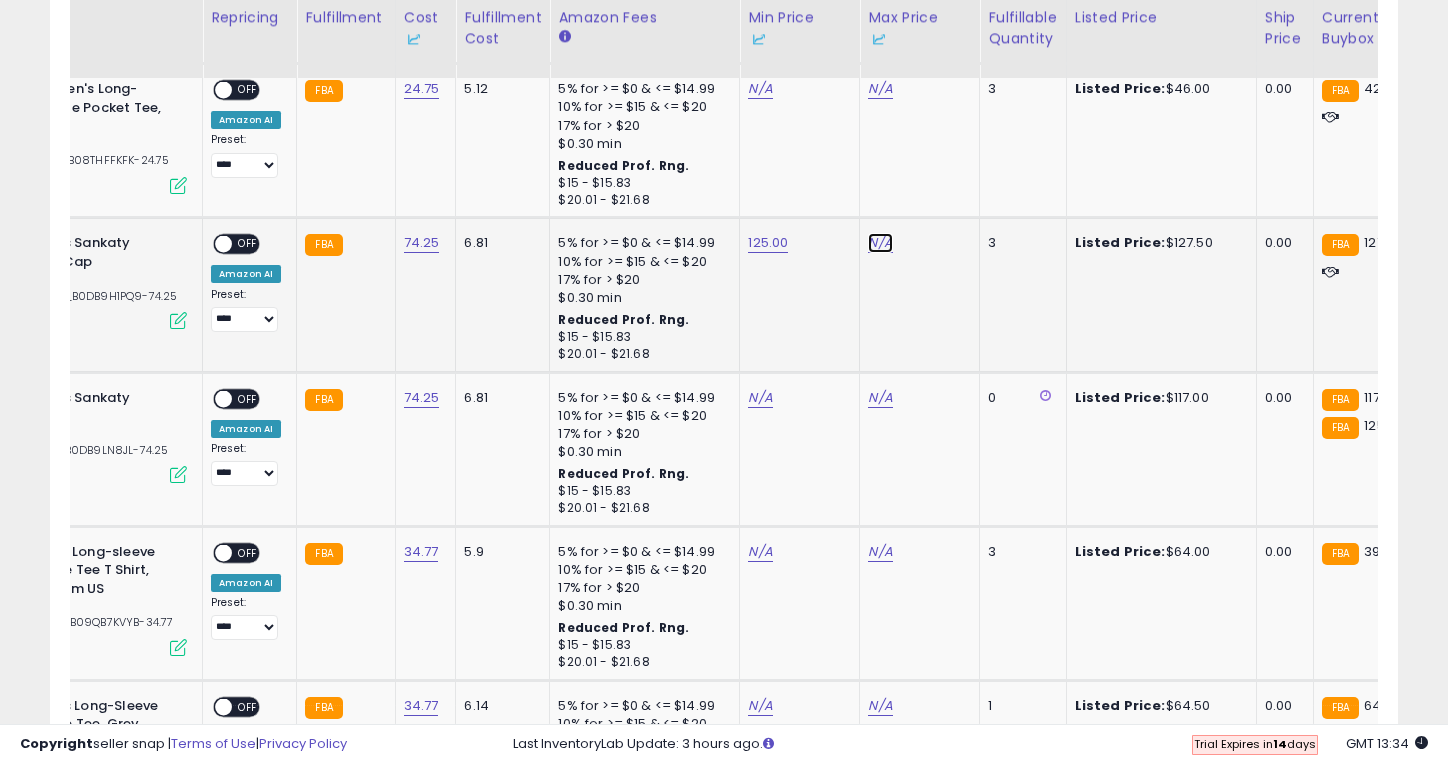 click on "N/A" at bounding box center (880, -1603) 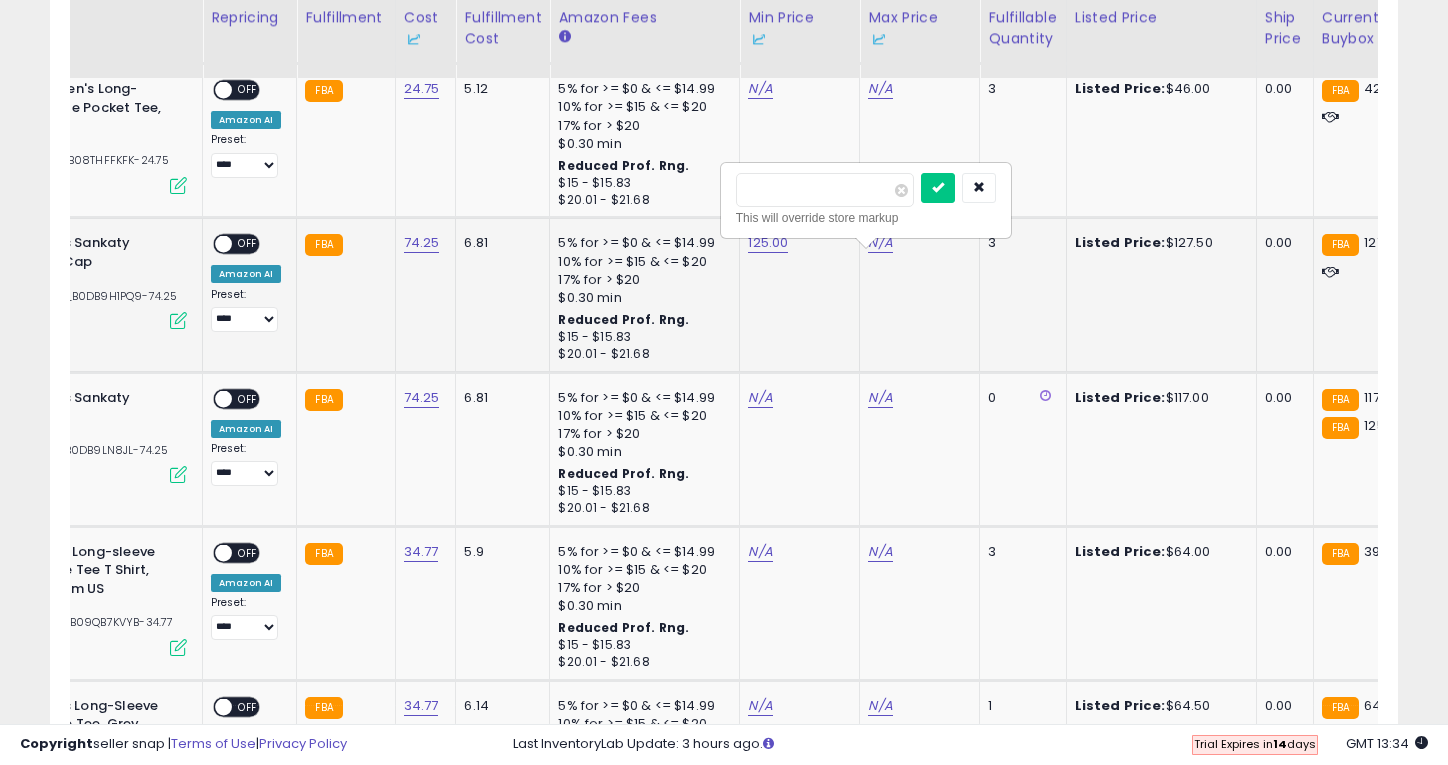 type on "***" 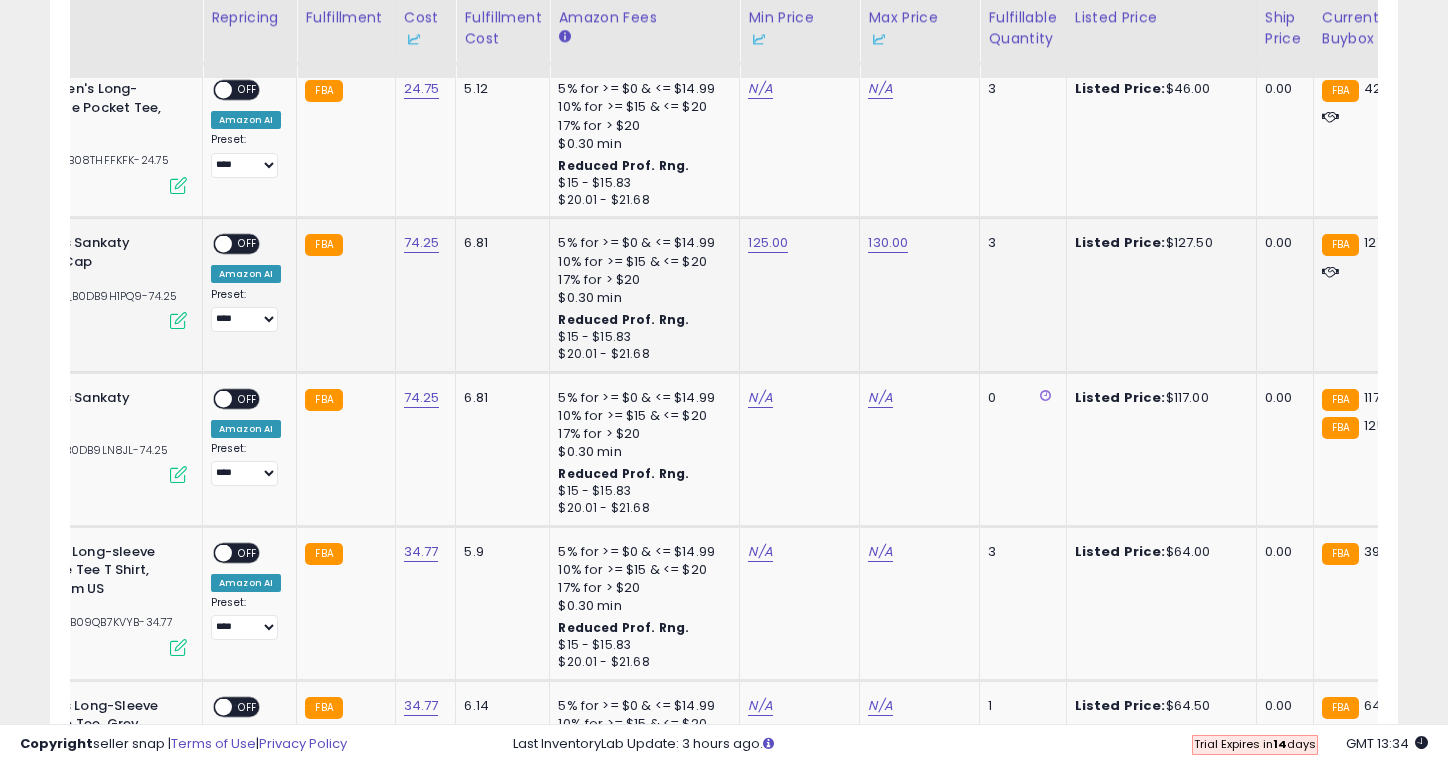 click on "OFF" at bounding box center (248, 244) 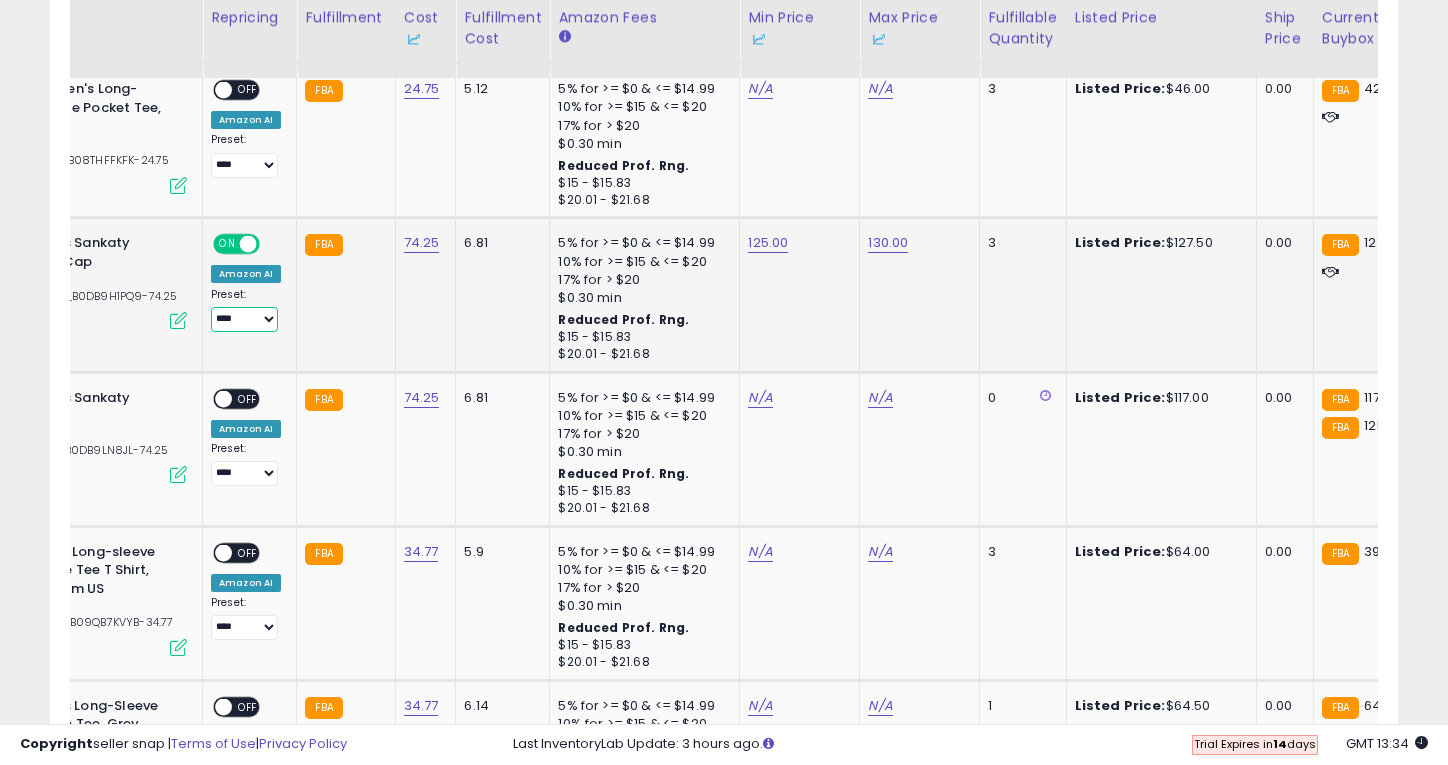 click on "**** **" at bounding box center [244, 319] 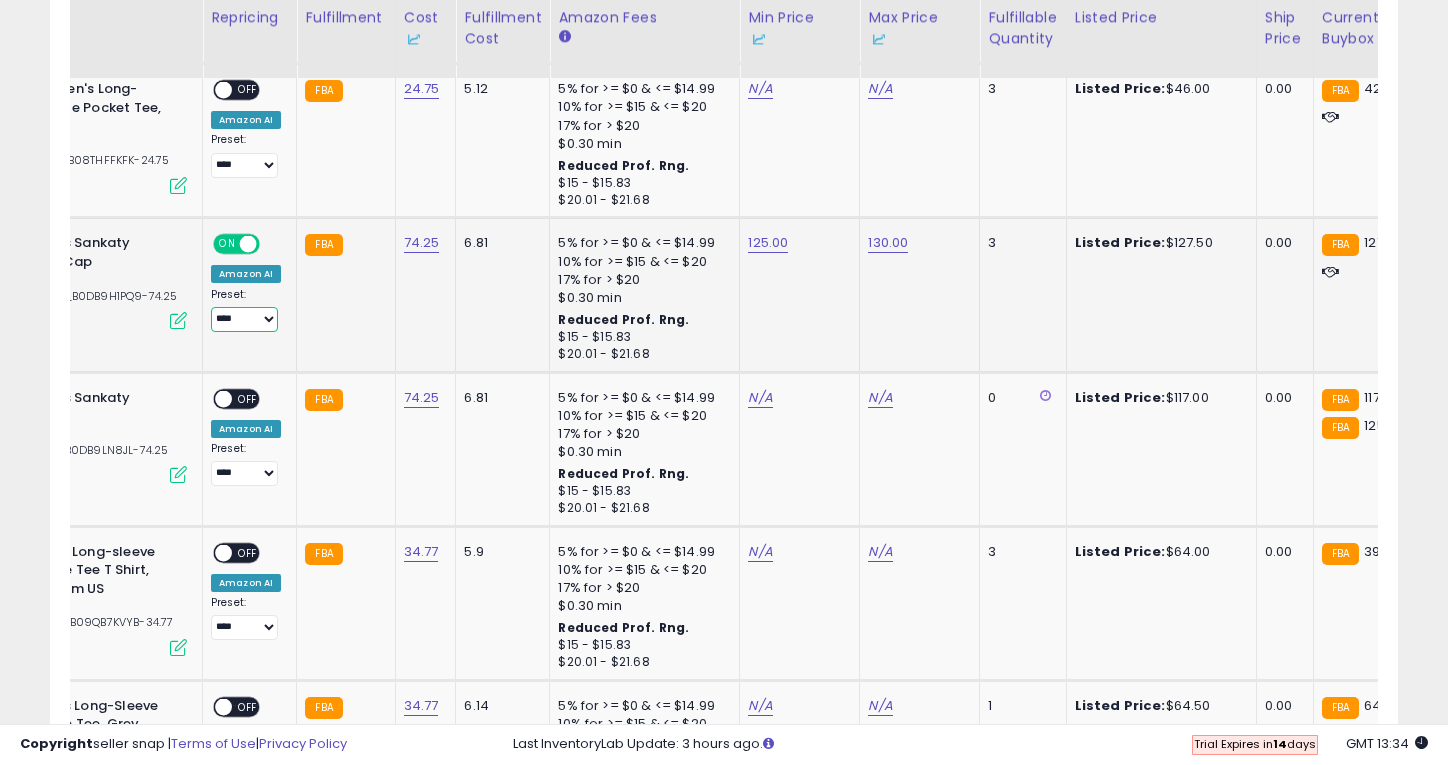 select on "**" 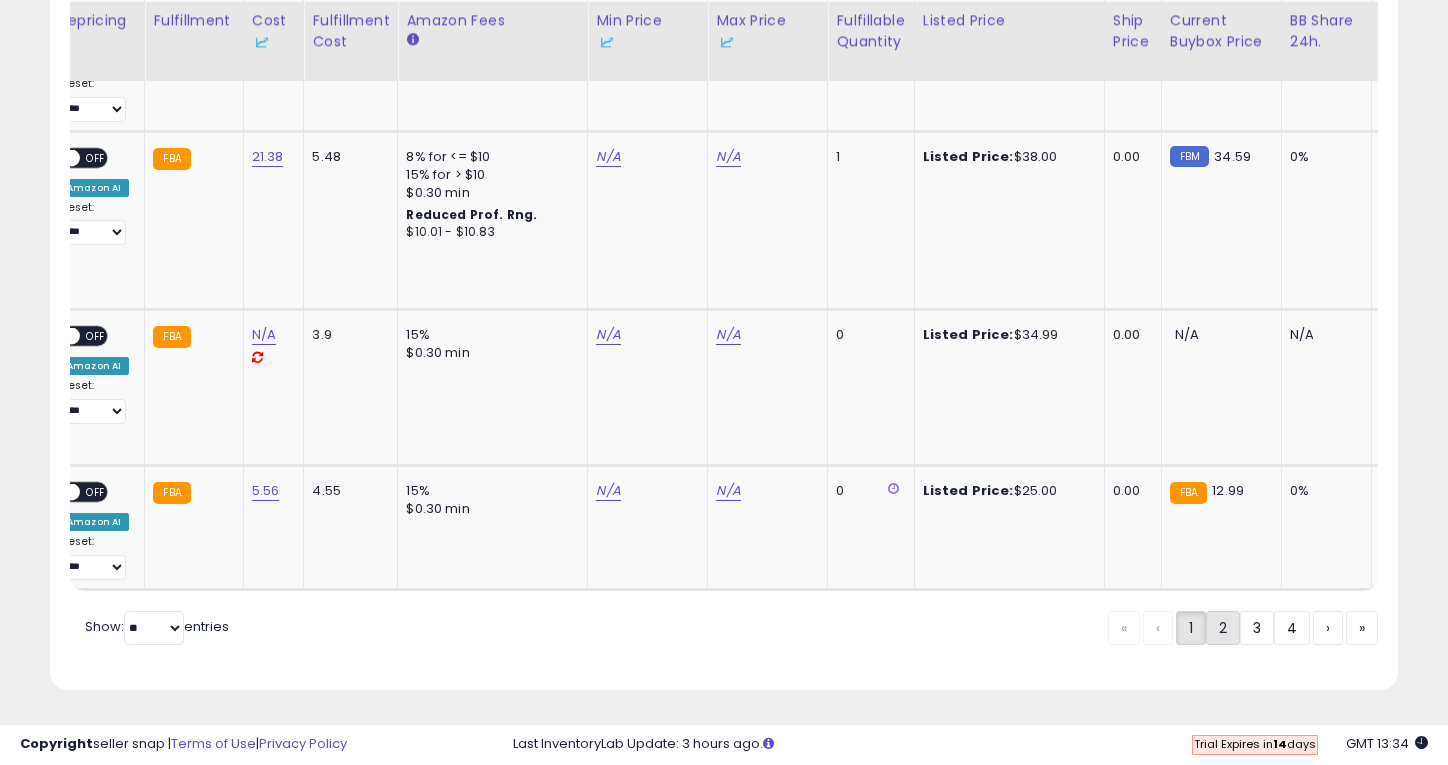 click on "2" 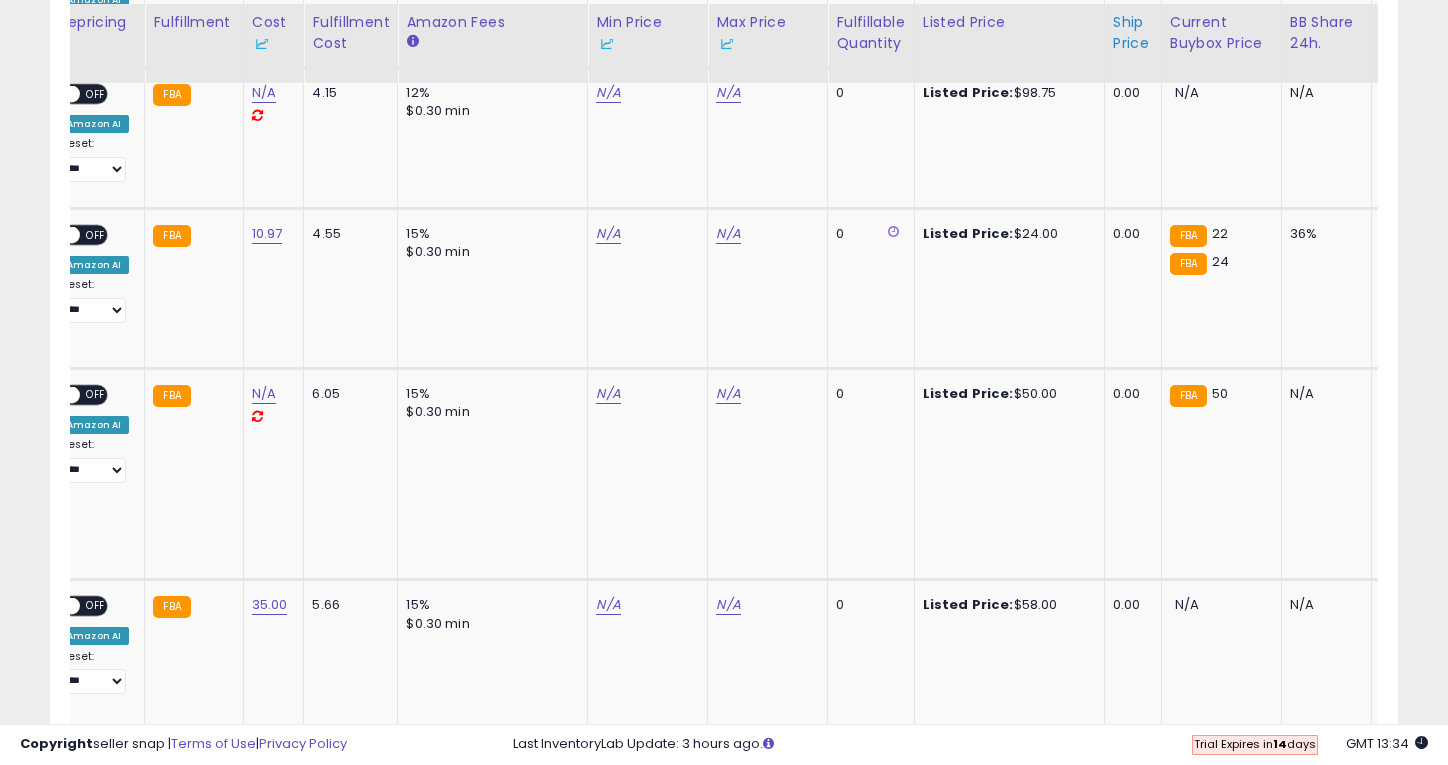scroll, scrollTop: 1092, scrollLeft: 0, axis: vertical 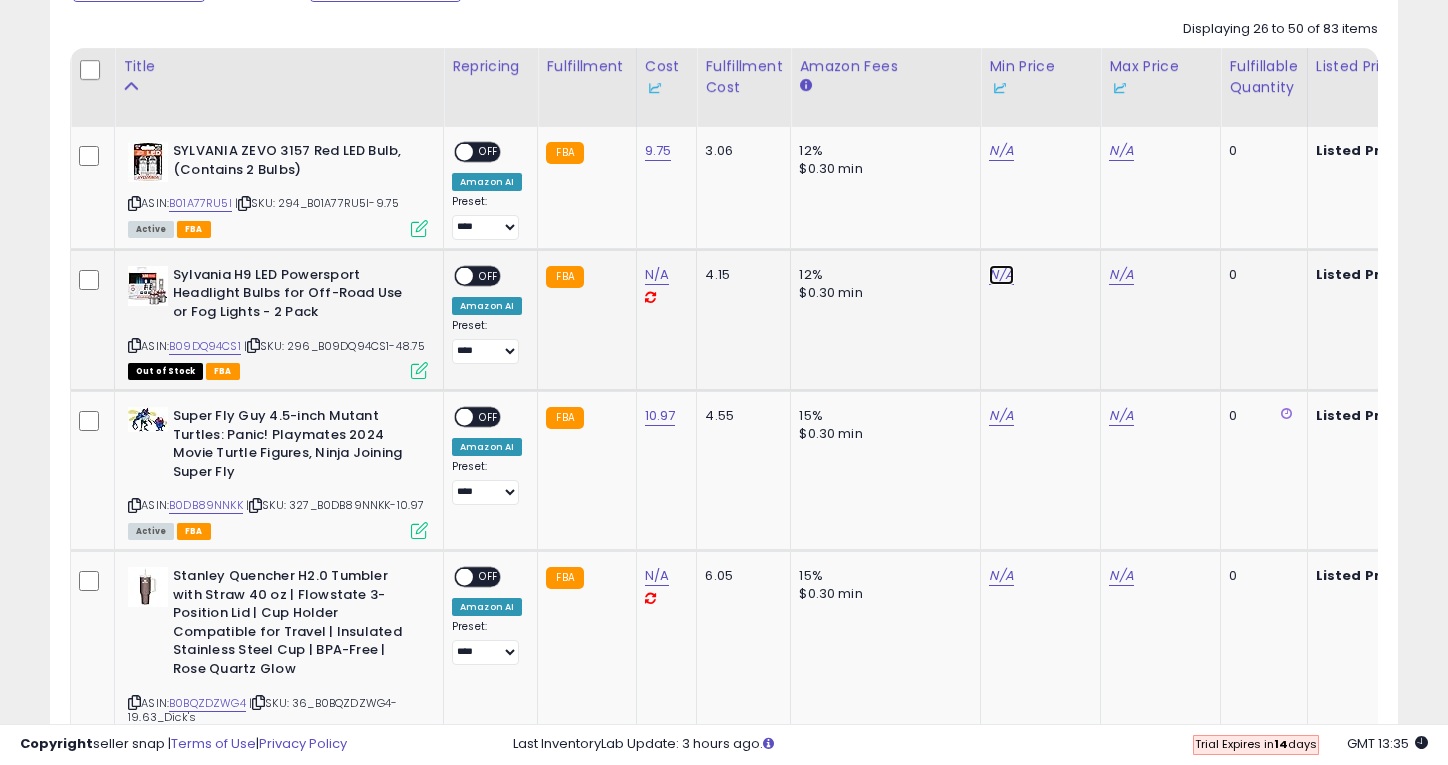 click on "N/A" at bounding box center (1001, 151) 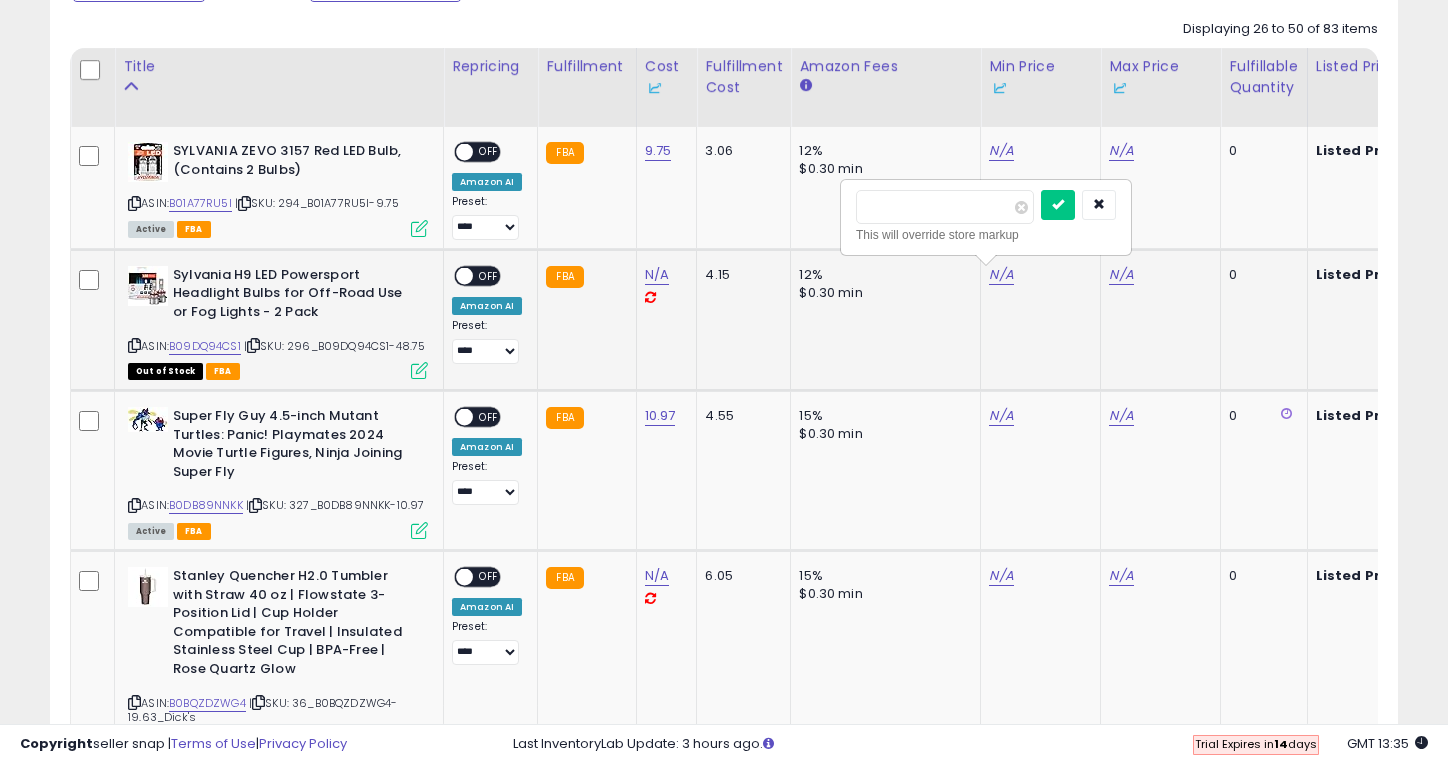 type on "**" 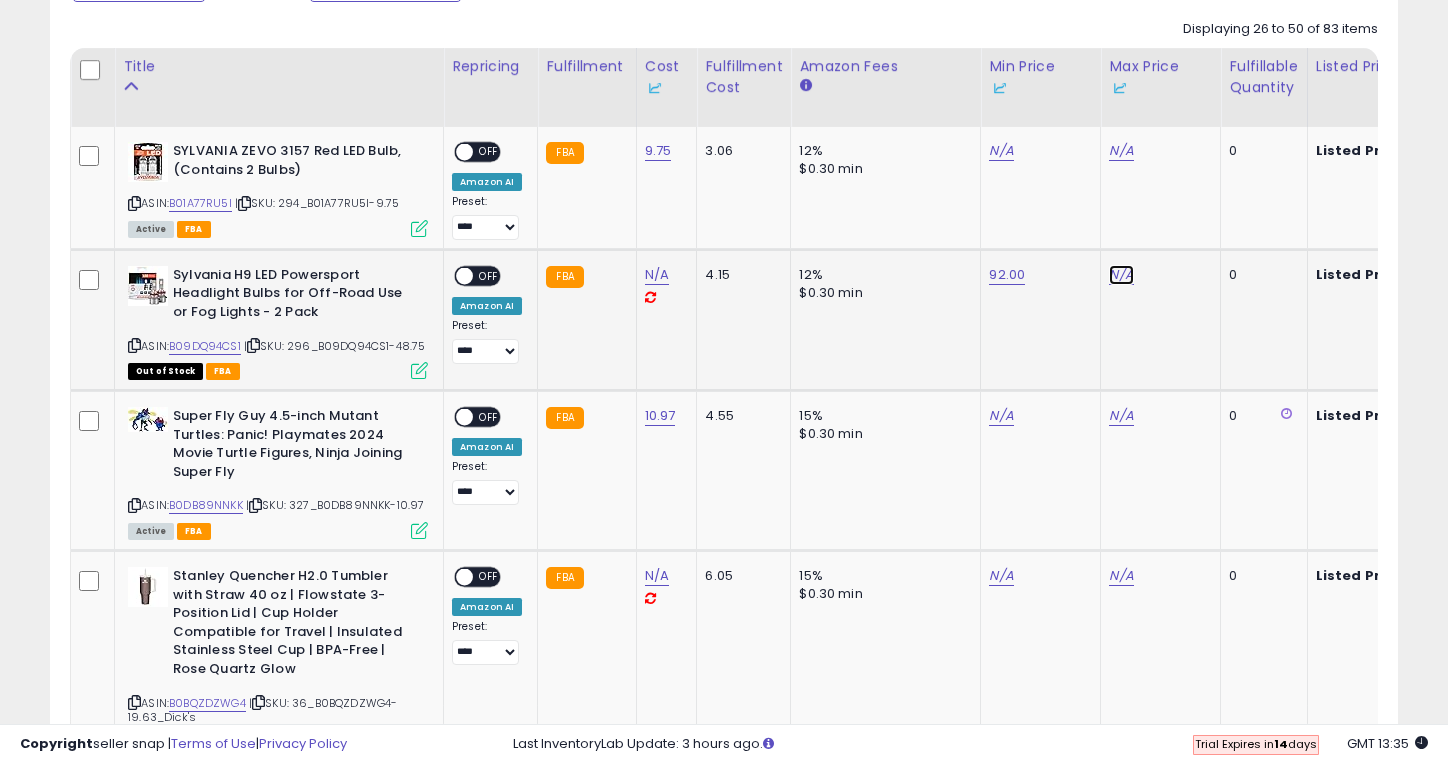click on "N/A" at bounding box center (1121, 151) 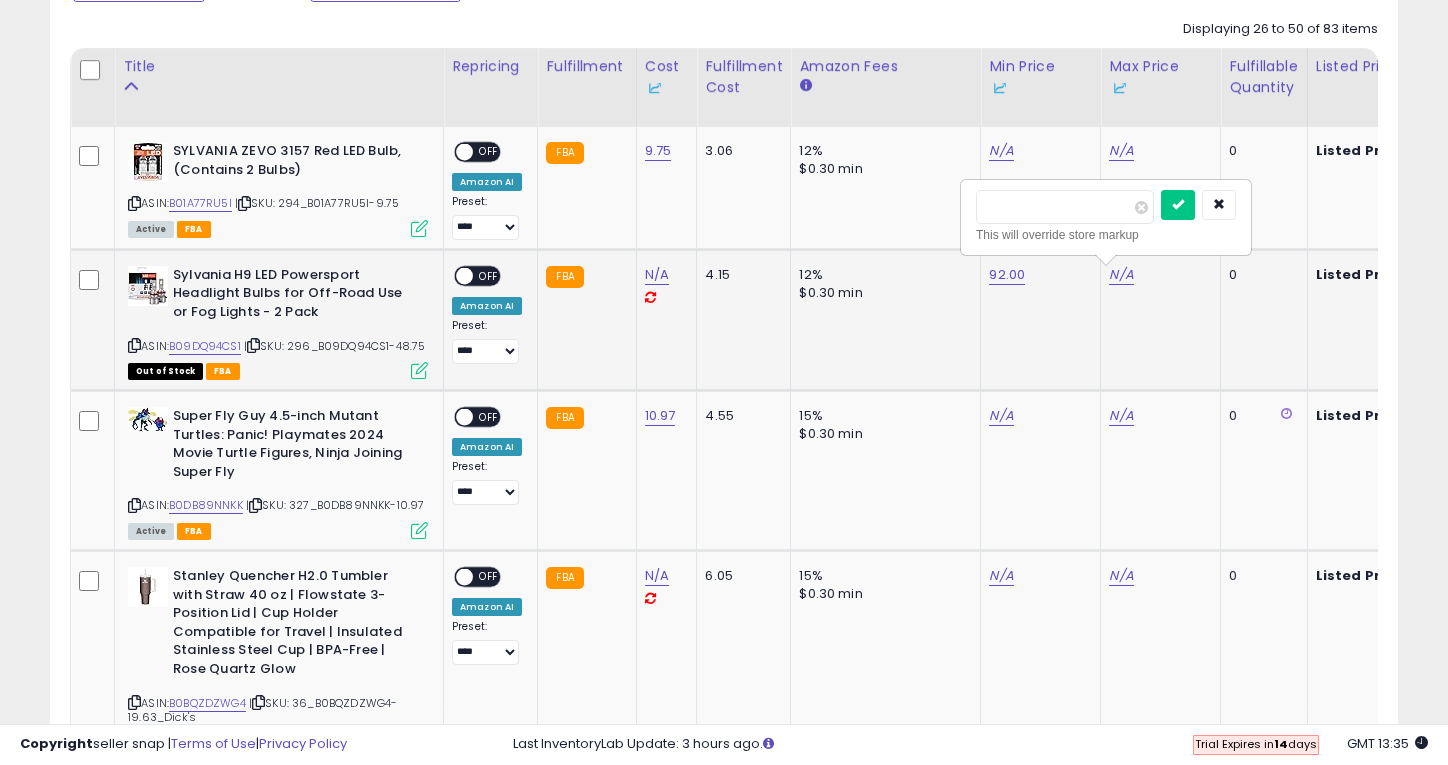 type on "**" 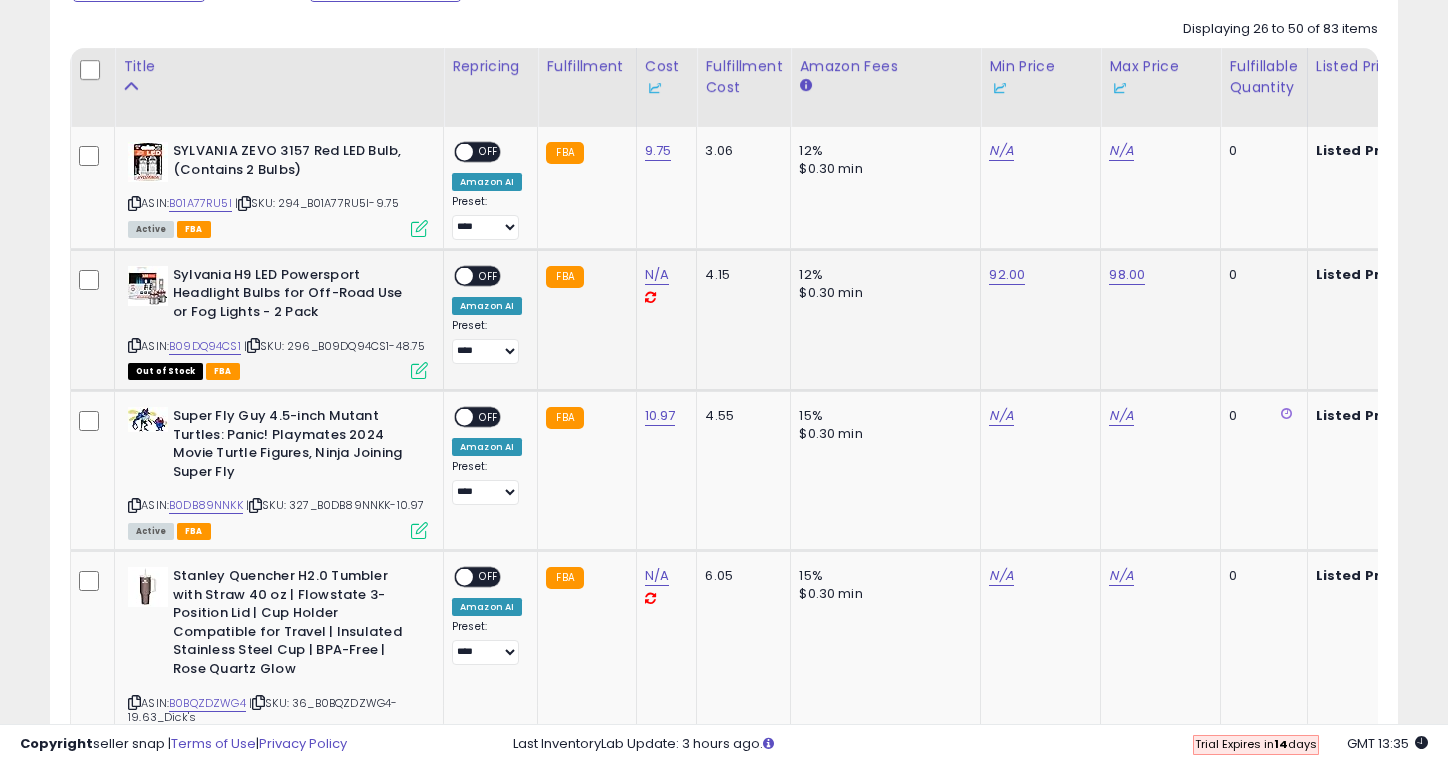click on "OFF" at bounding box center [489, 275] 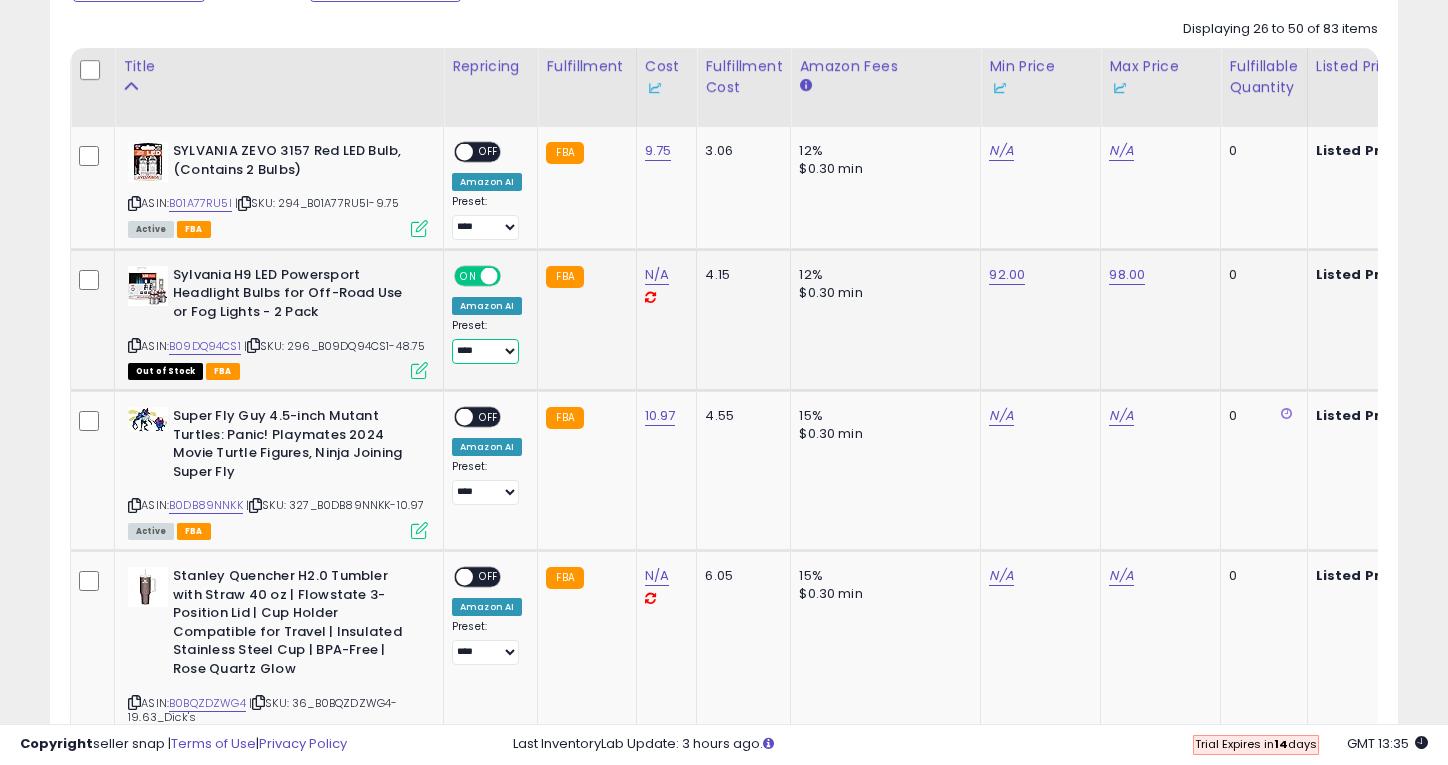 click on "**** **" at bounding box center (485, 351) 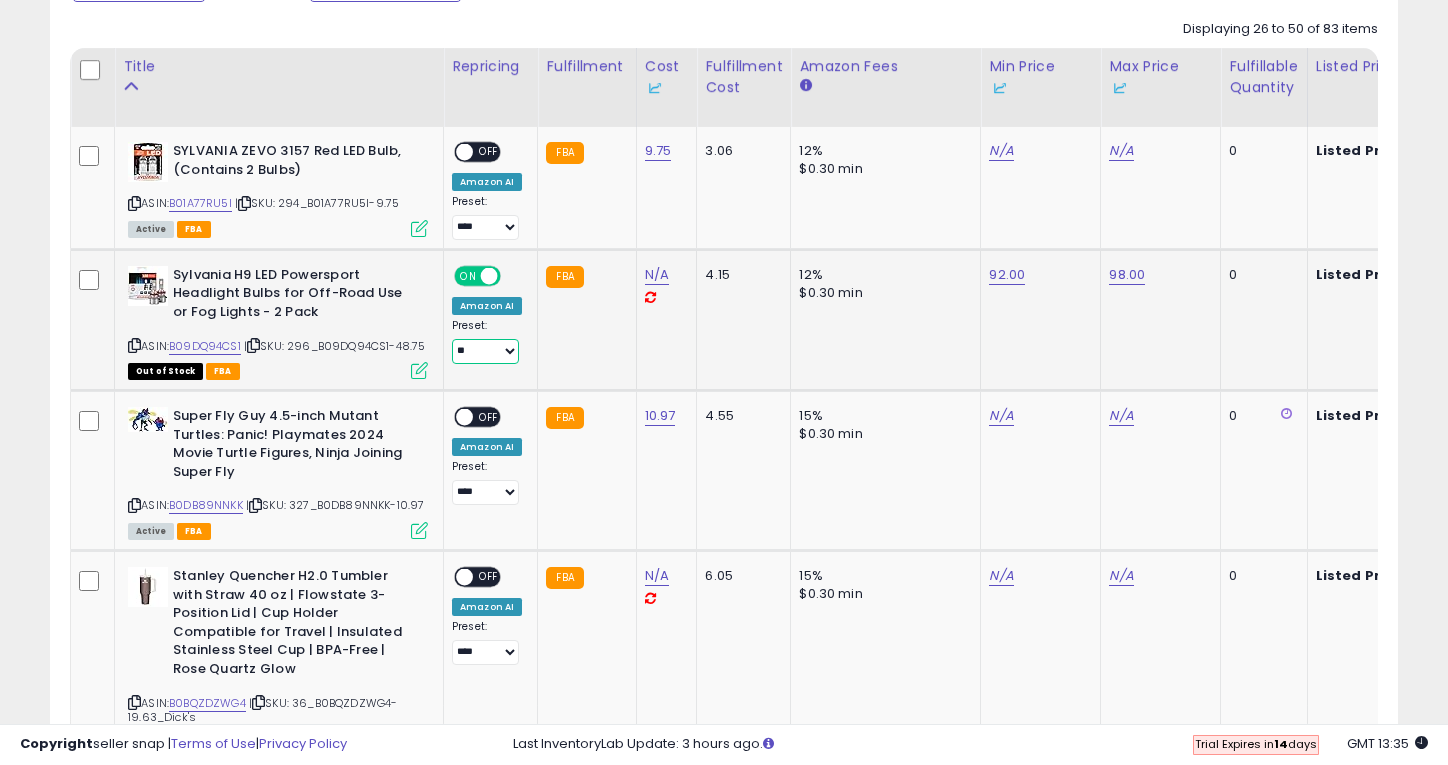 scroll, scrollTop: 0, scrollLeft: 99, axis: horizontal 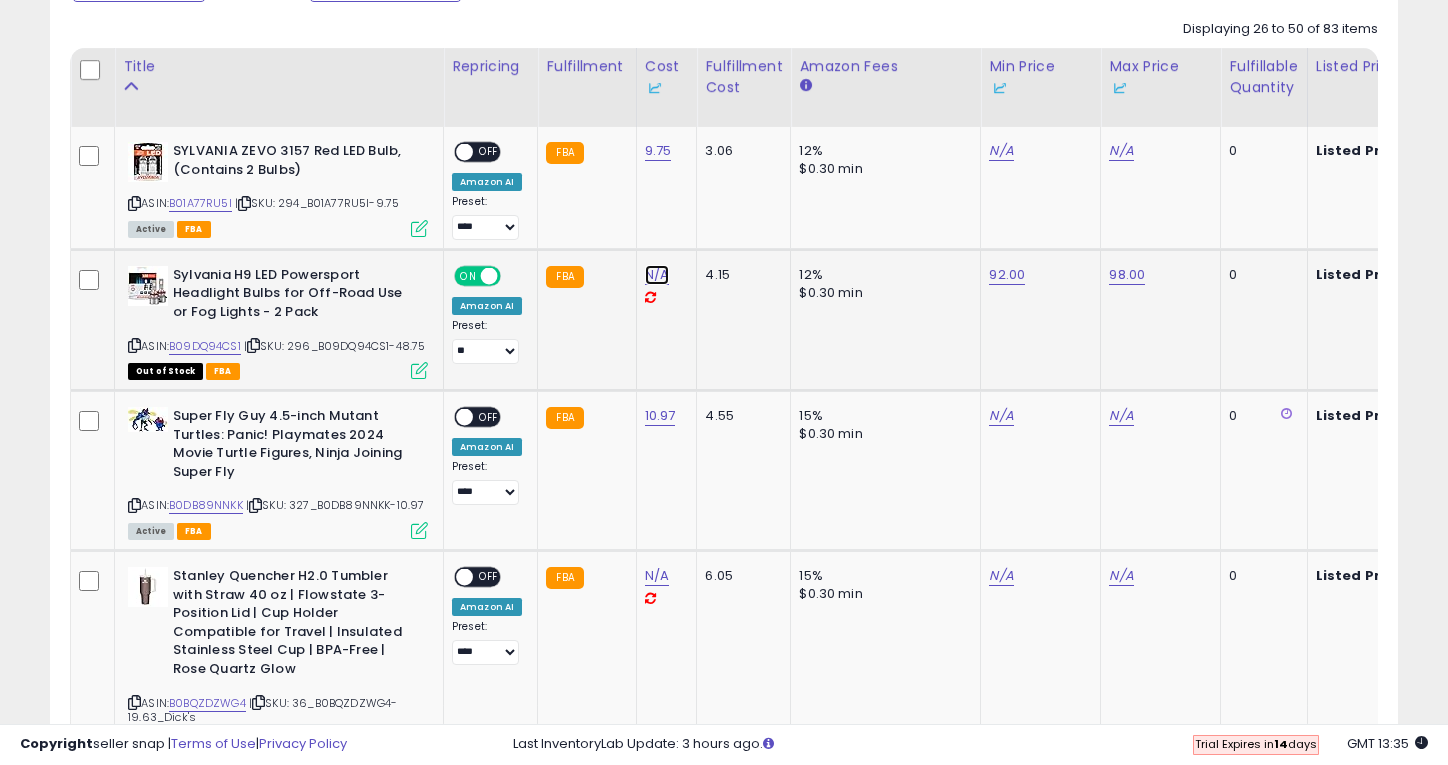 click on "N/A" at bounding box center (657, 275) 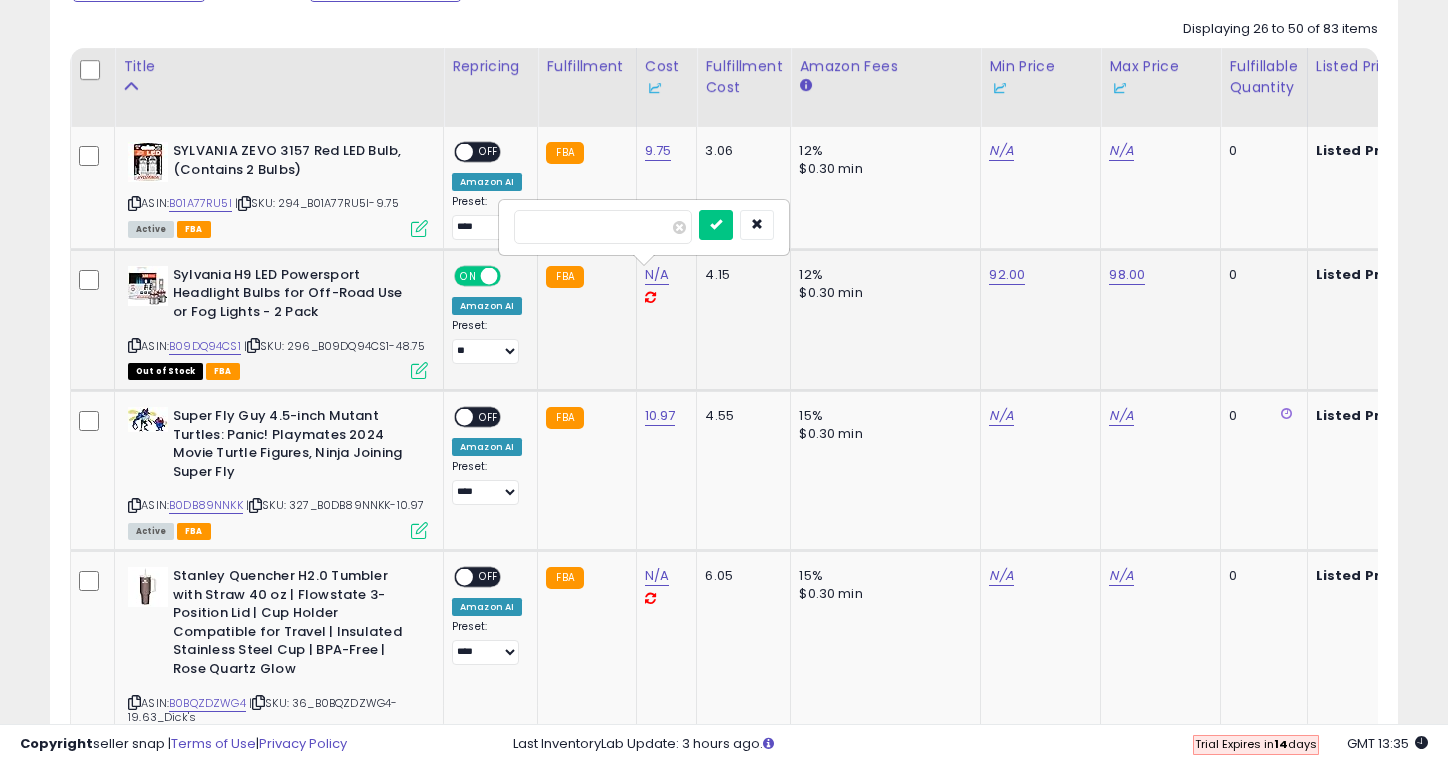 type on "*****" 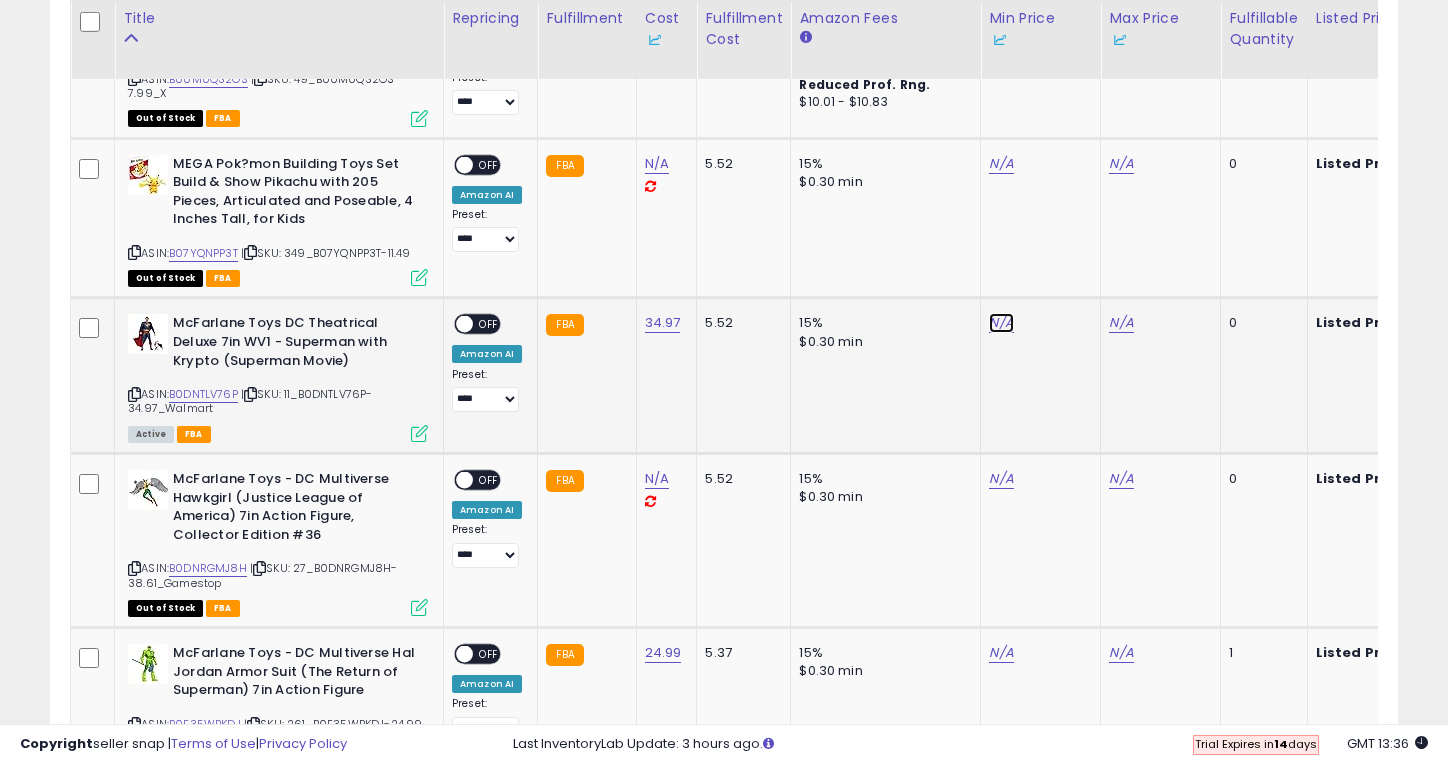 click on "N/A" at bounding box center [1001, -2460] 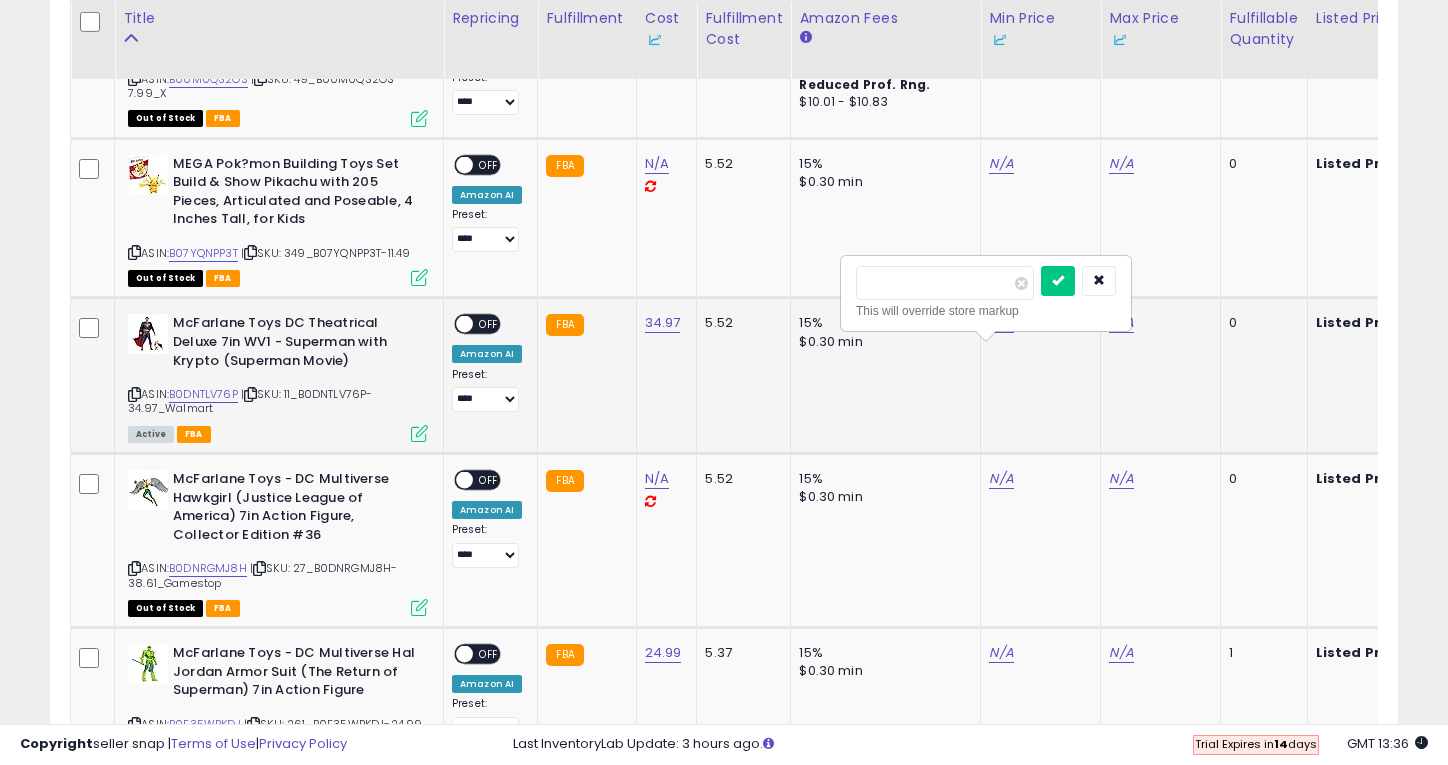 type on "**" 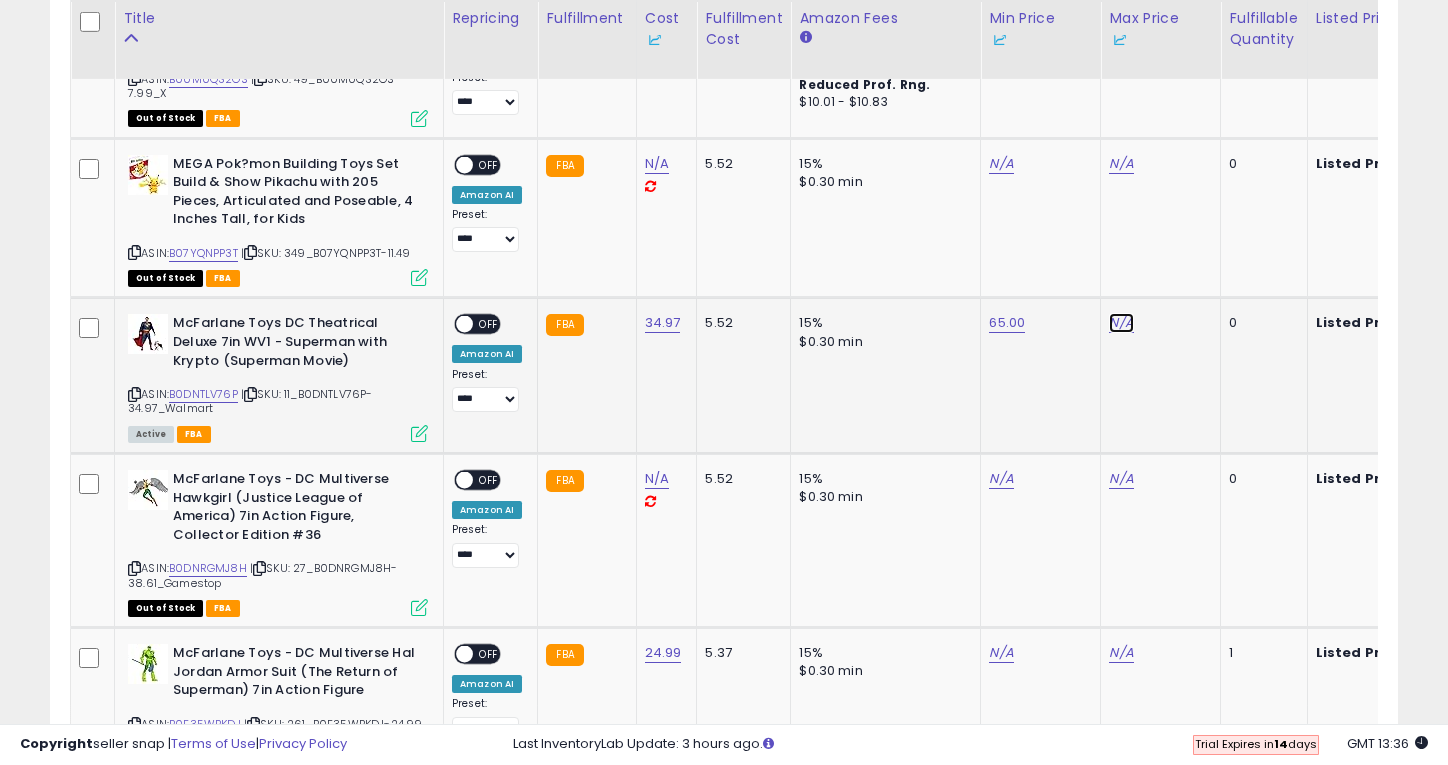 click on "N/A" at bounding box center [1121, -2460] 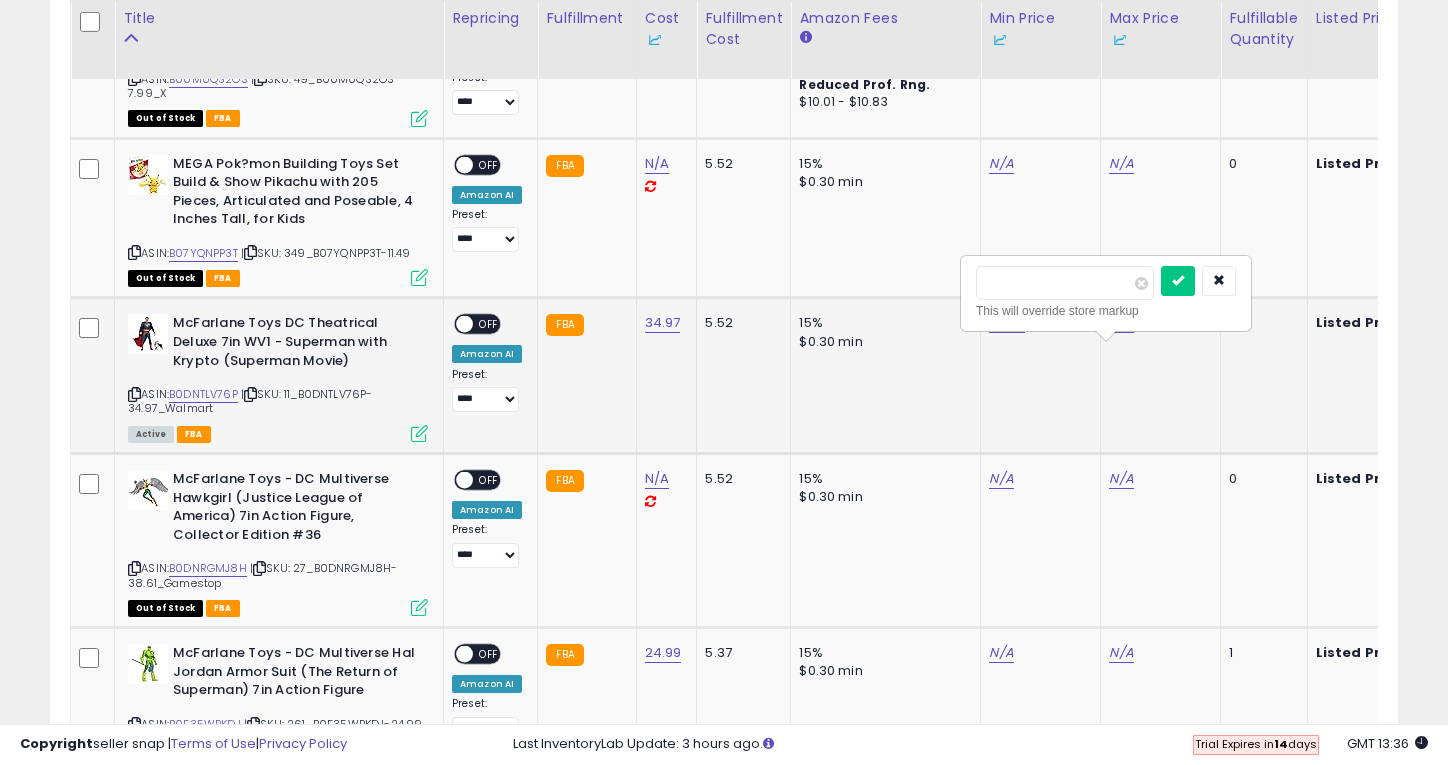 type on "**" 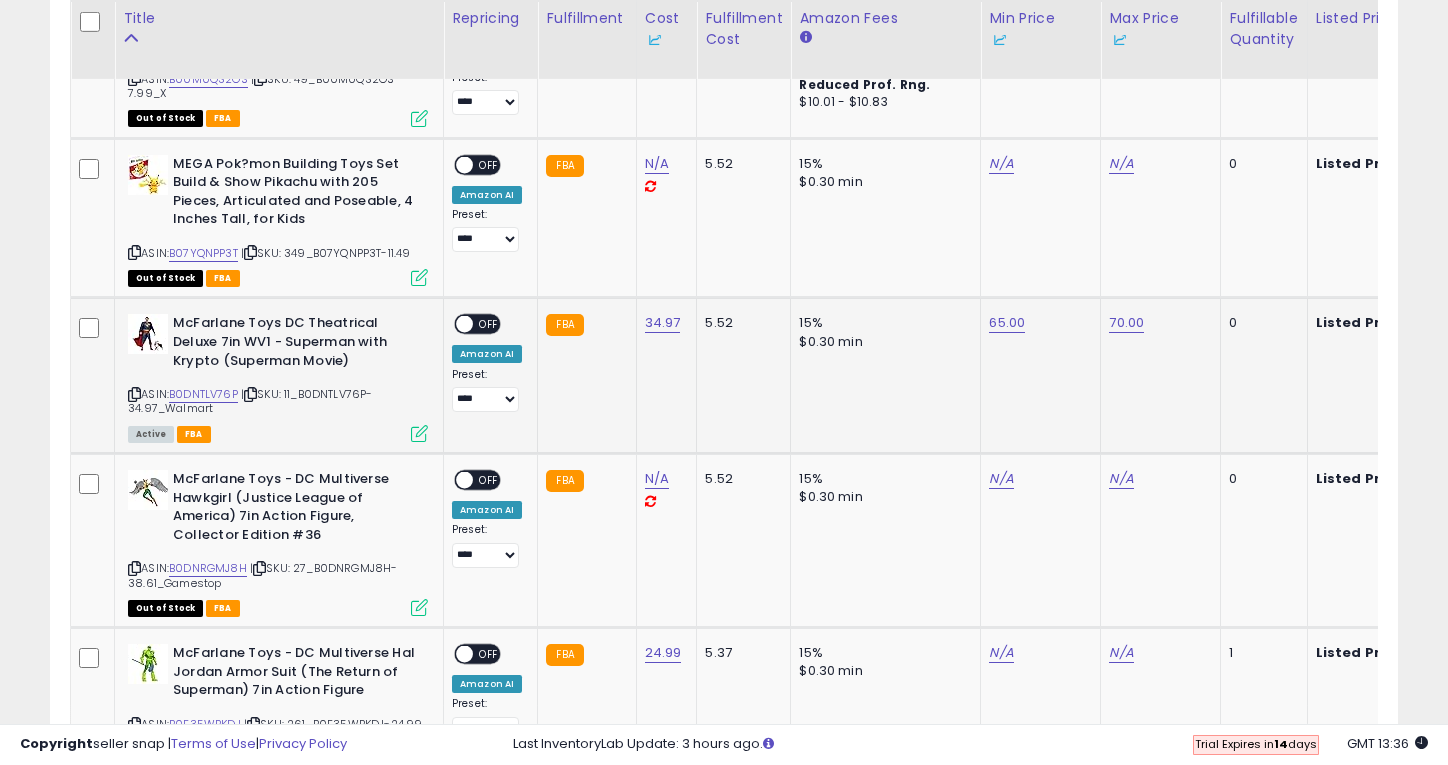 click on "OFF" at bounding box center [489, 324] 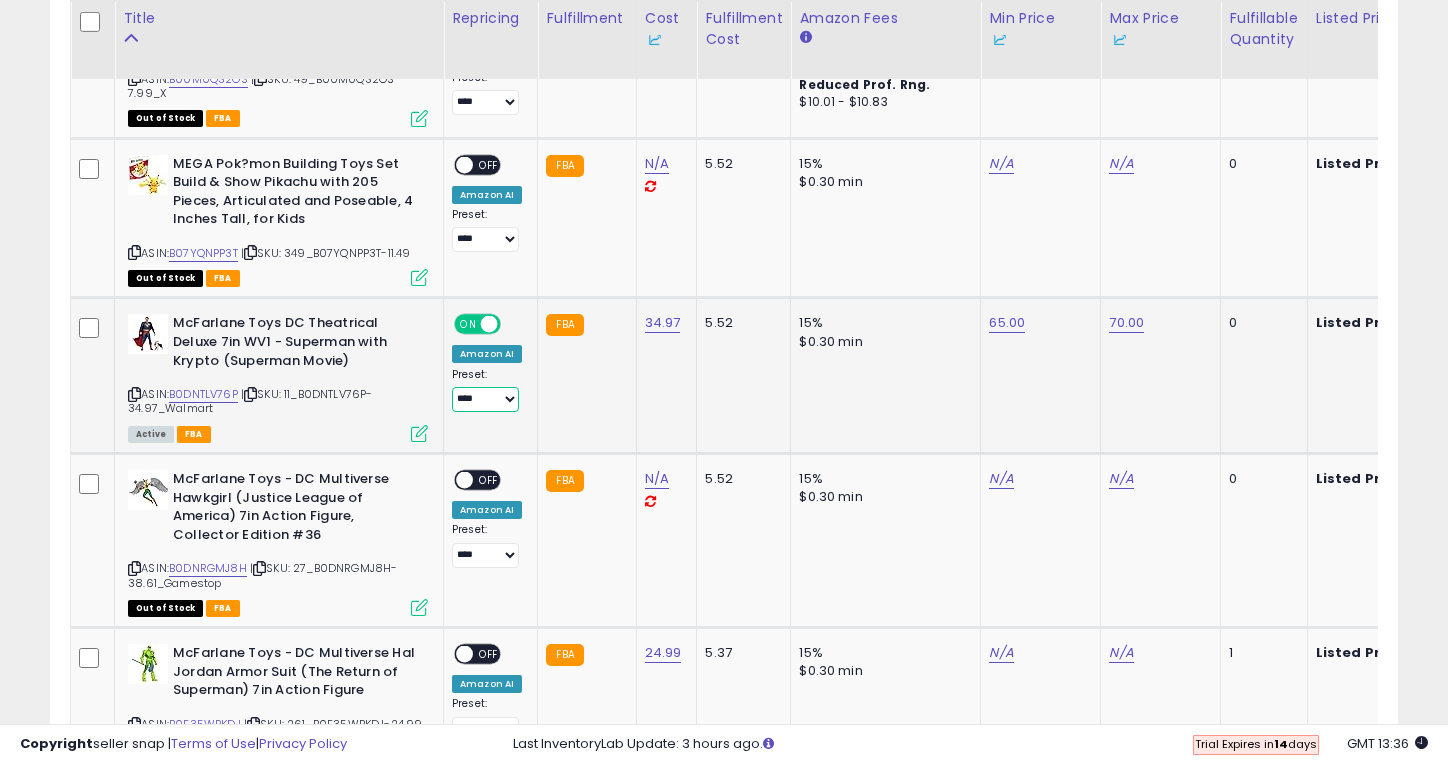 click on "**** **" at bounding box center [485, 399] 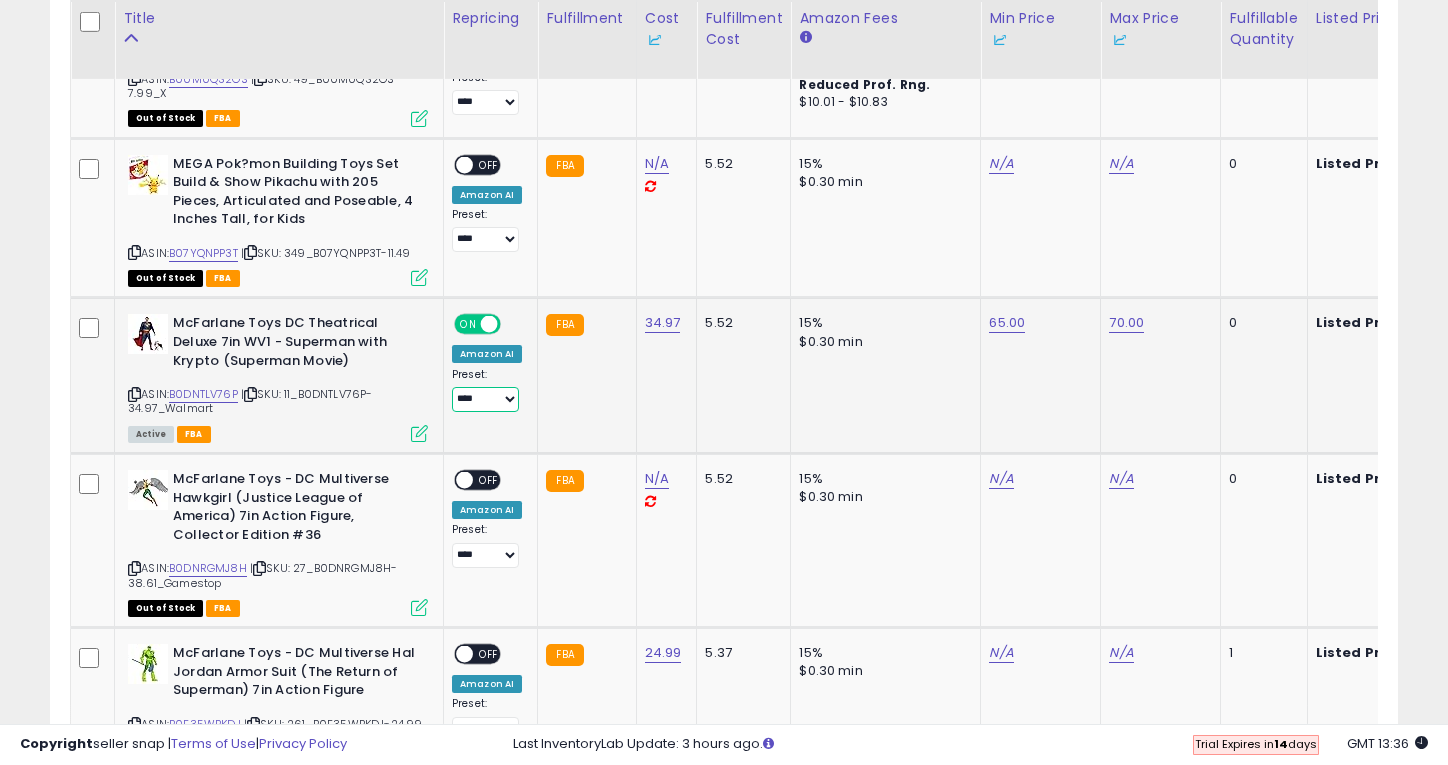 select on "**" 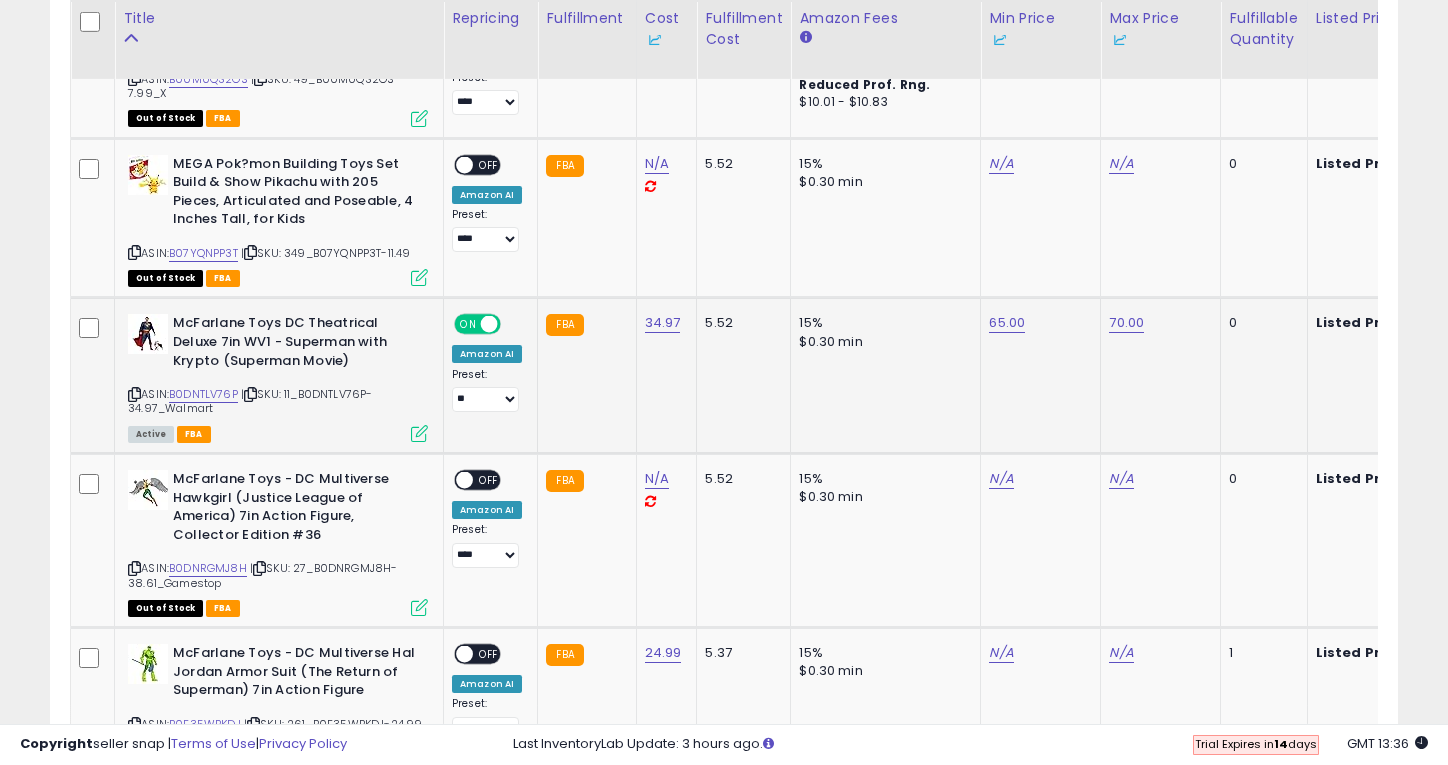 click on "FBA" 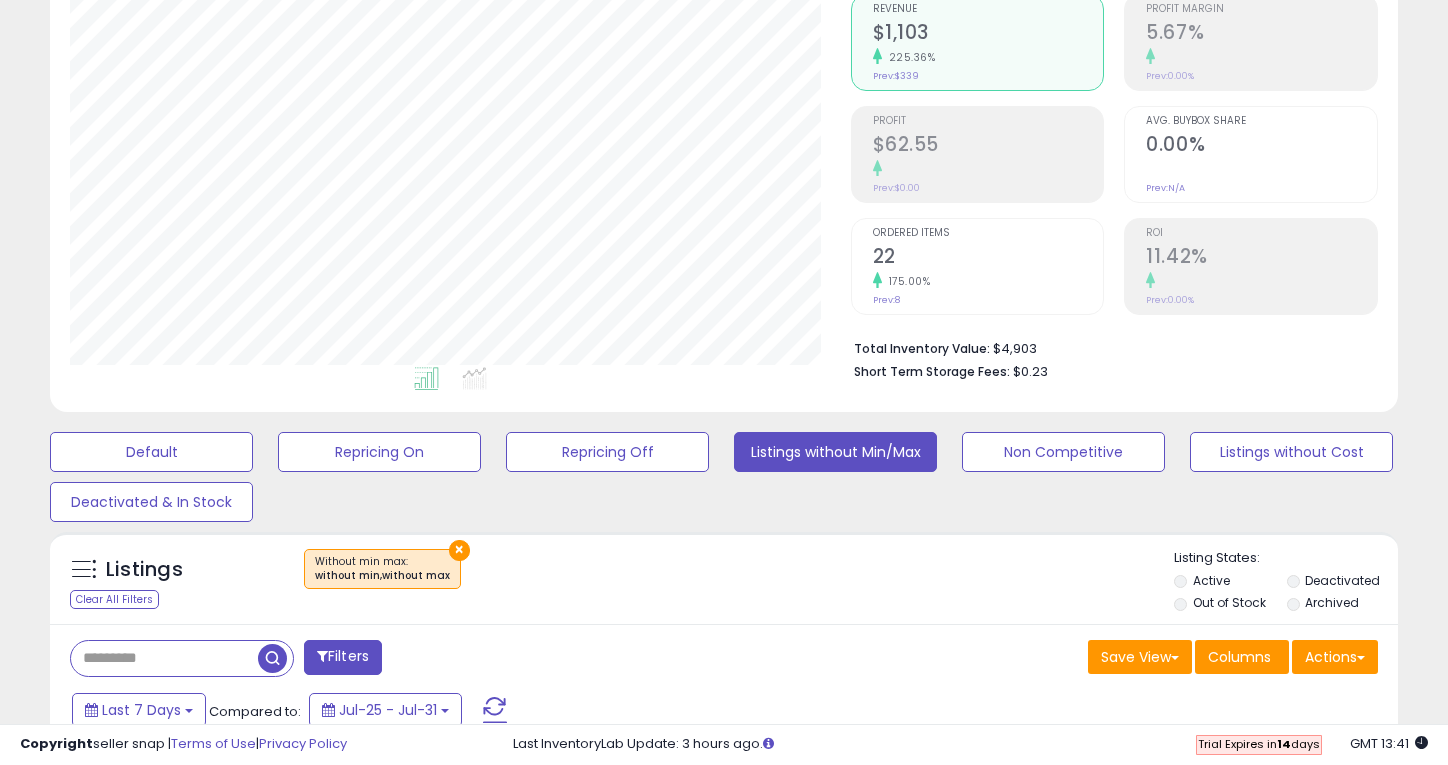 scroll, scrollTop: 0, scrollLeft: 0, axis: both 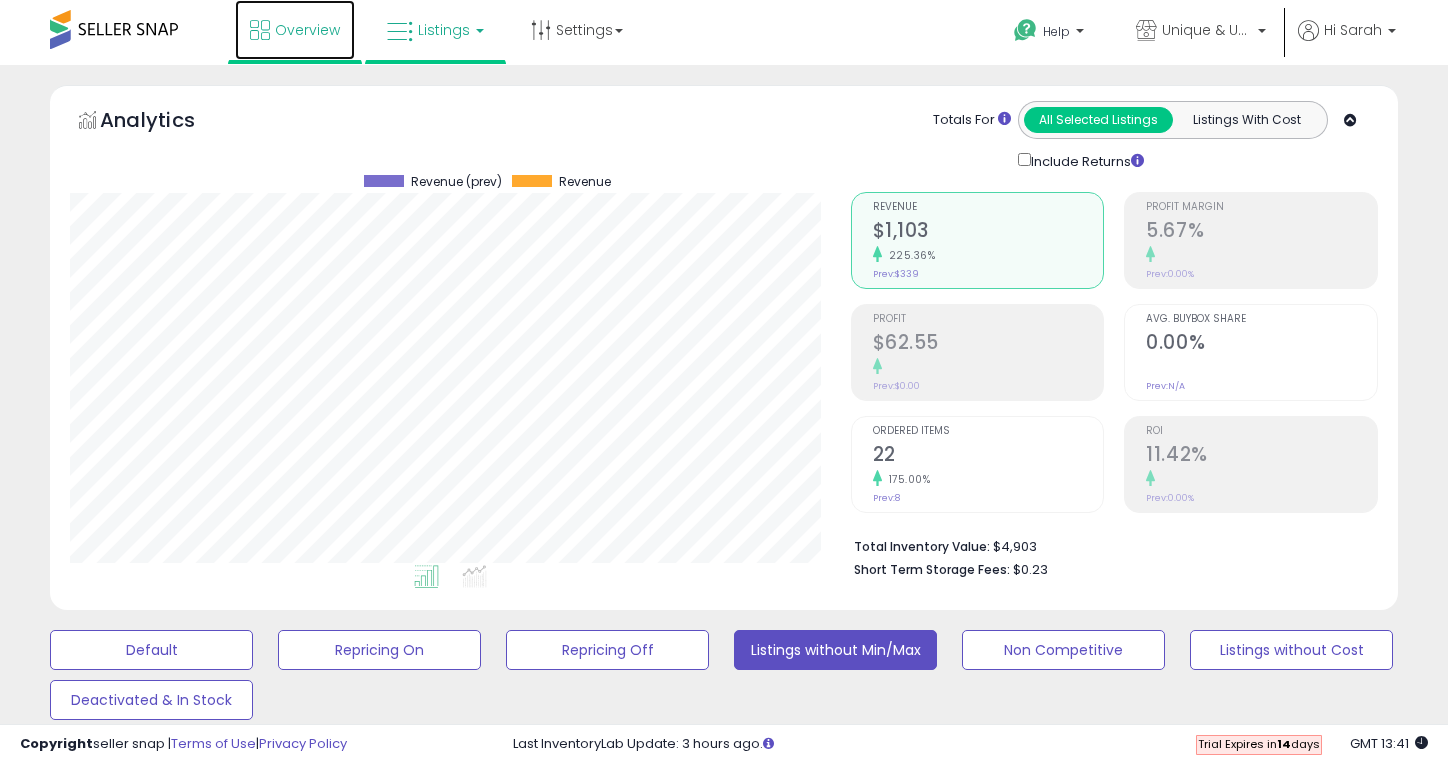 click on "Overview" at bounding box center [307, 30] 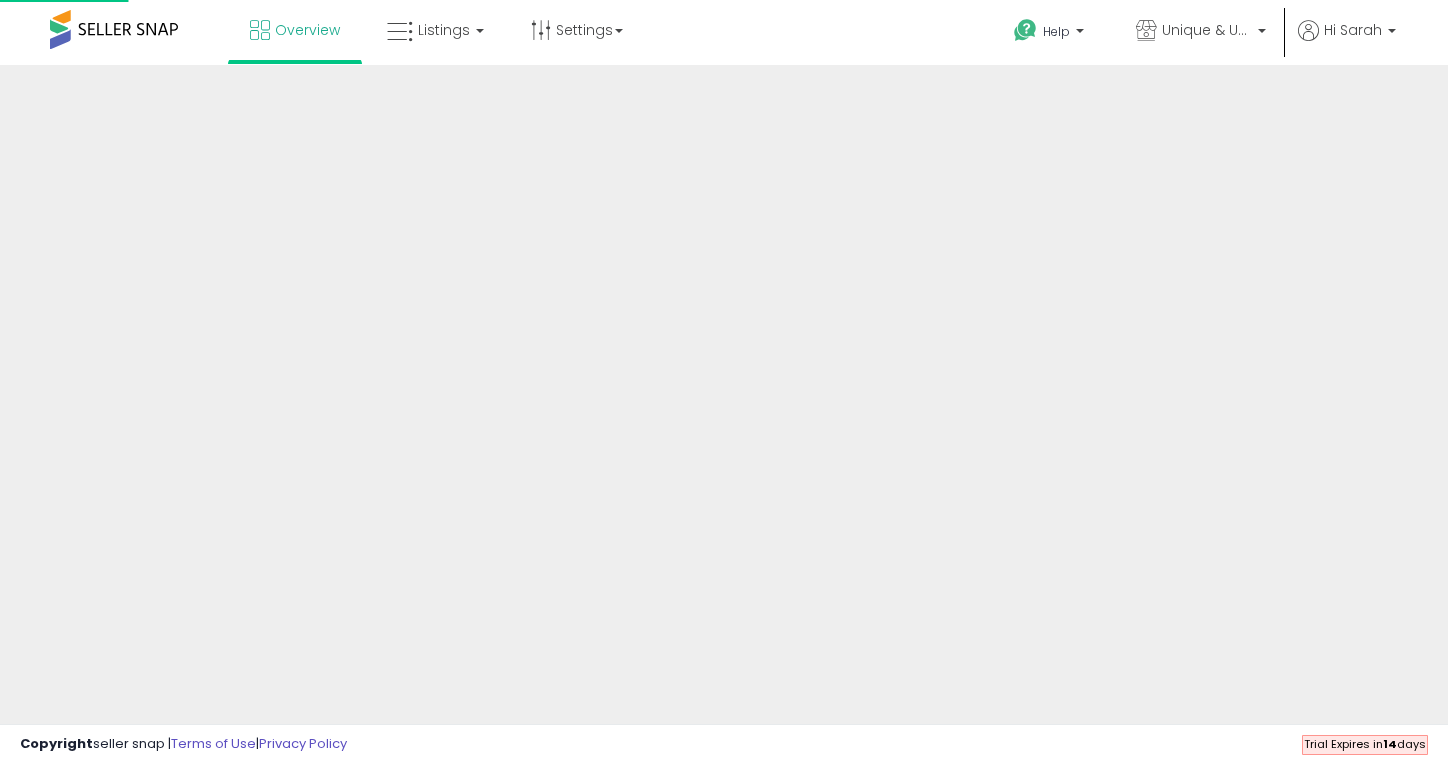 scroll, scrollTop: 0, scrollLeft: 0, axis: both 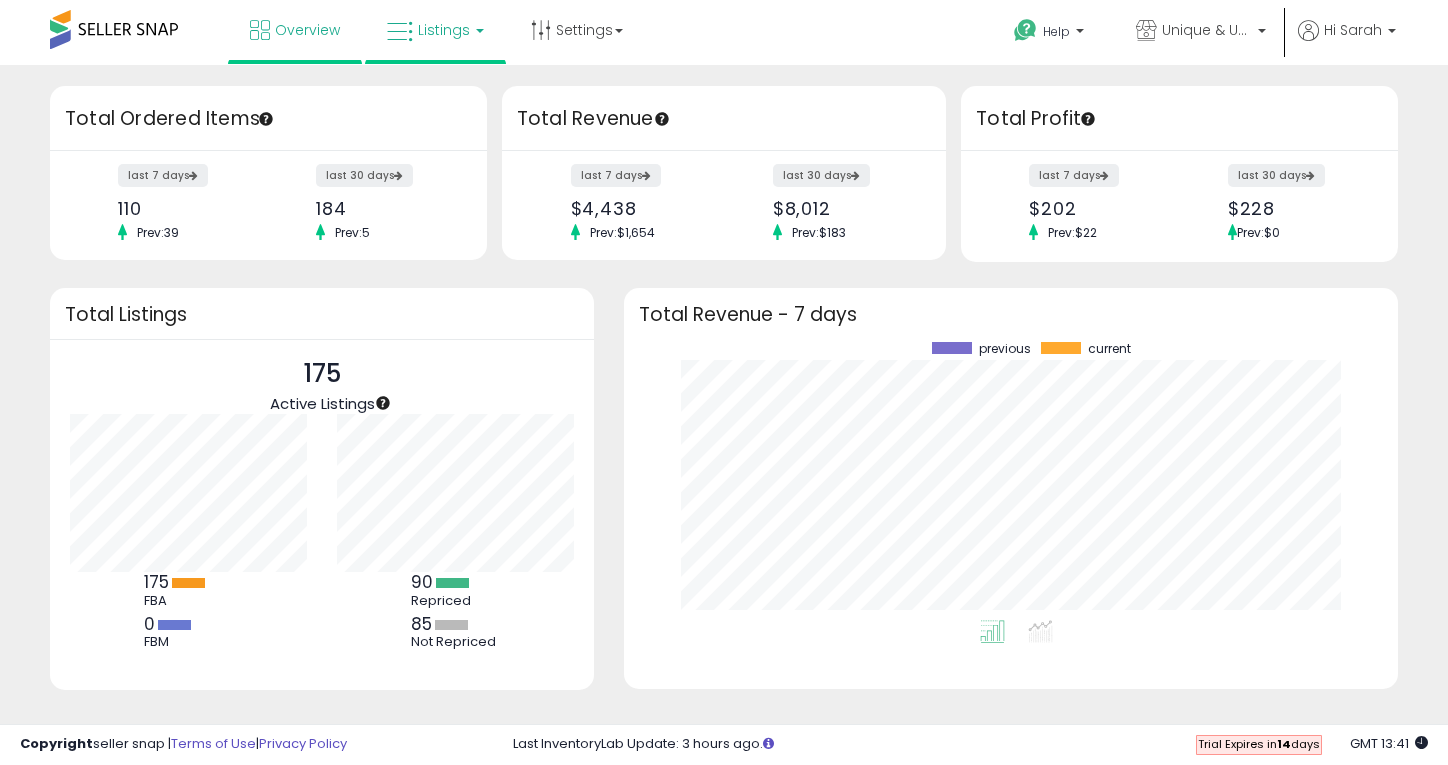 click on "Listings" at bounding box center (435, 30) 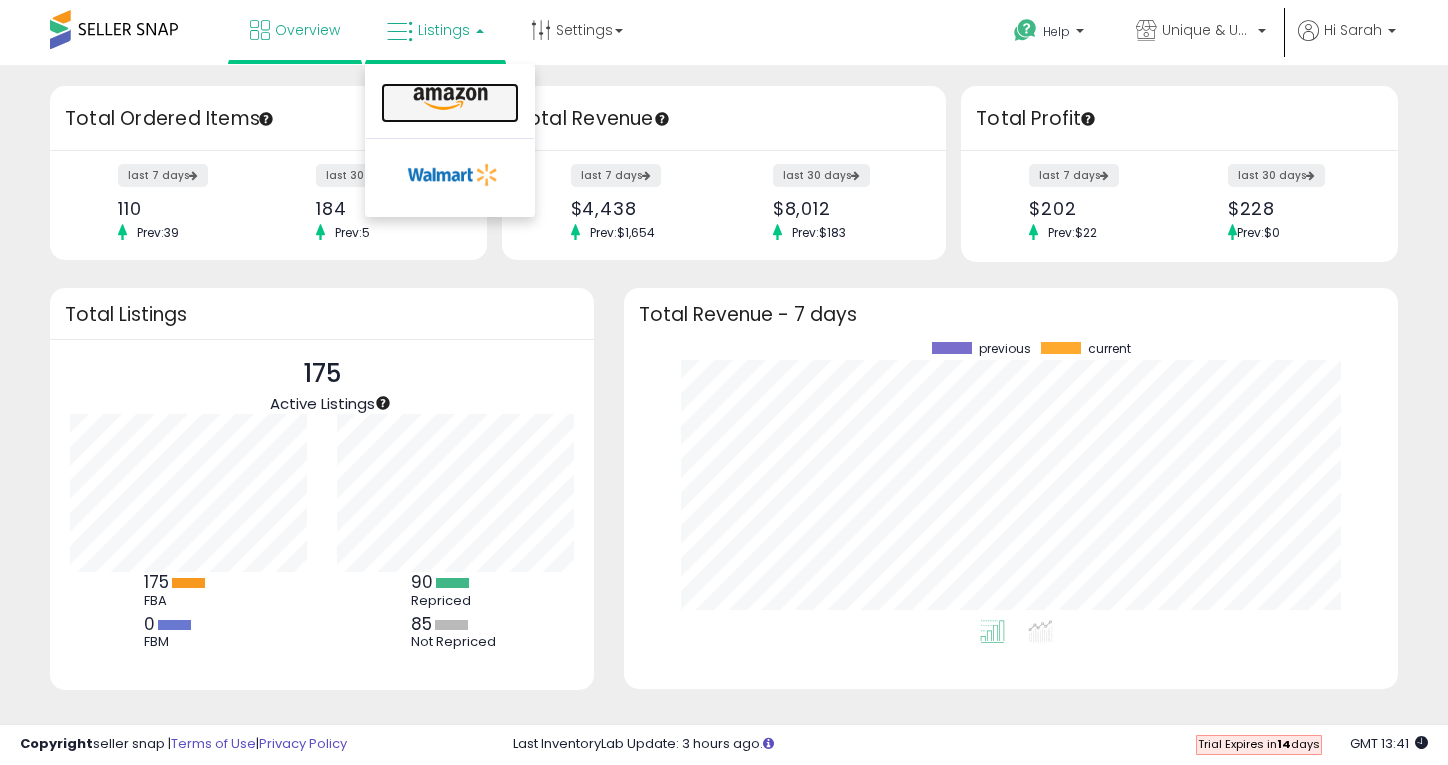 click at bounding box center (450, 99) 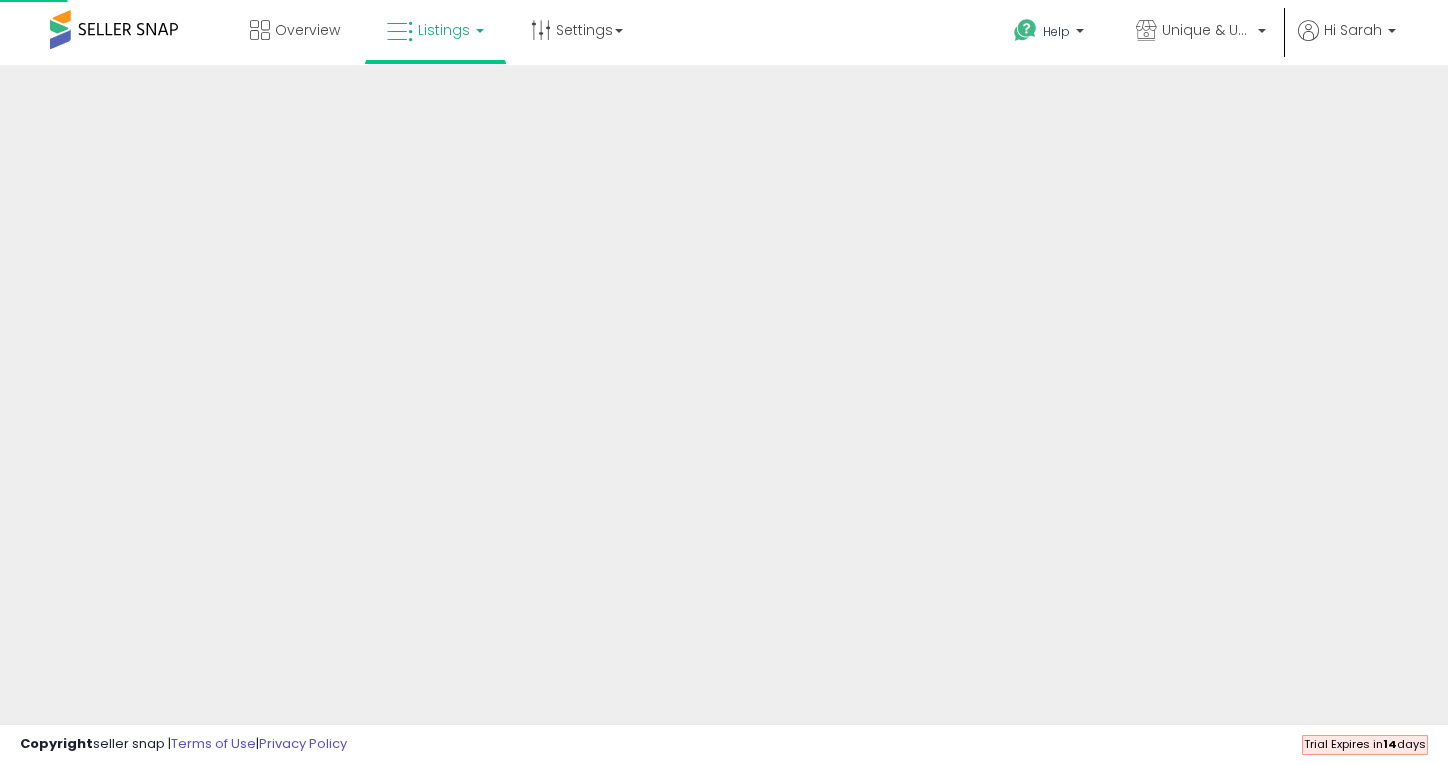 scroll, scrollTop: 0, scrollLeft: 0, axis: both 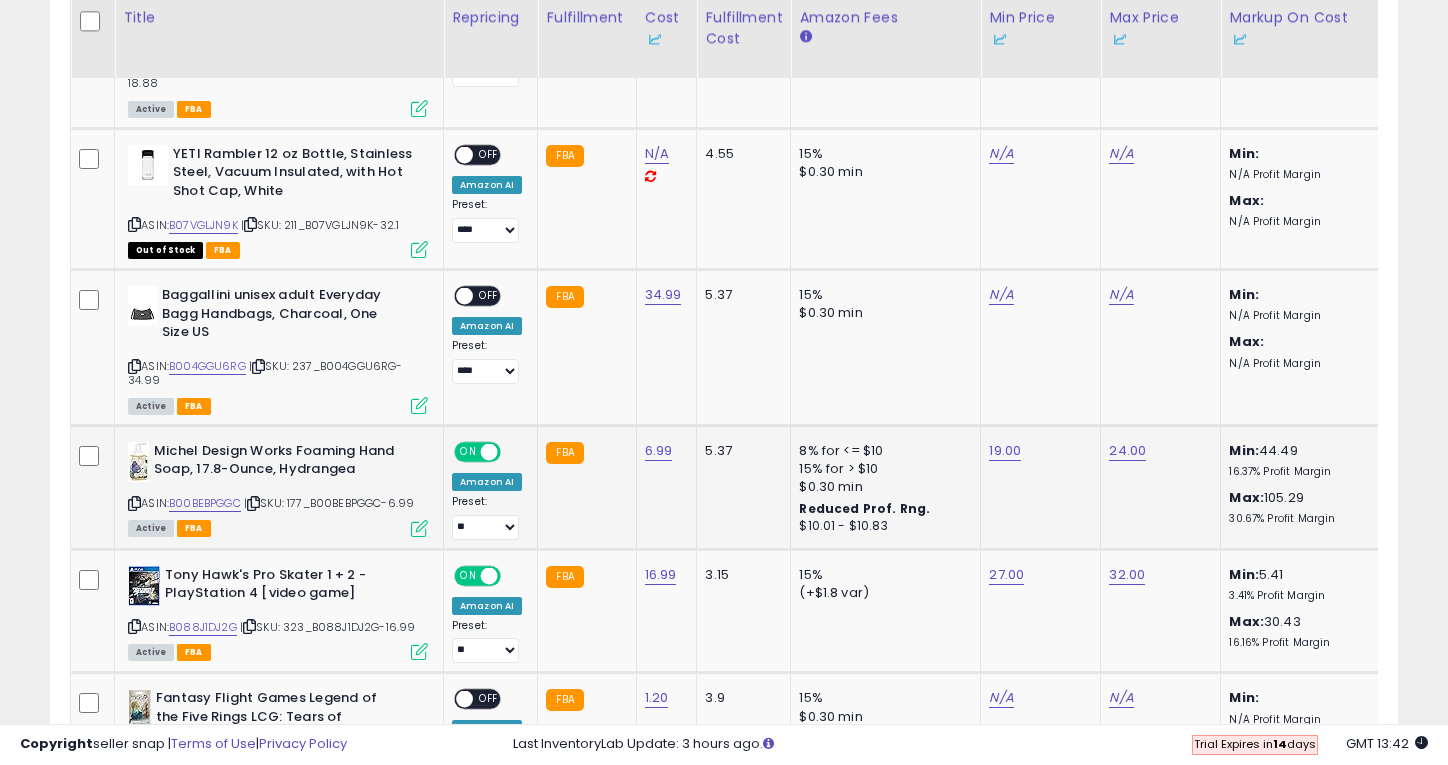 click at bounding box center [419, 528] 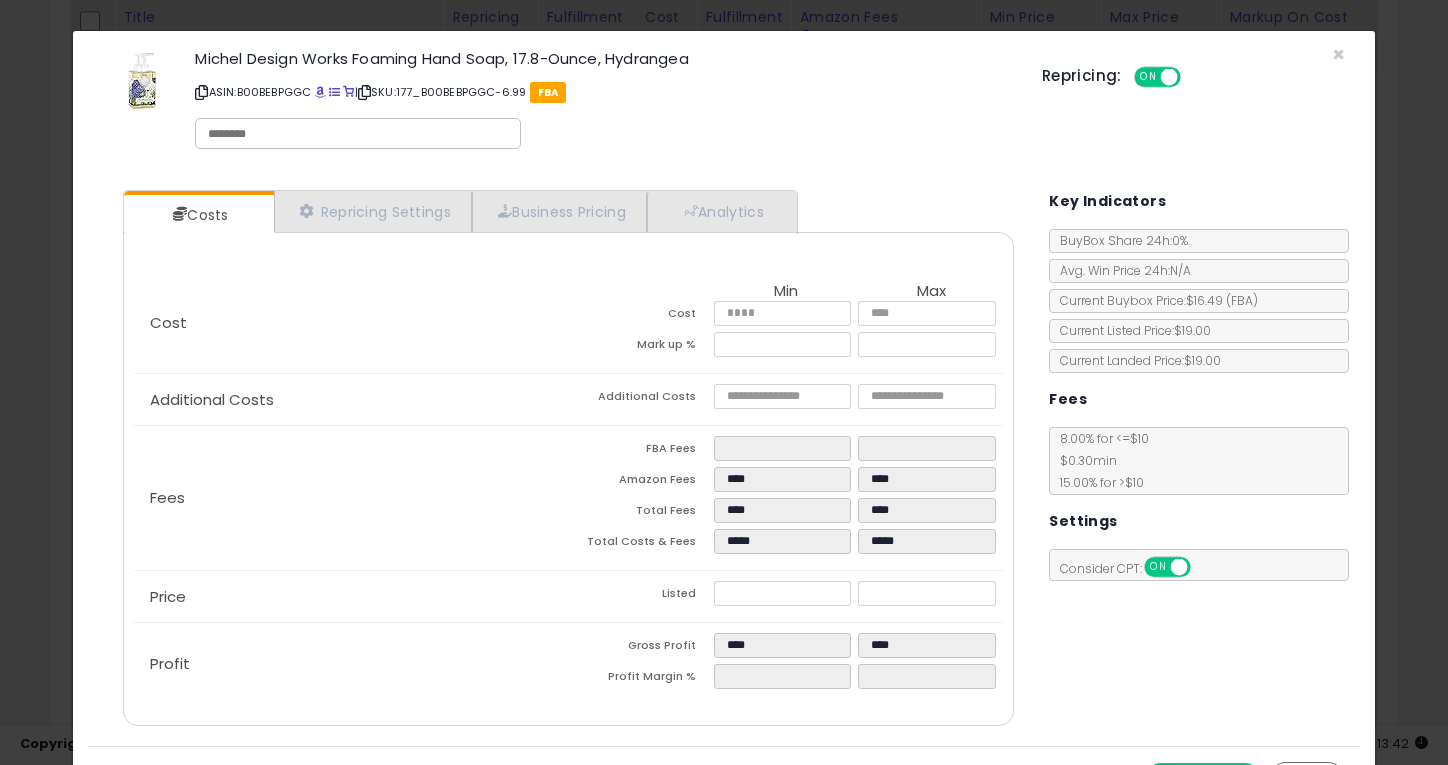 scroll, scrollTop: 2, scrollLeft: 0, axis: vertical 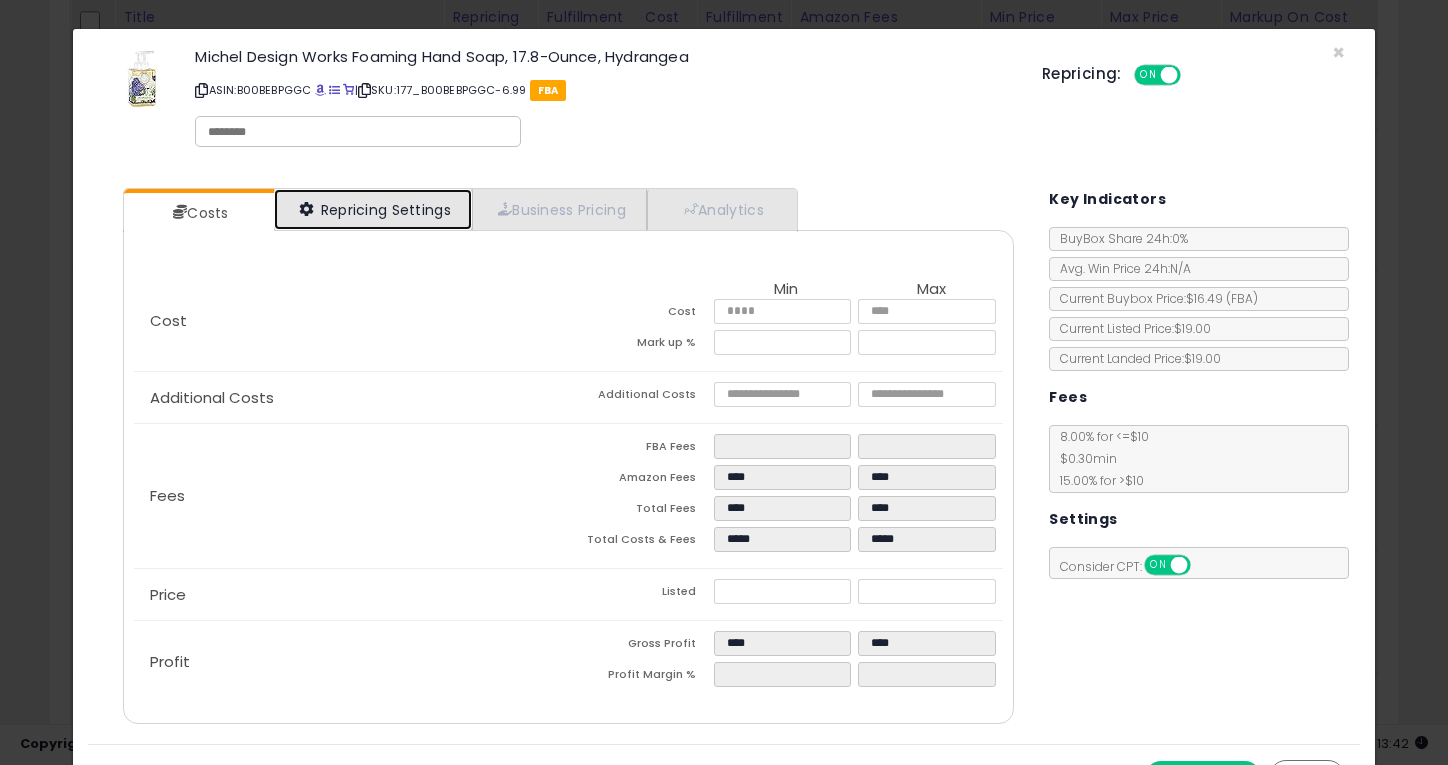 click on "Repricing Settings" at bounding box center (373, 209) 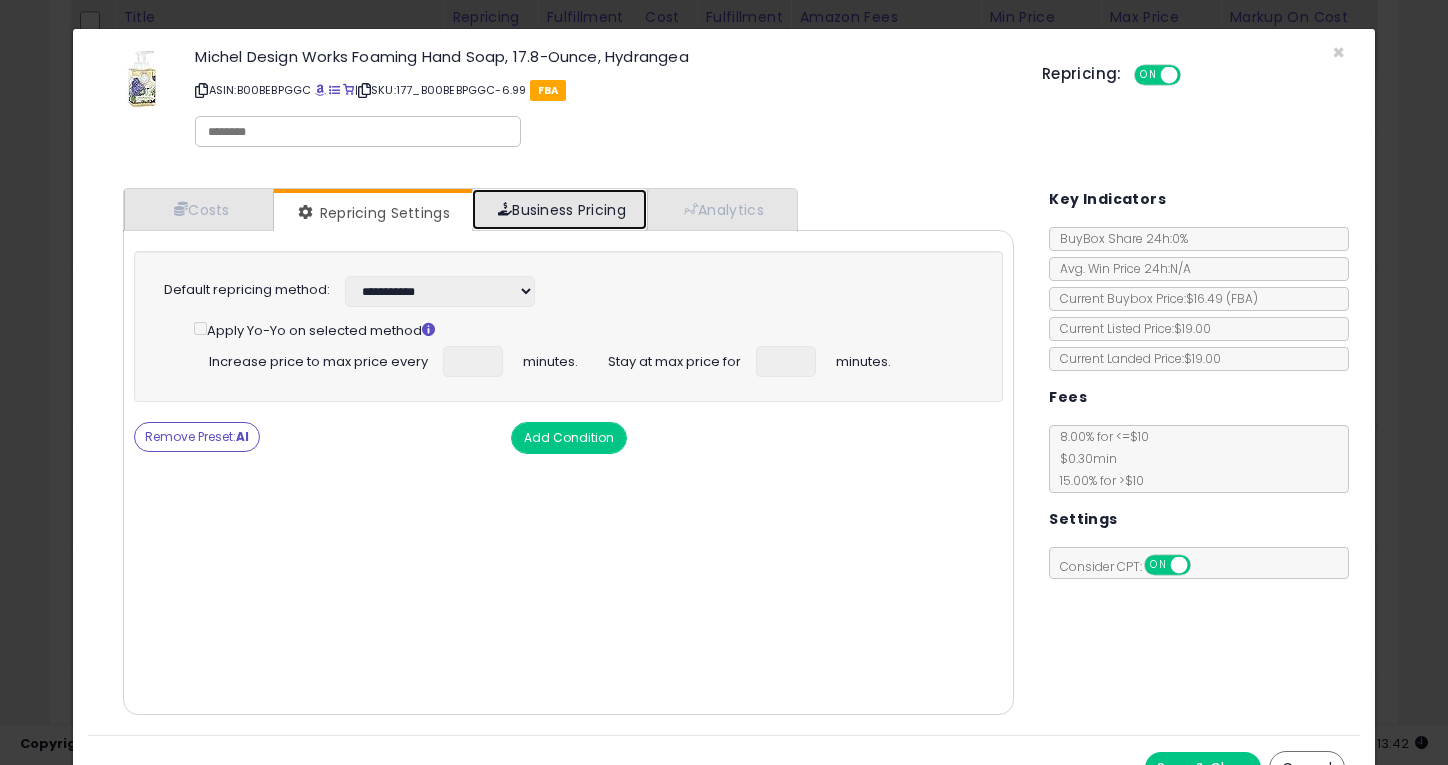 click on "Business Pricing" at bounding box center [559, 209] 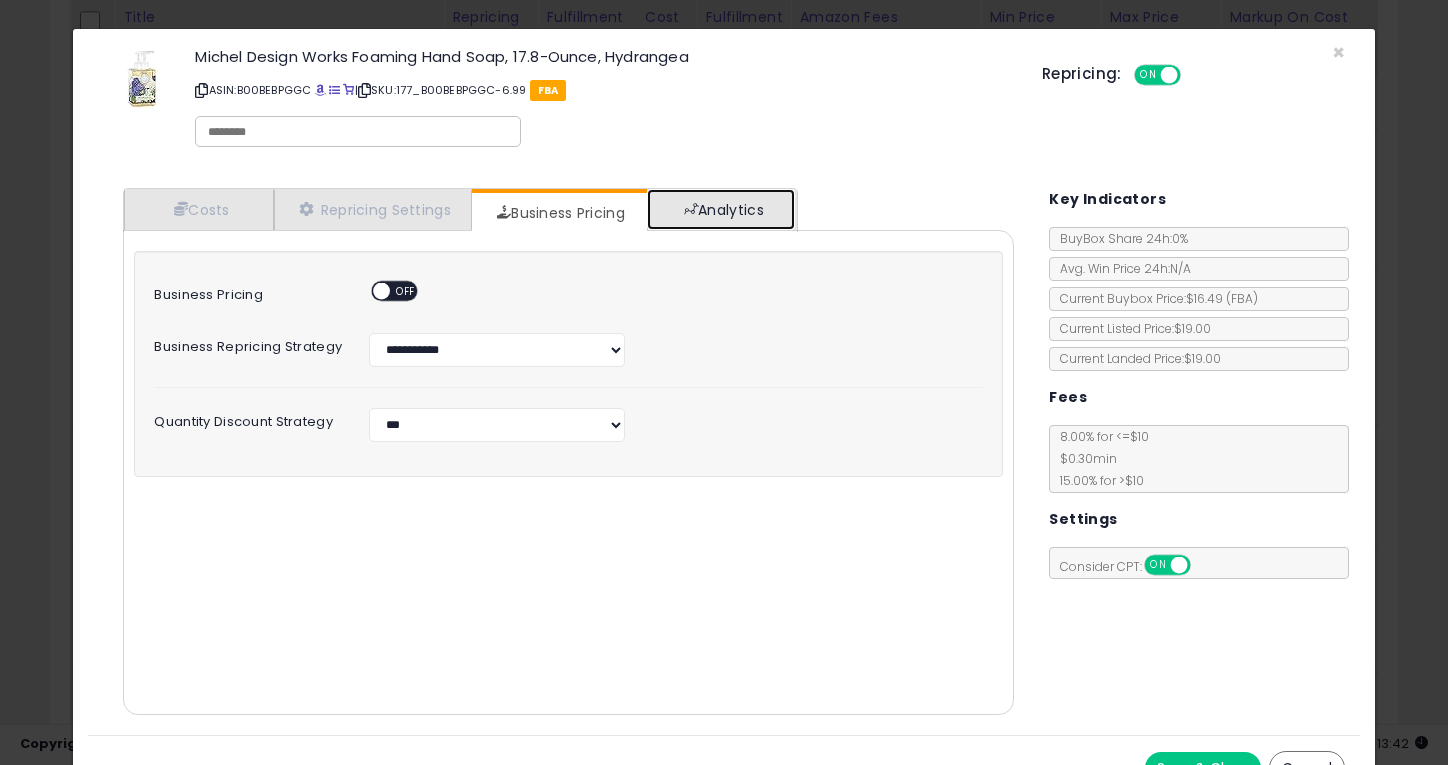 click on "Analytics" at bounding box center (721, 209) 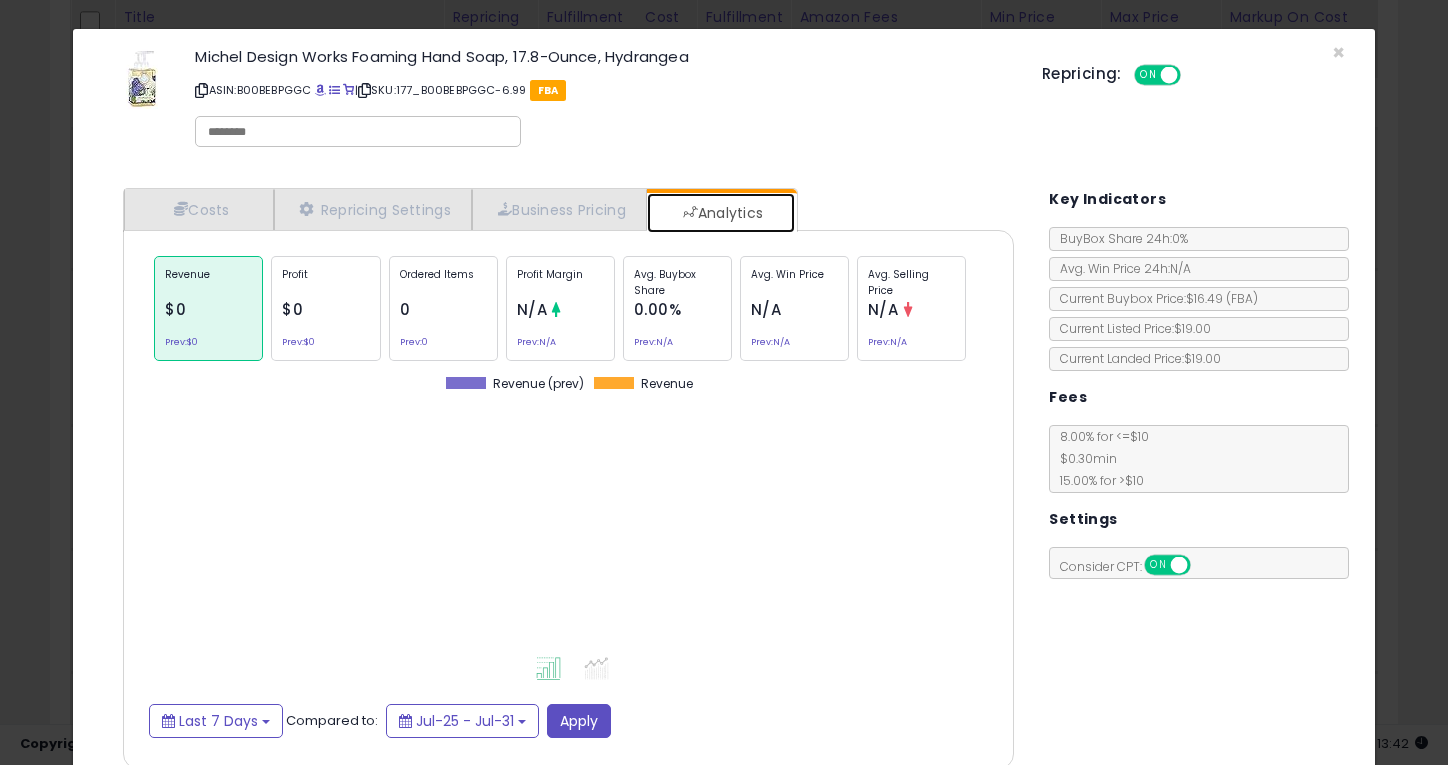 scroll, scrollTop: 999385, scrollLeft: 999069, axis: both 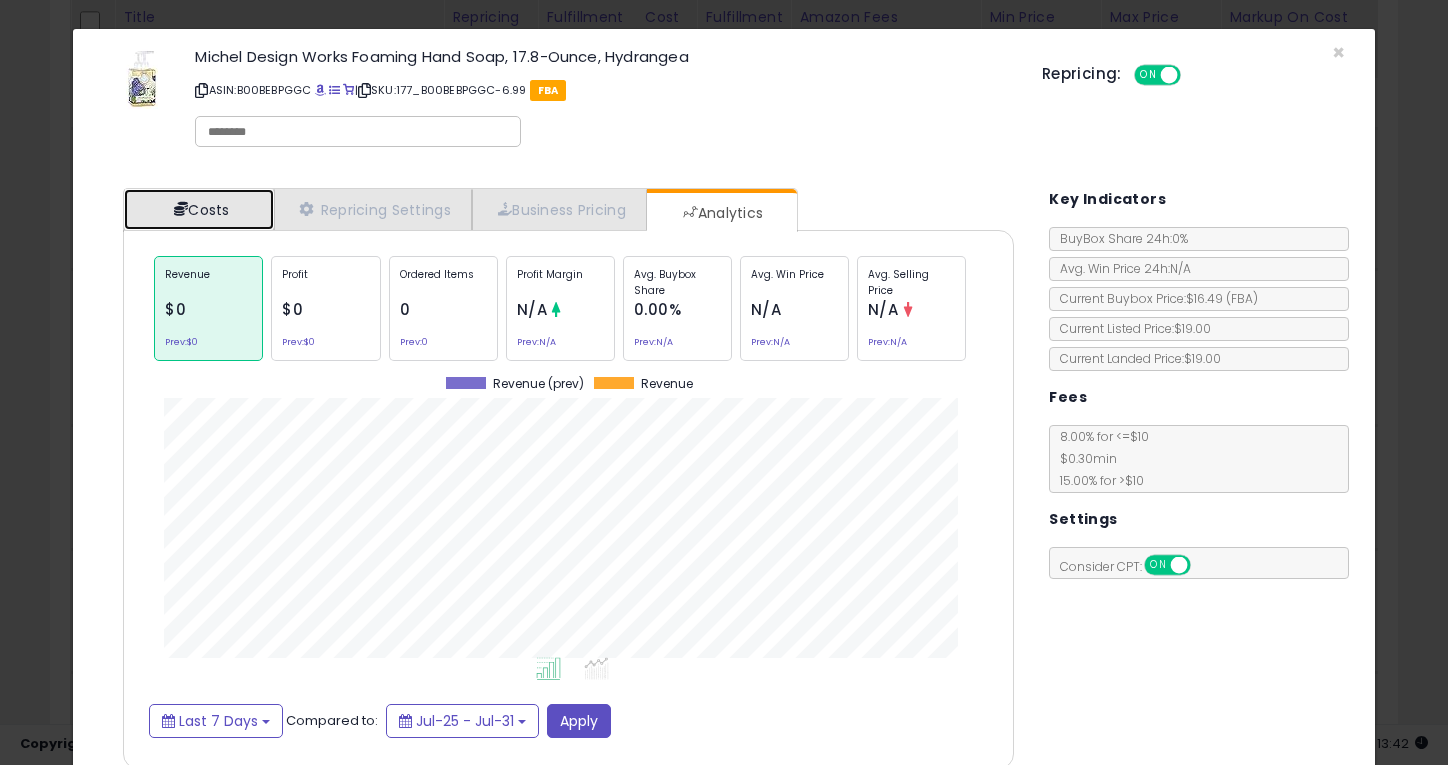 click on "Costs" at bounding box center (199, 209) 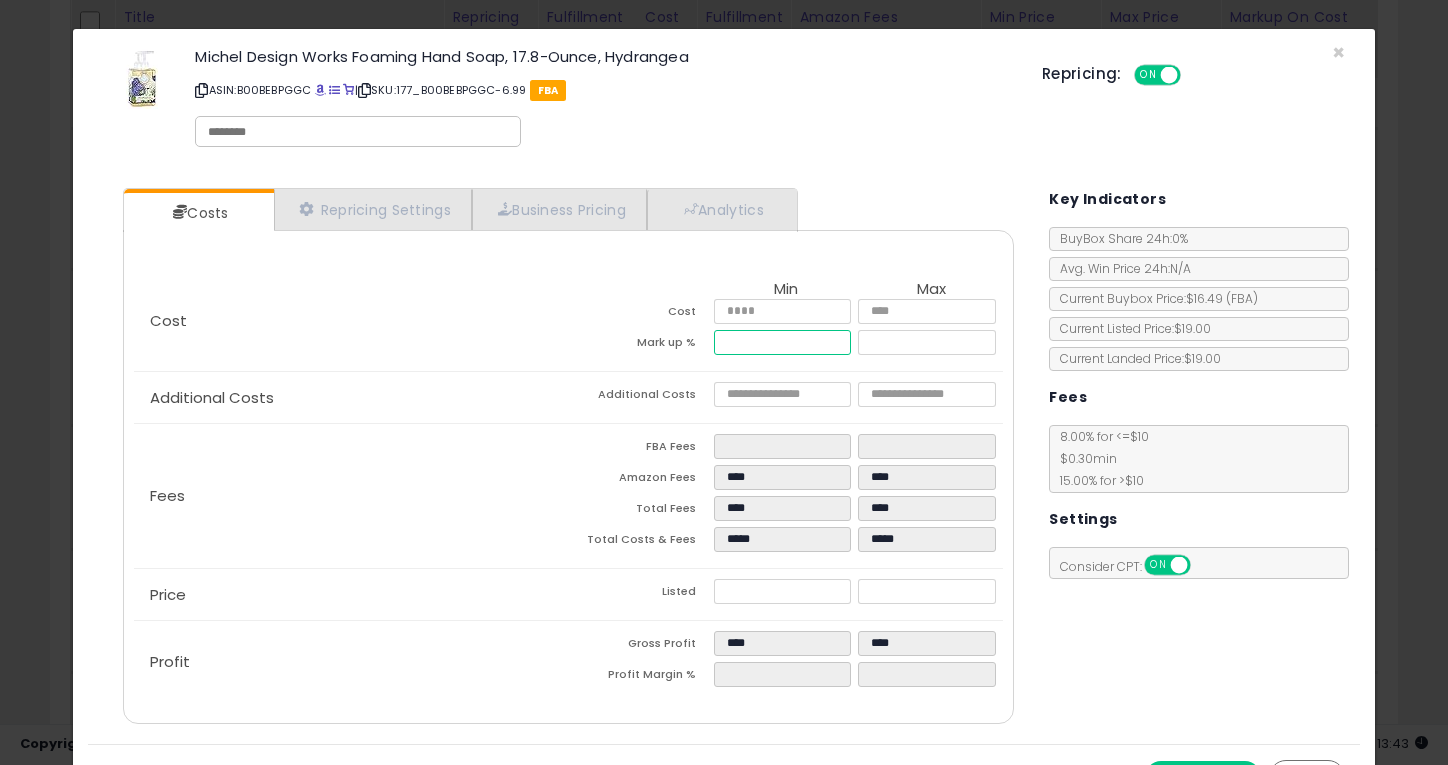 click on "*****" at bounding box center [783, 342] 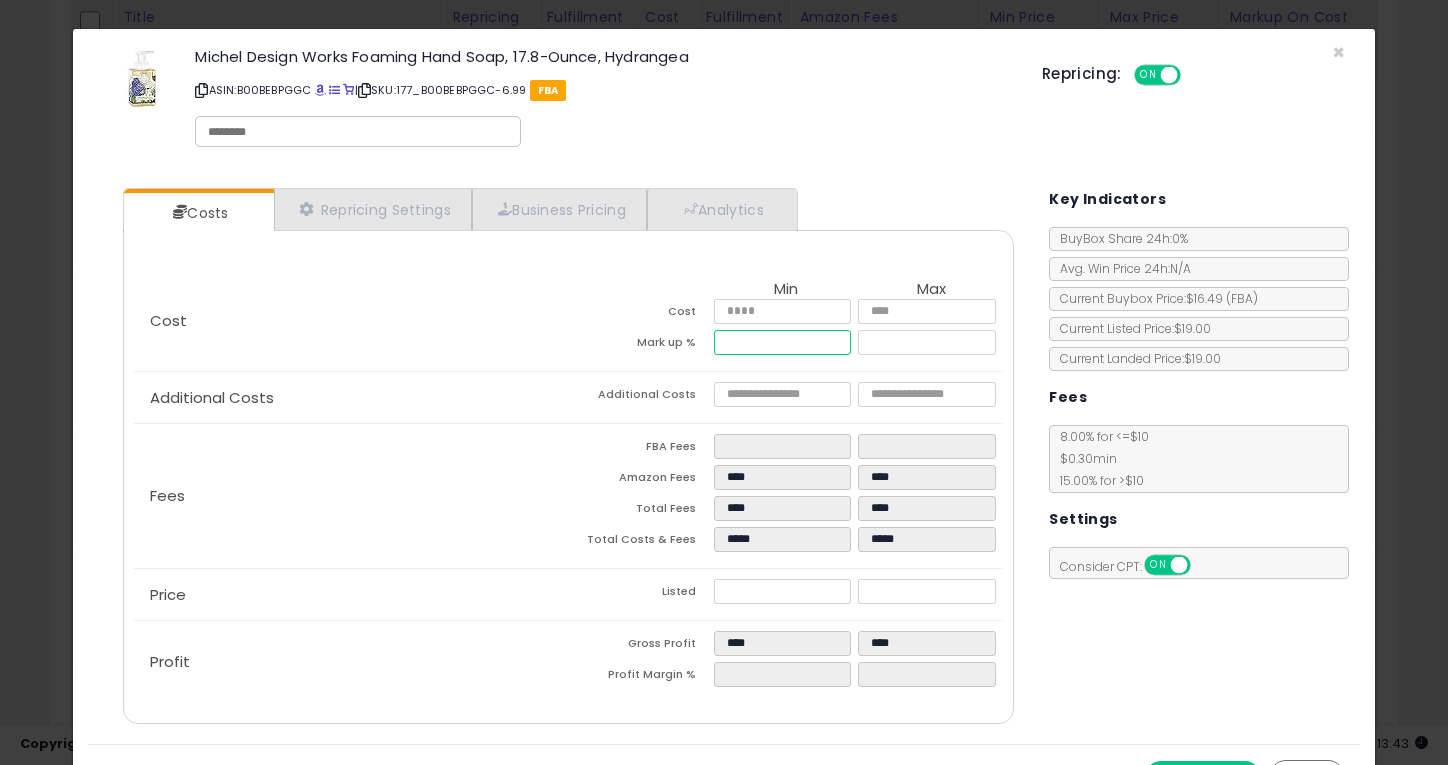 type on "*" 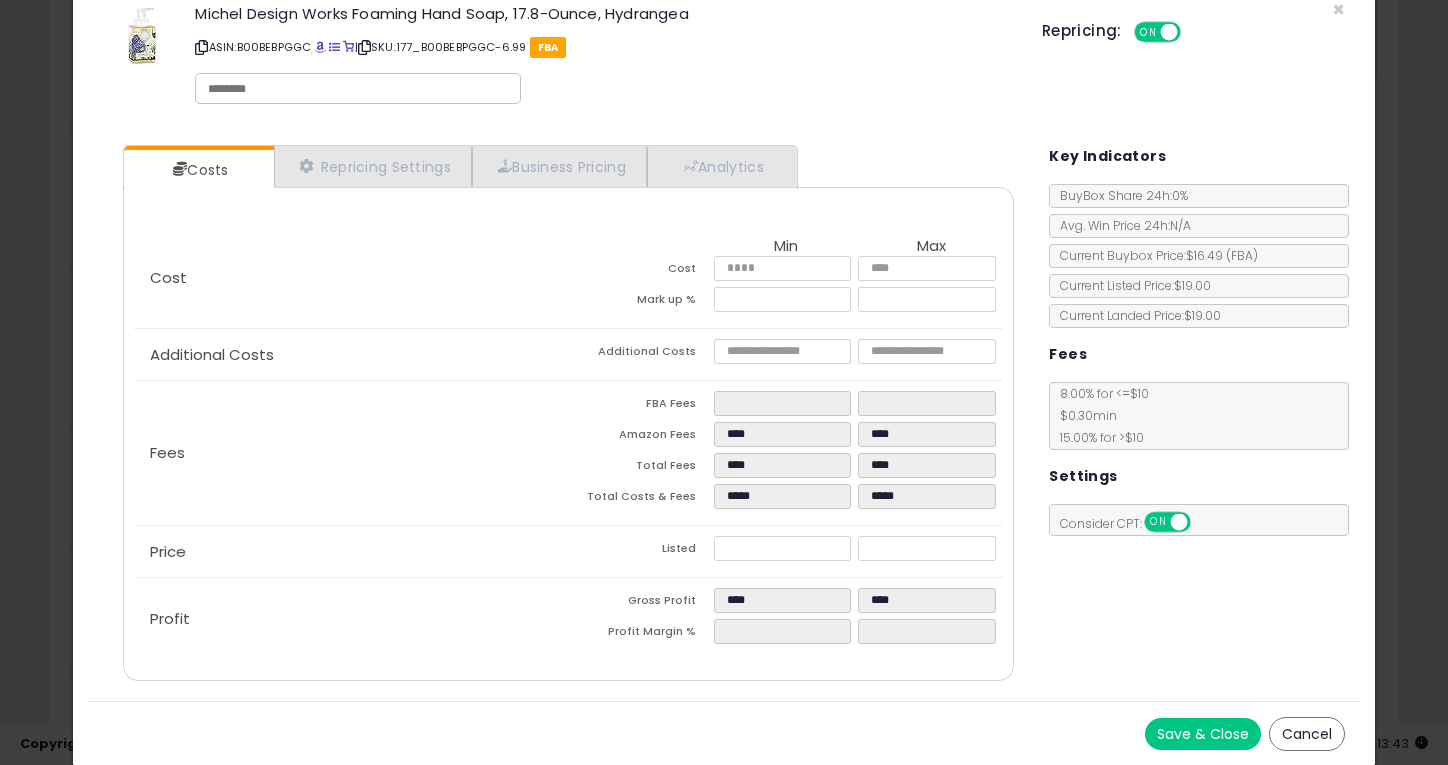 type on "*****" 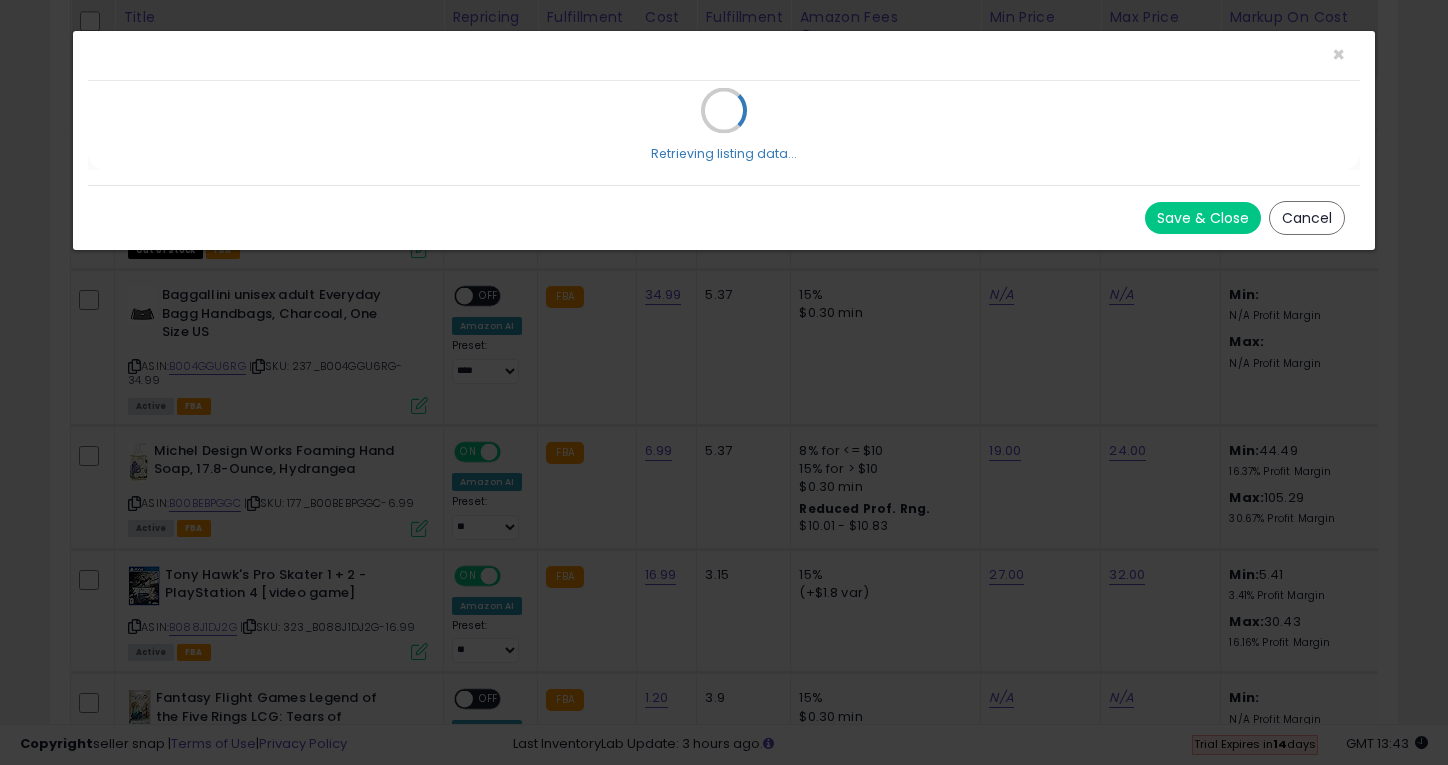 scroll, scrollTop: 0, scrollLeft: 0, axis: both 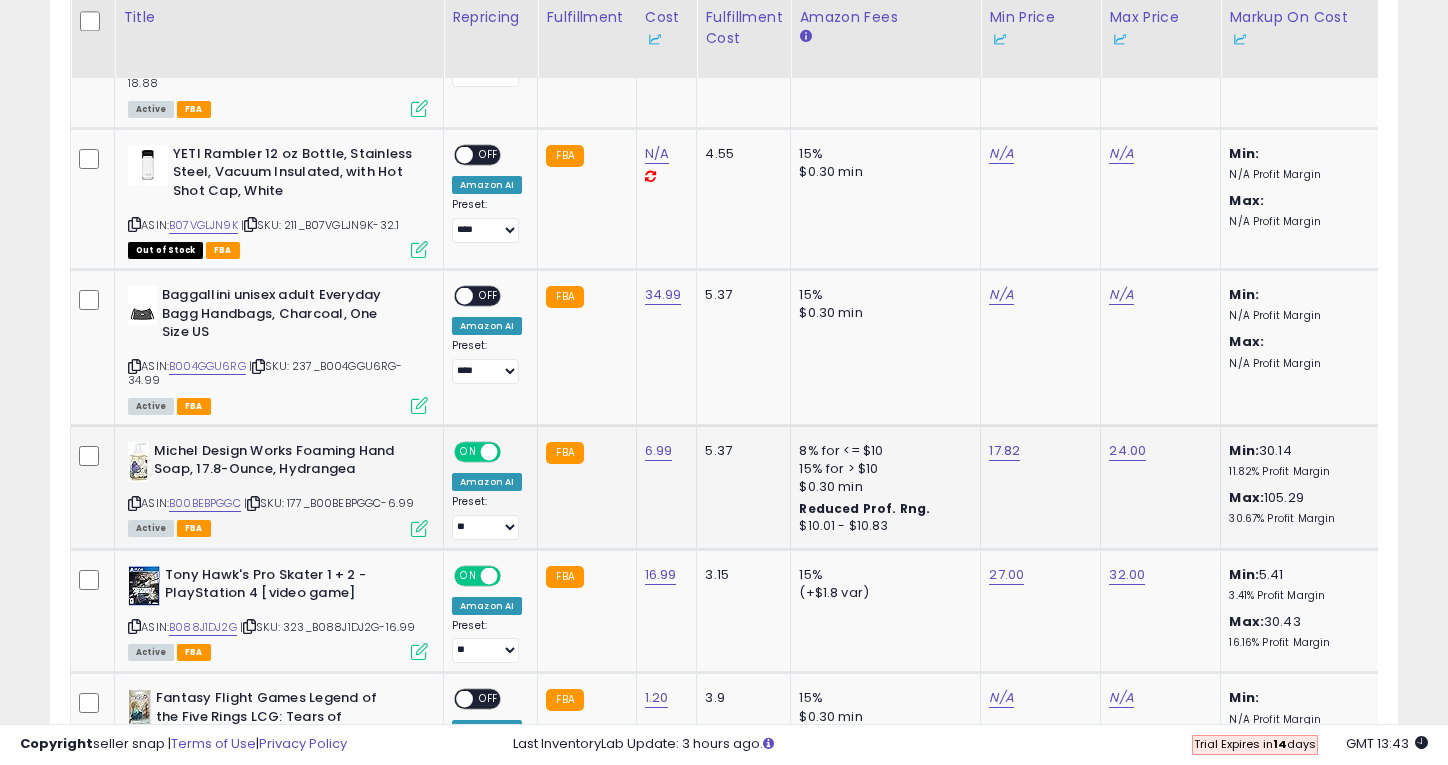 click at bounding box center (419, 528) 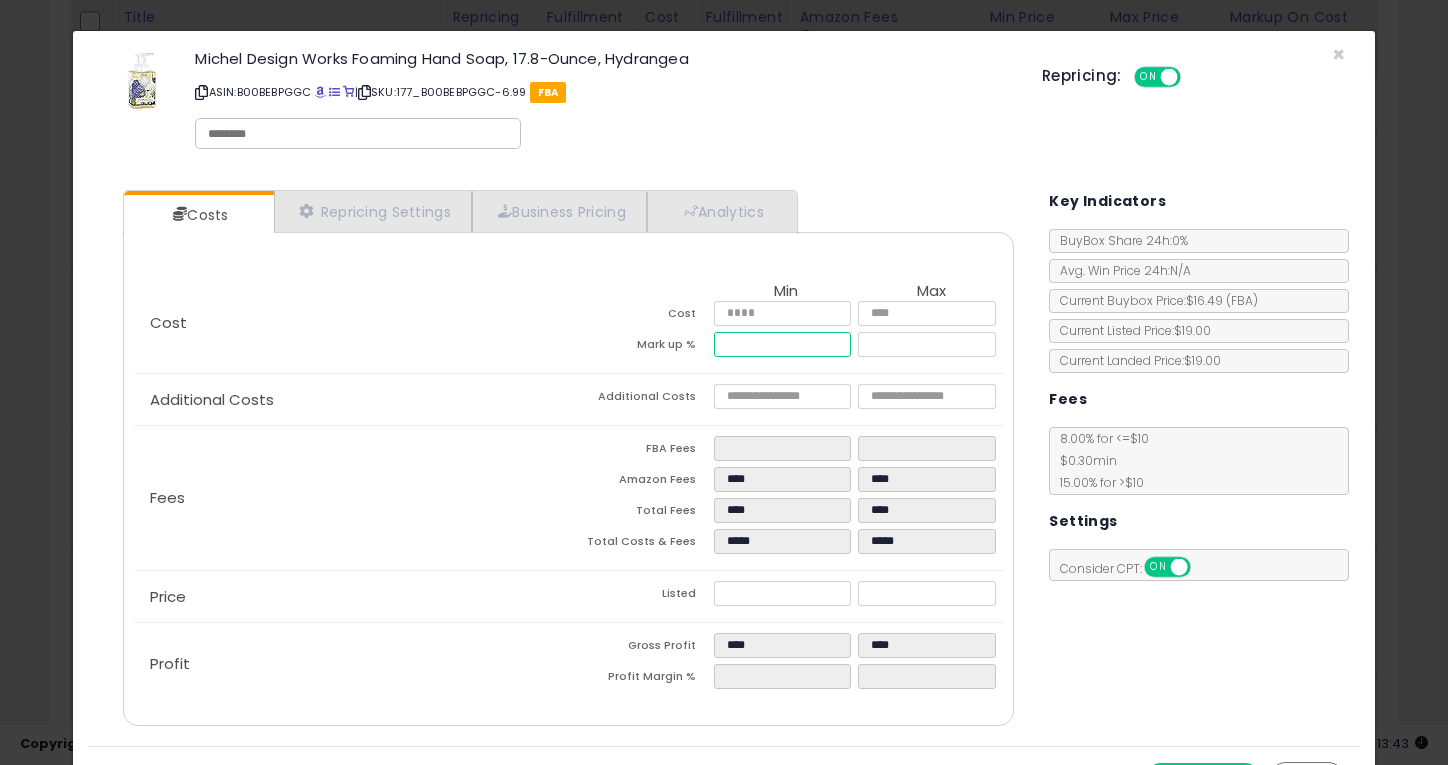 click on "*****" at bounding box center [783, 344] 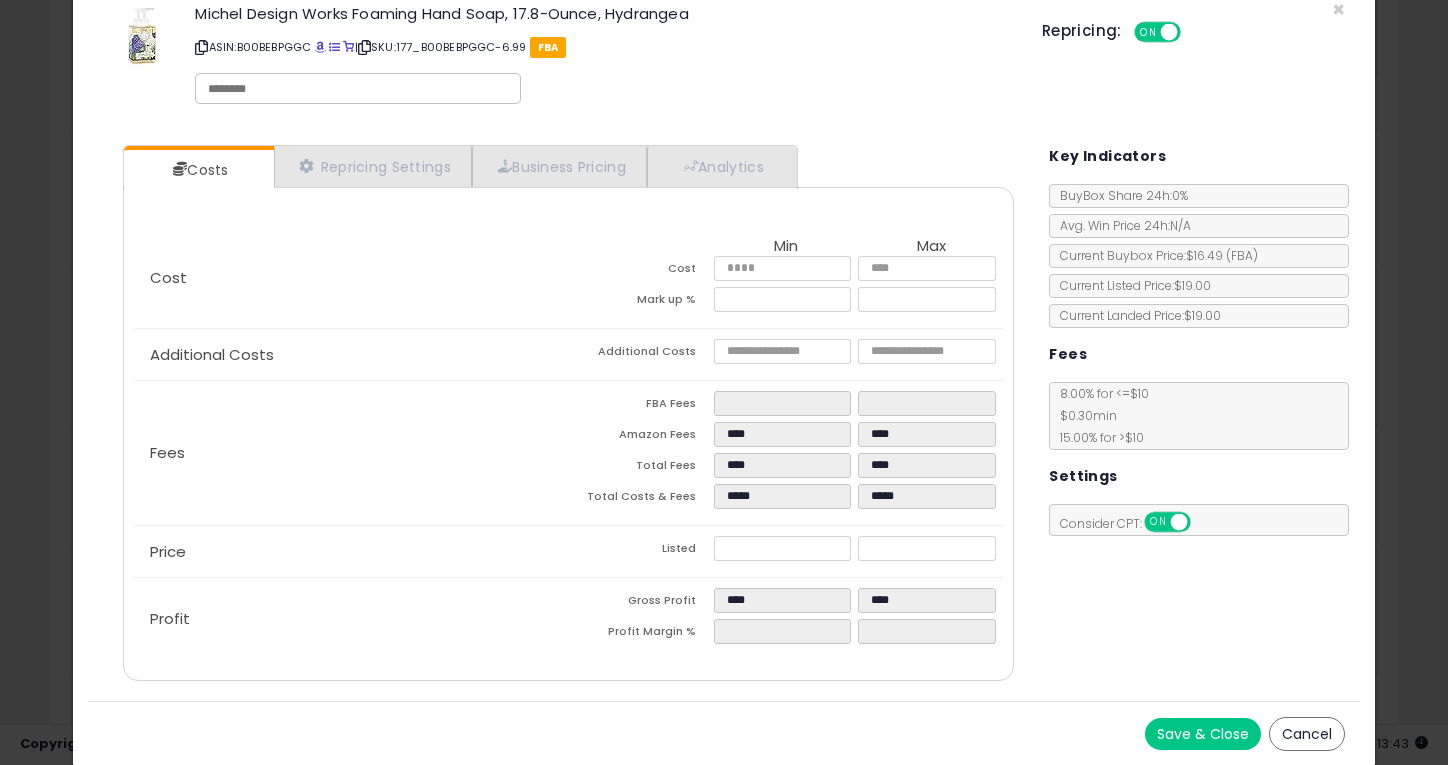 type on "*****" 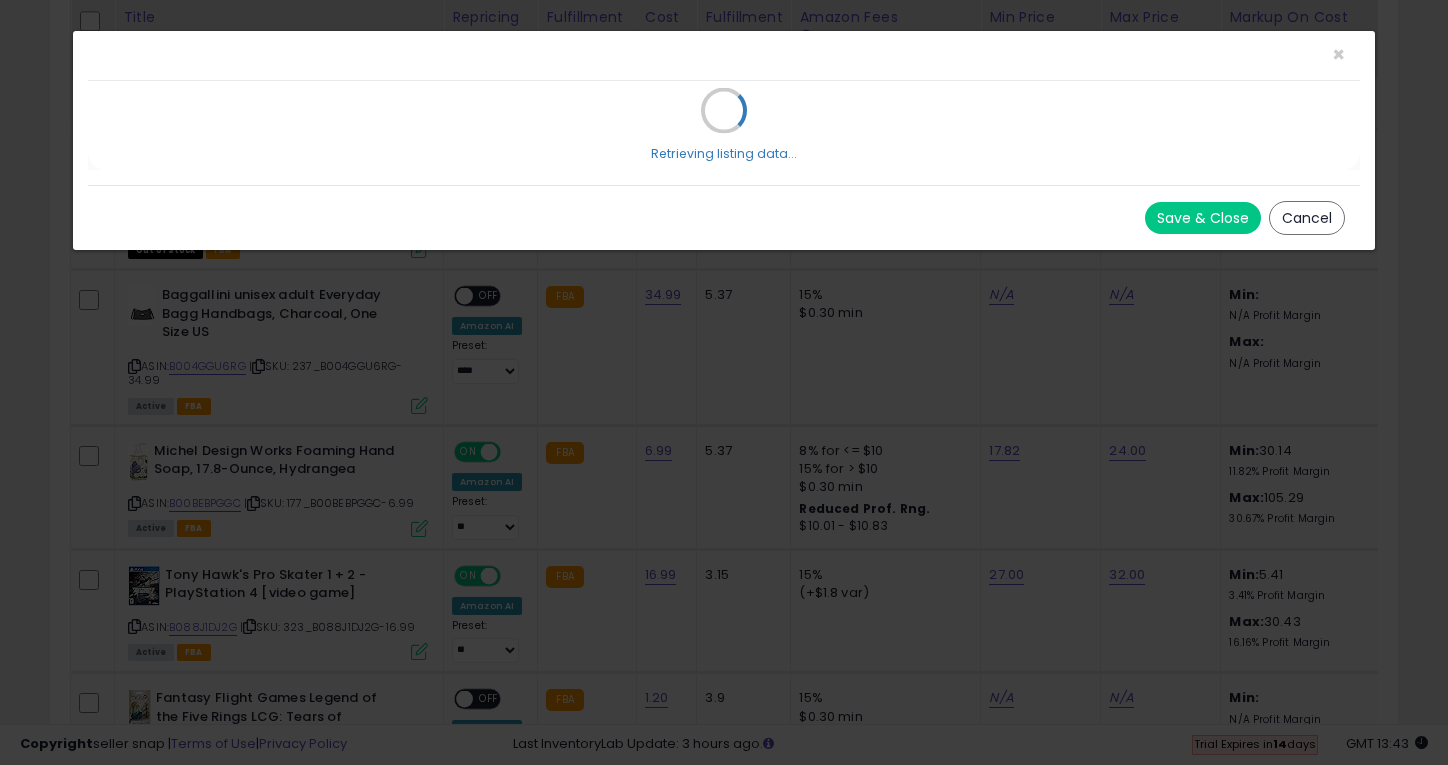 scroll, scrollTop: 0, scrollLeft: 0, axis: both 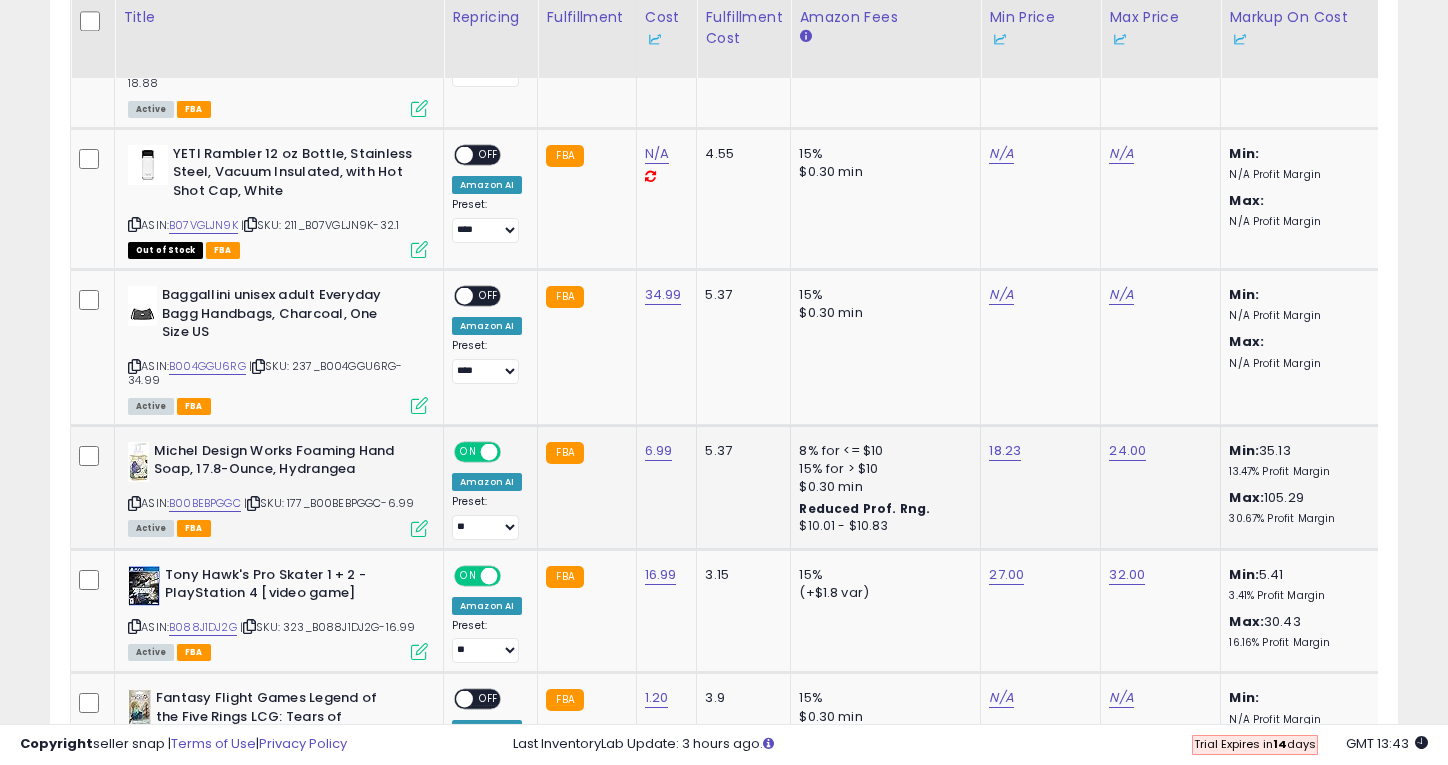 click at bounding box center (419, 528) 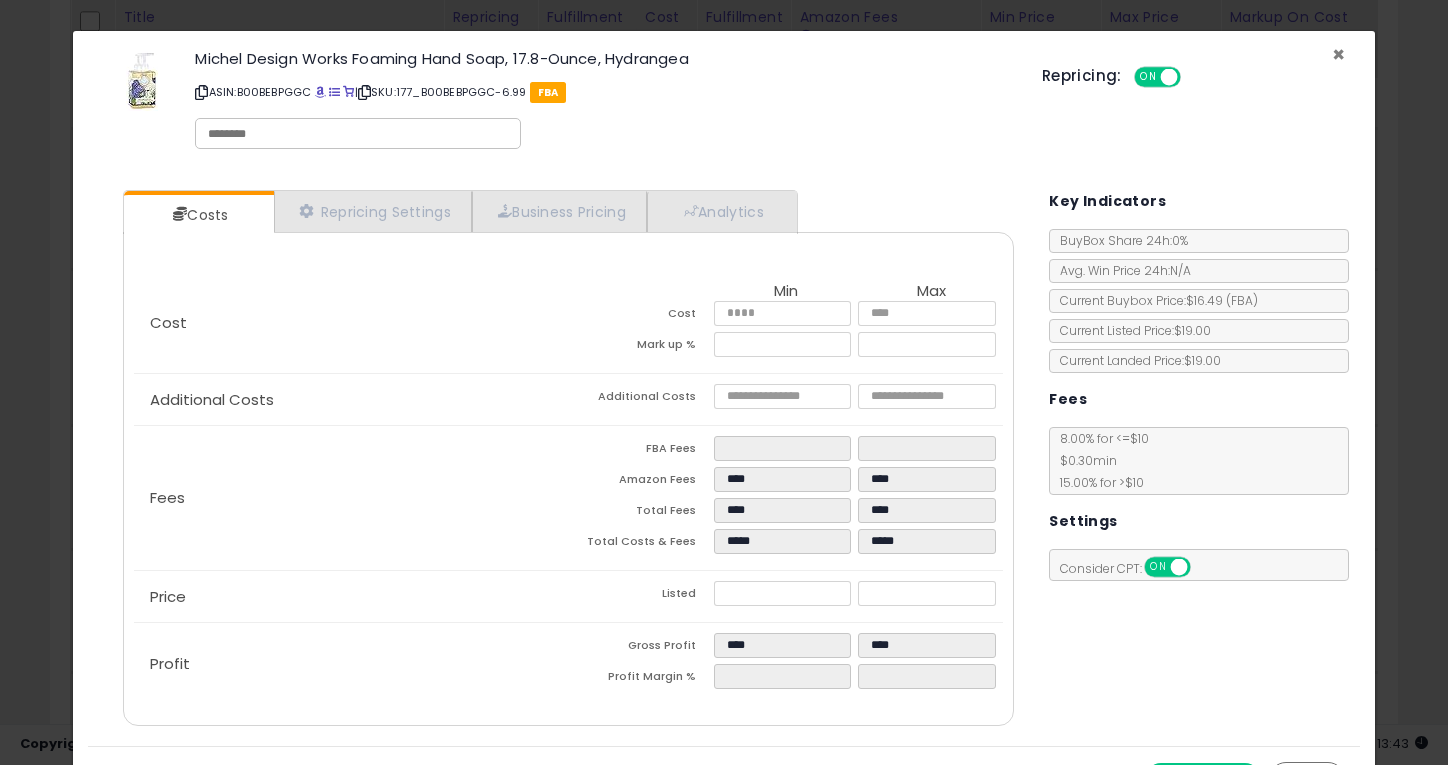 click on "×" at bounding box center [1338, 54] 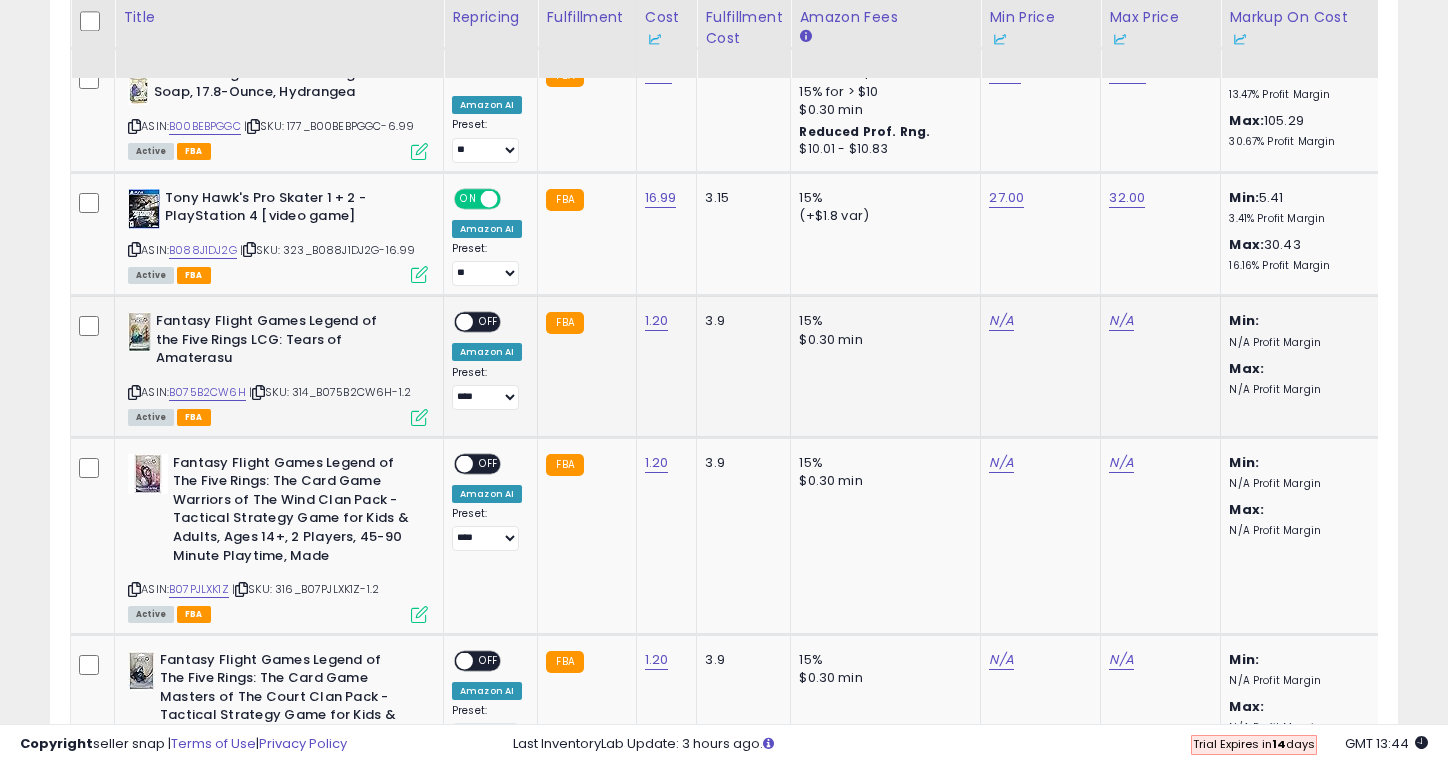 click at bounding box center [419, 417] 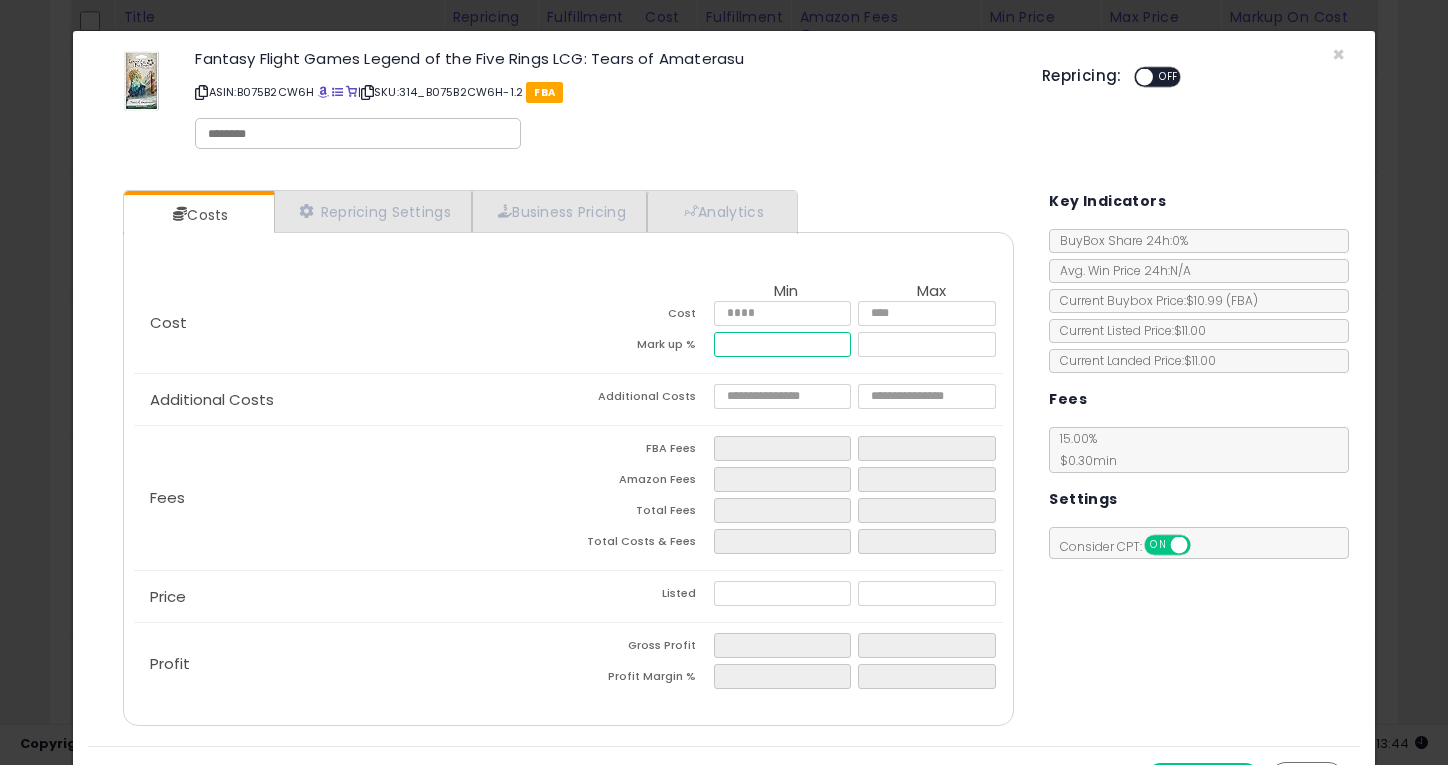 click at bounding box center [783, 344] 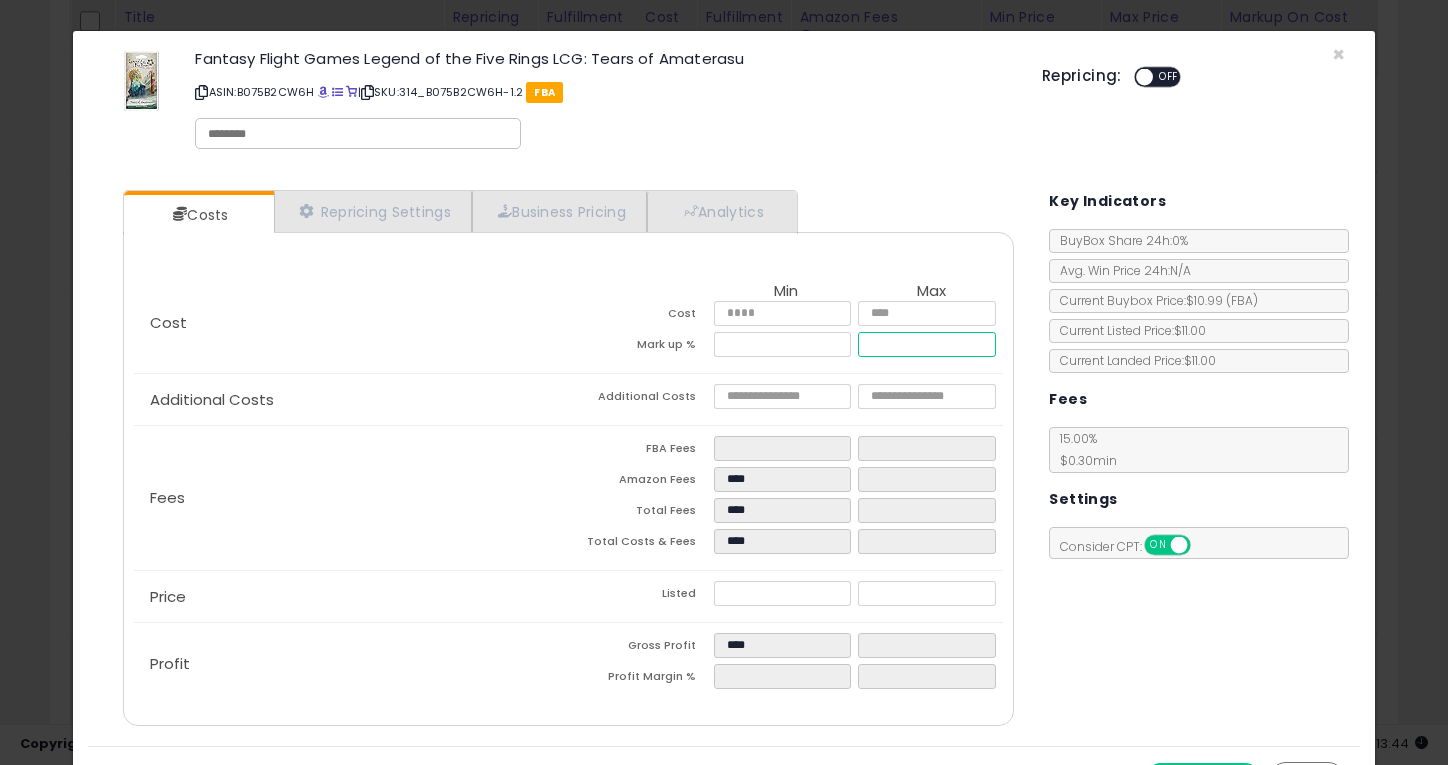 click at bounding box center [927, 344] 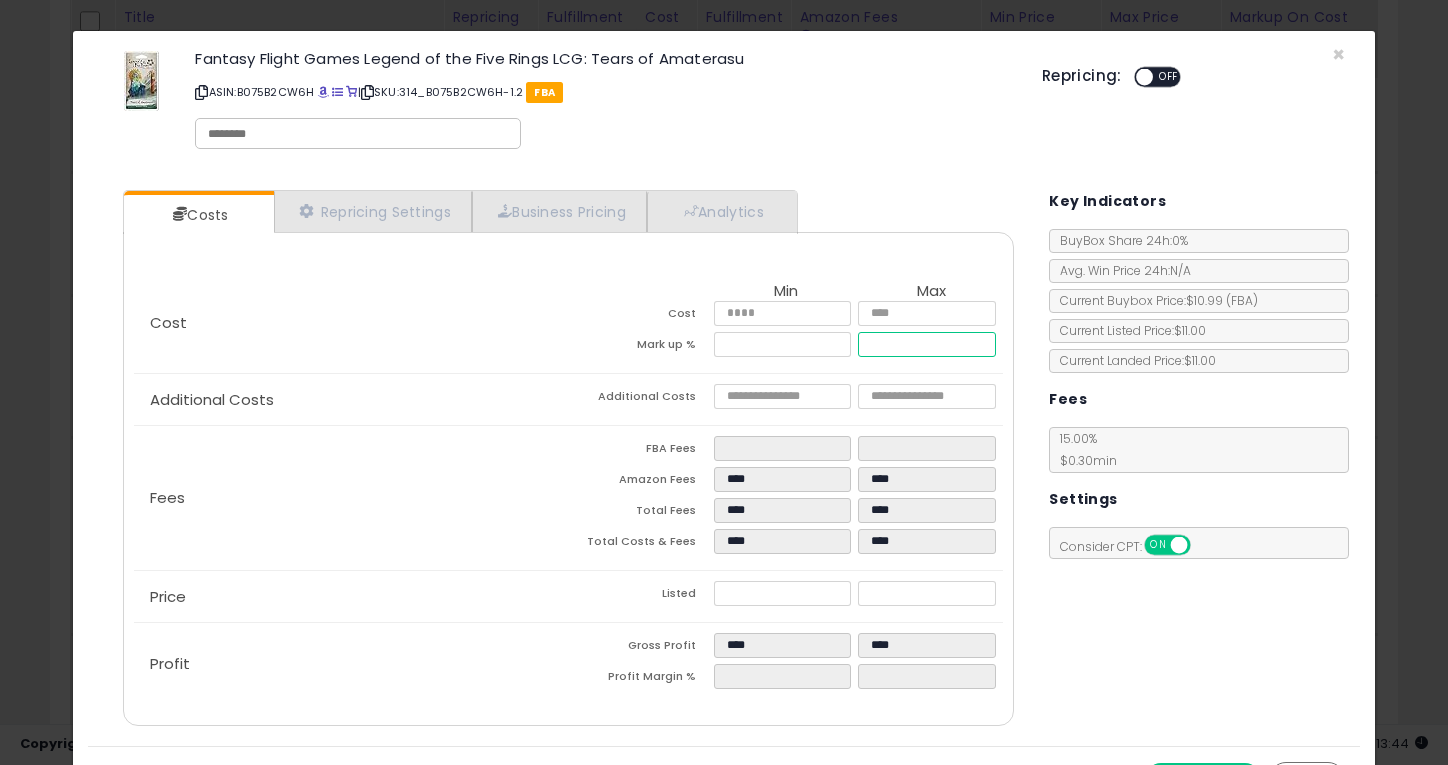 click on "***" at bounding box center [927, 344] 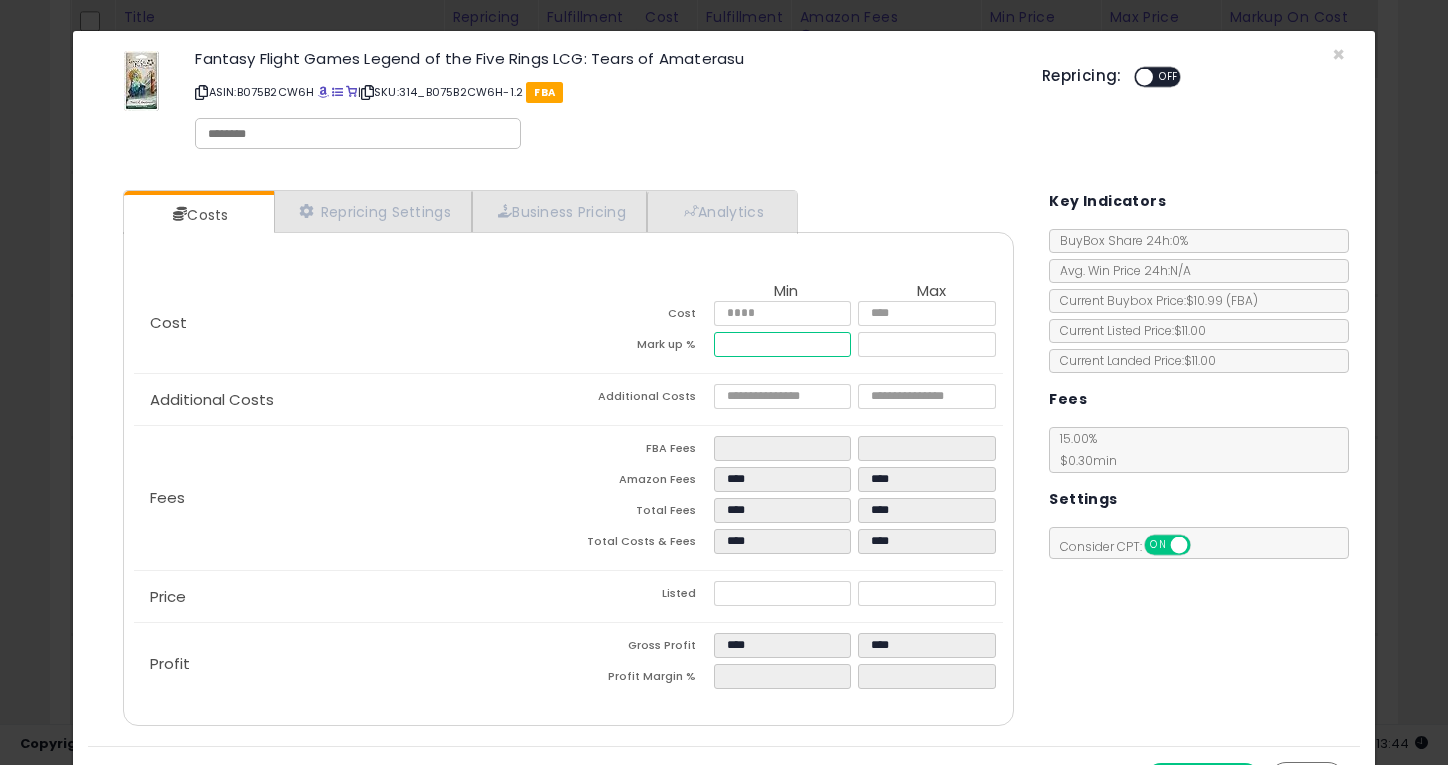 type on "******" 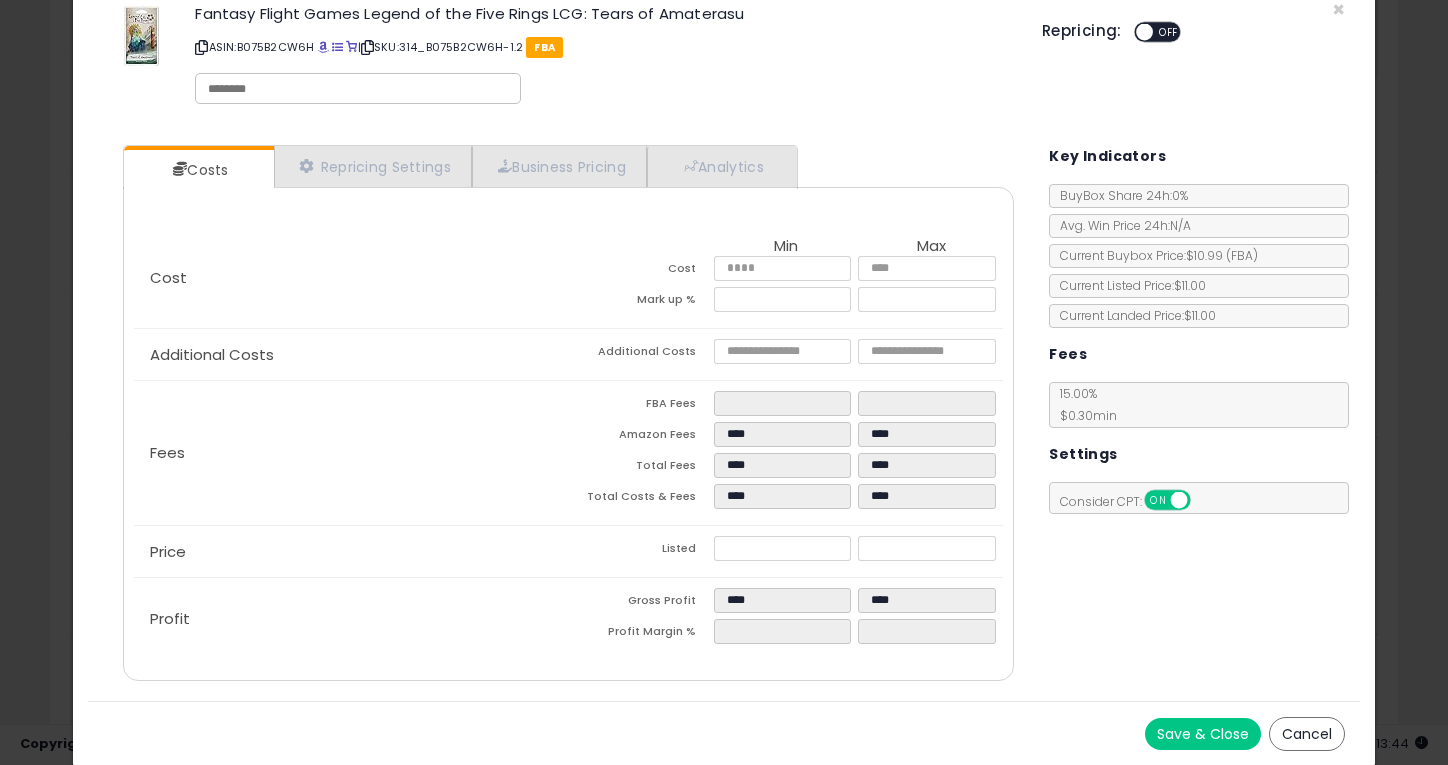 type on "******" 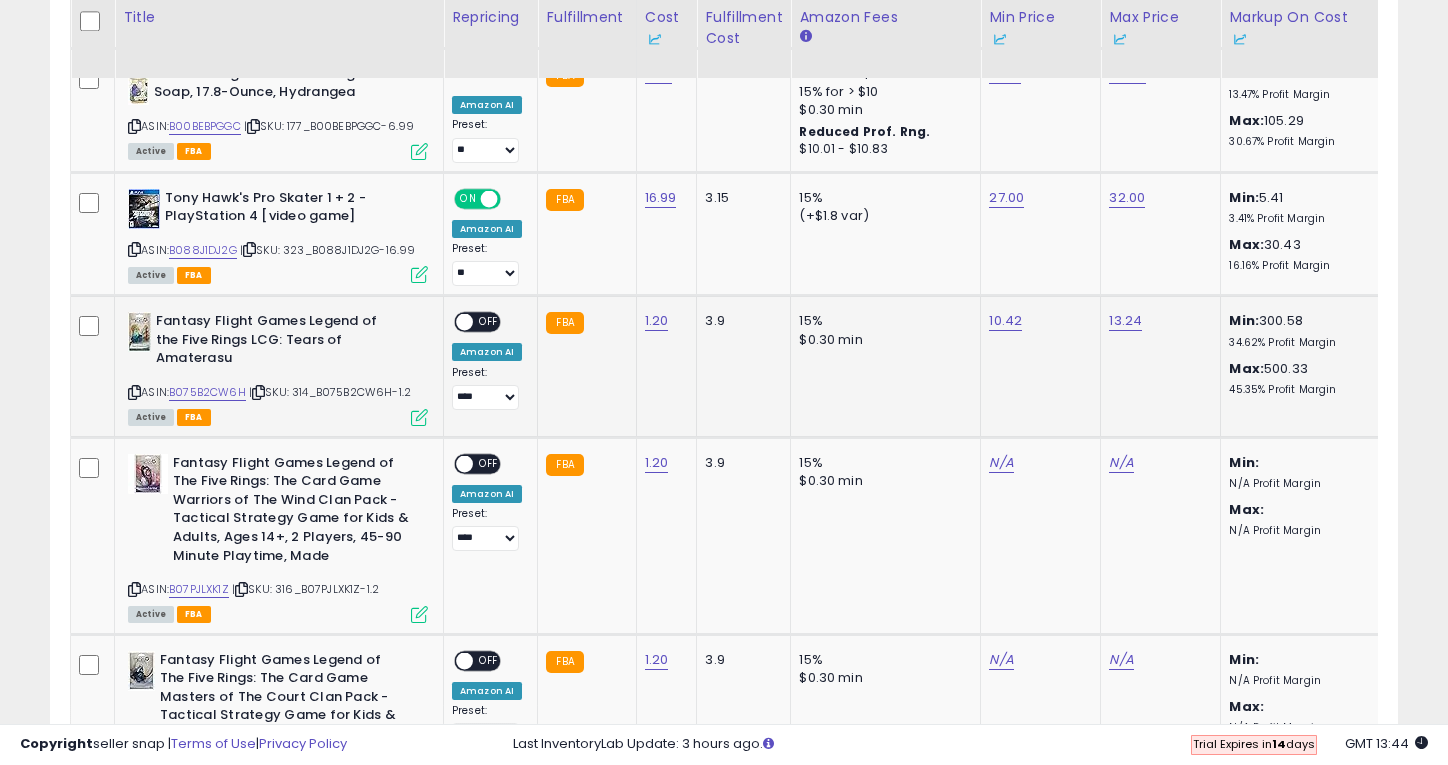 click on "OFF" at bounding box center (489, 322) 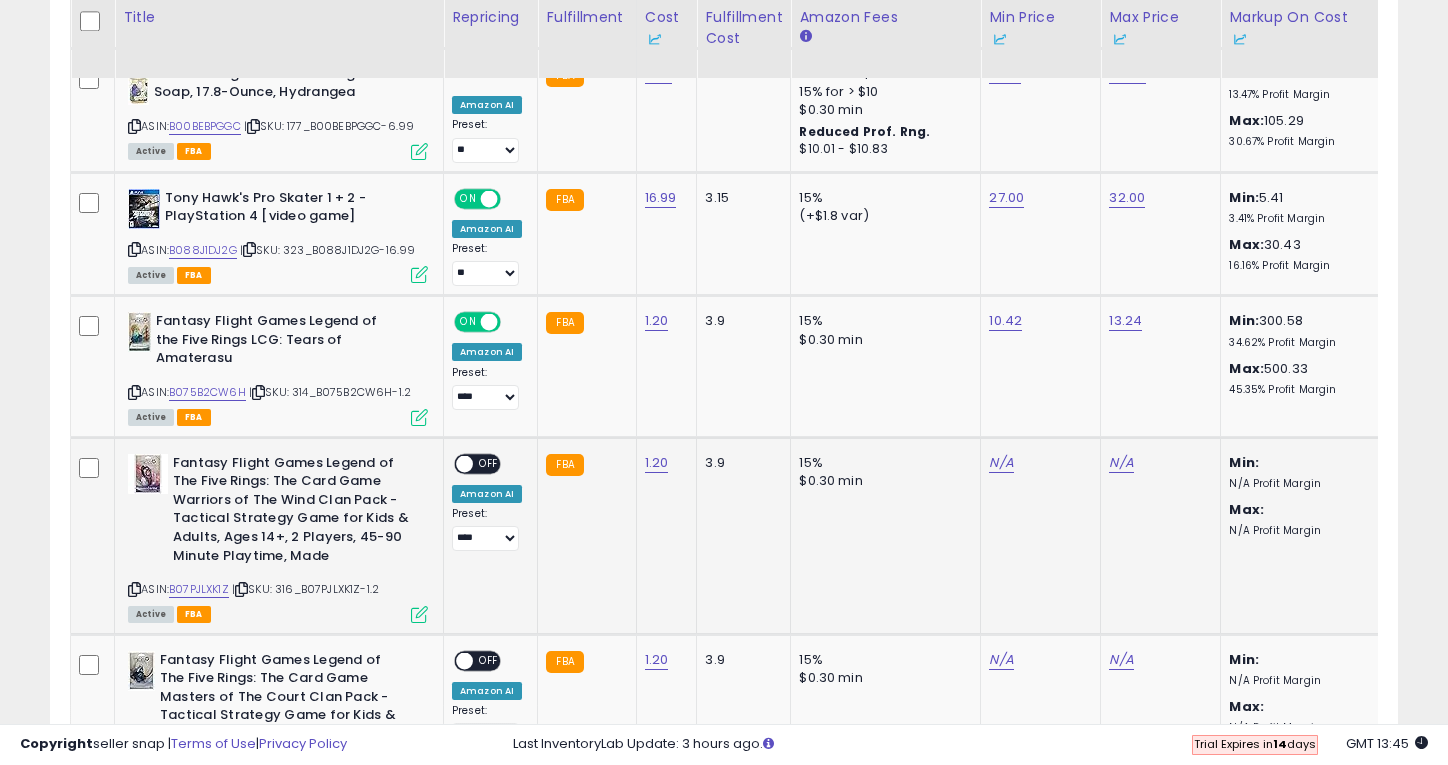 scroll, scrollTop: 0, scrollLeft: 455, axis: horizontal 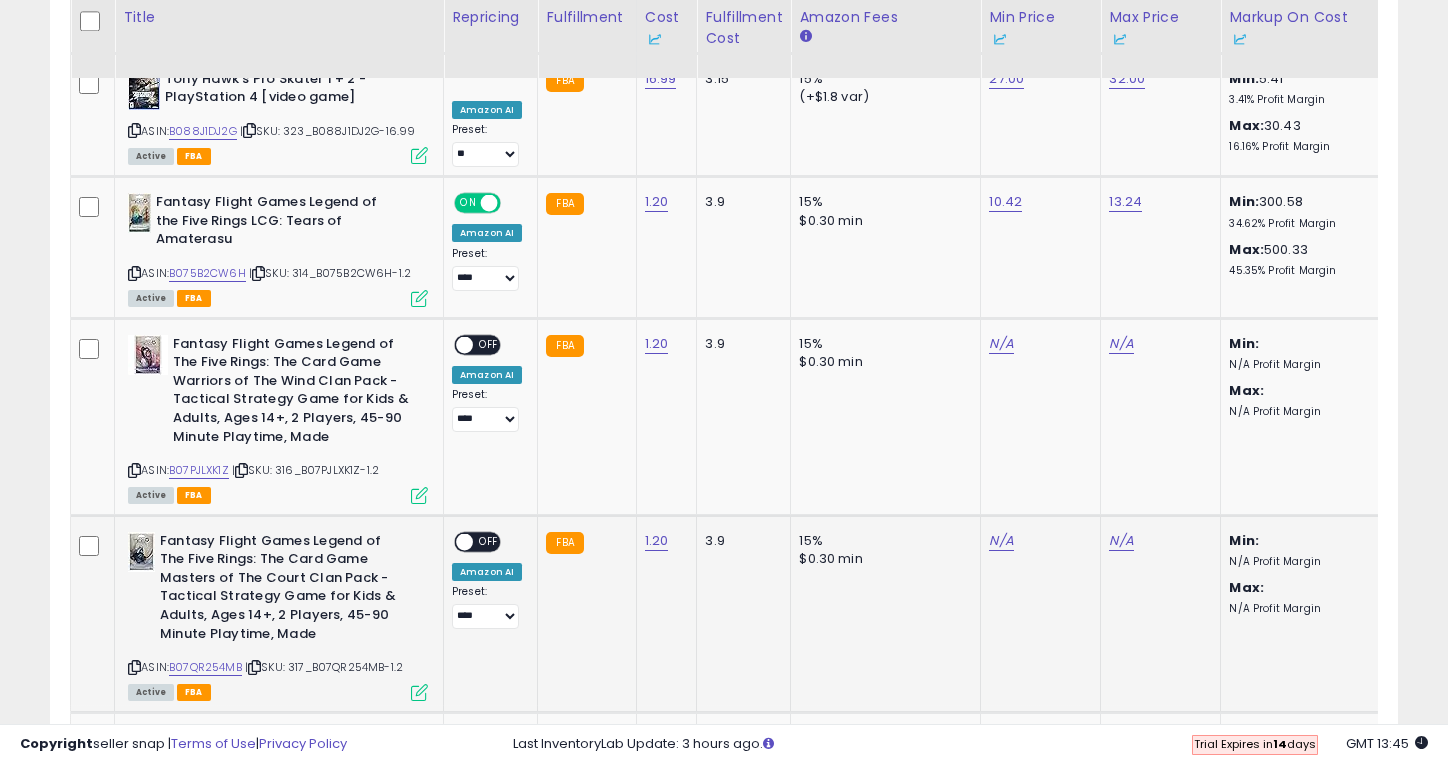 click at bounding box center [419, 692] 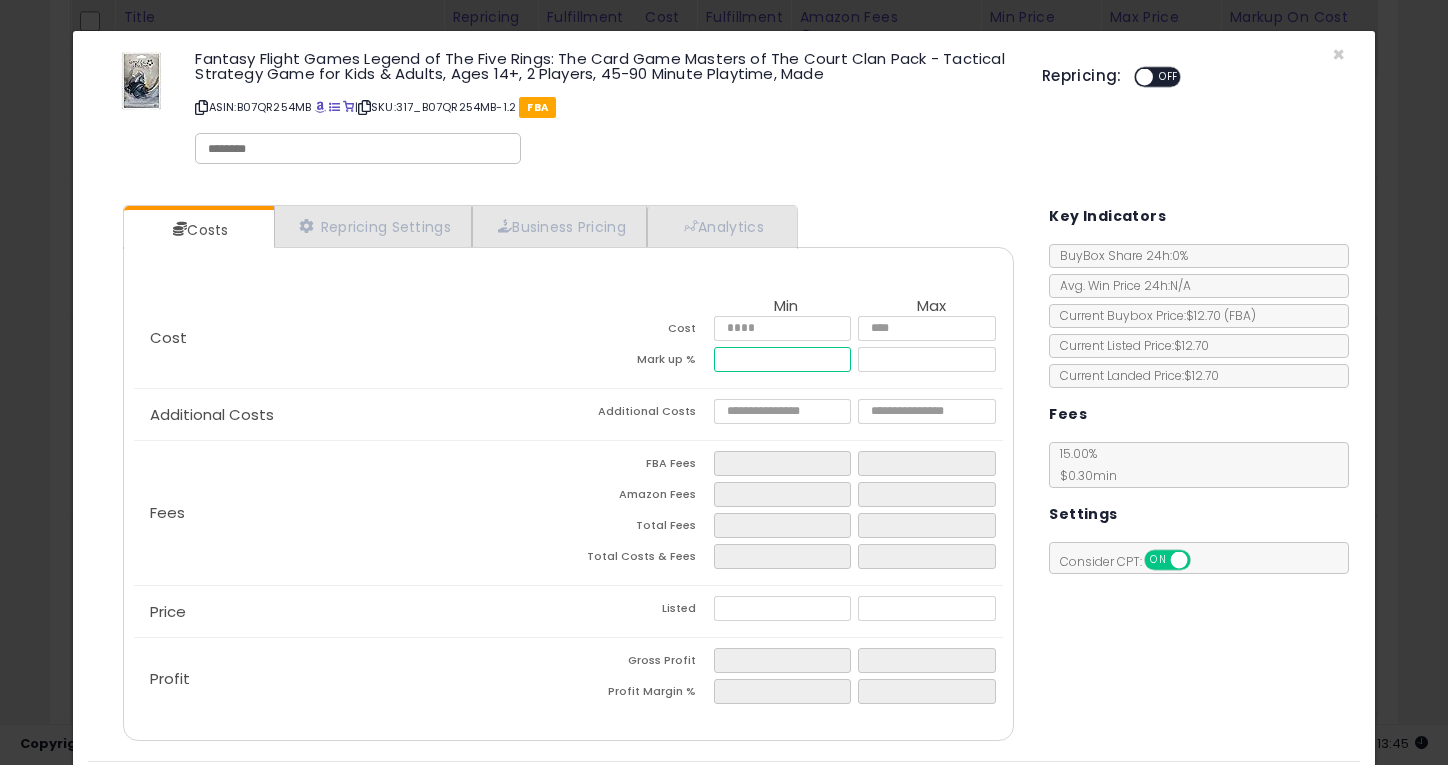 click at bounding box center [783, 359] 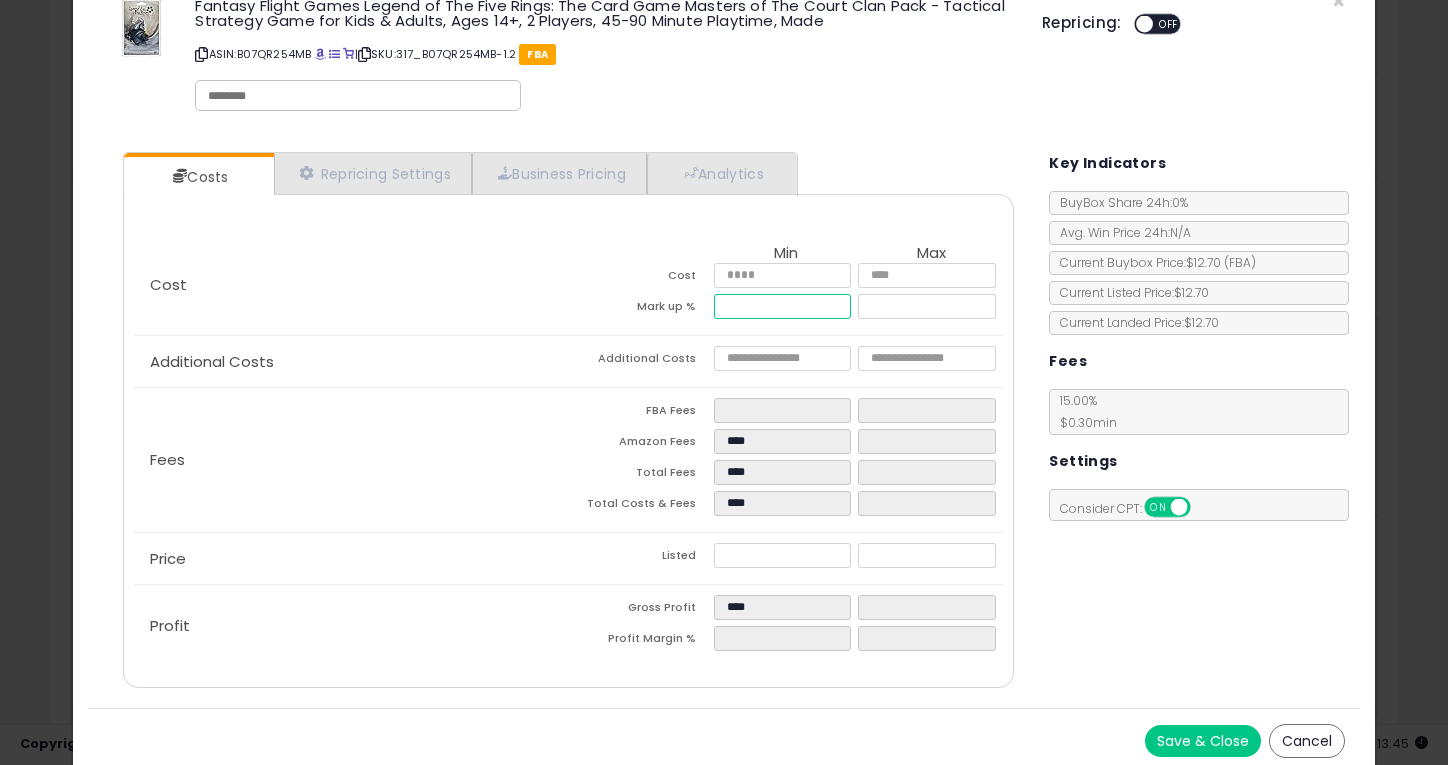 scroll, scrollTop: 45, scrollLeft: 0, axis: vertical 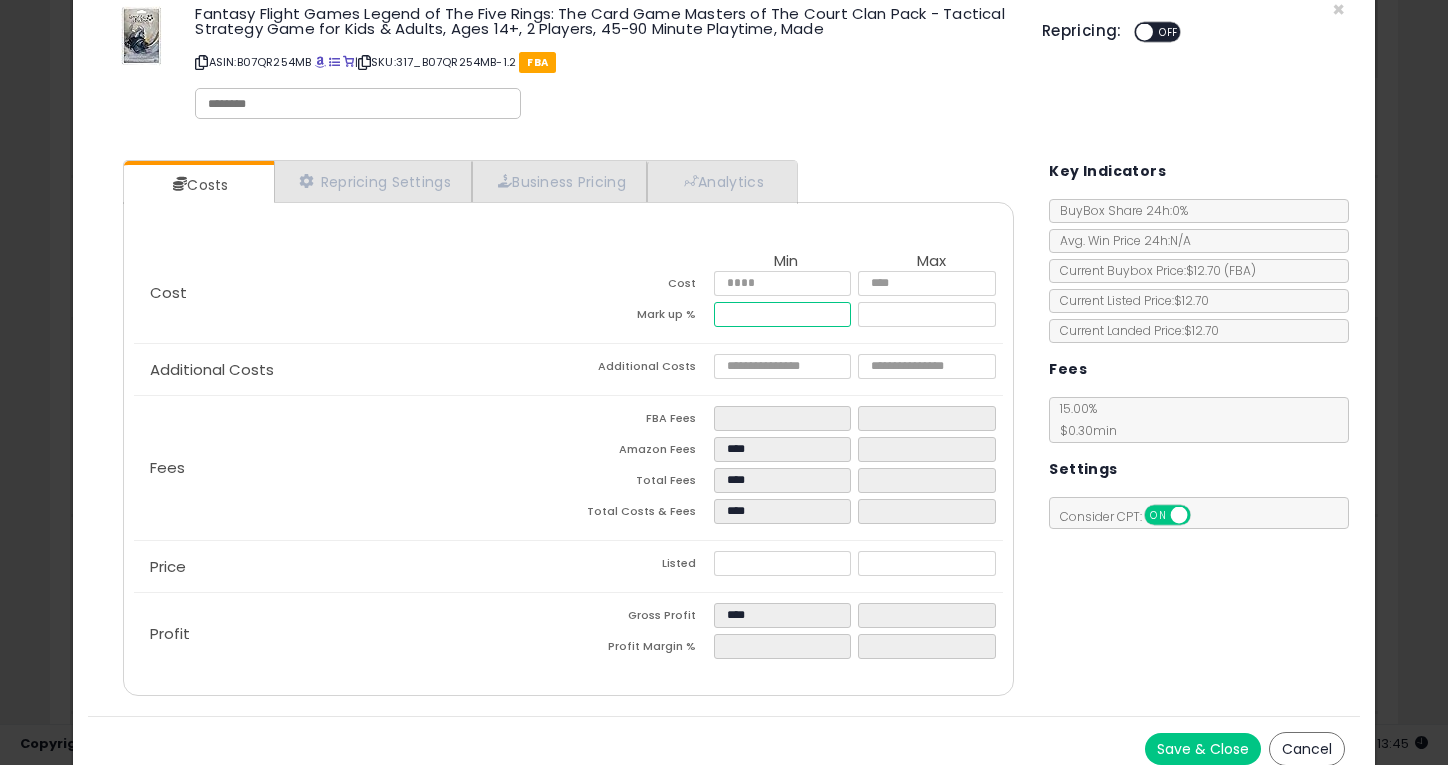 type on "******" 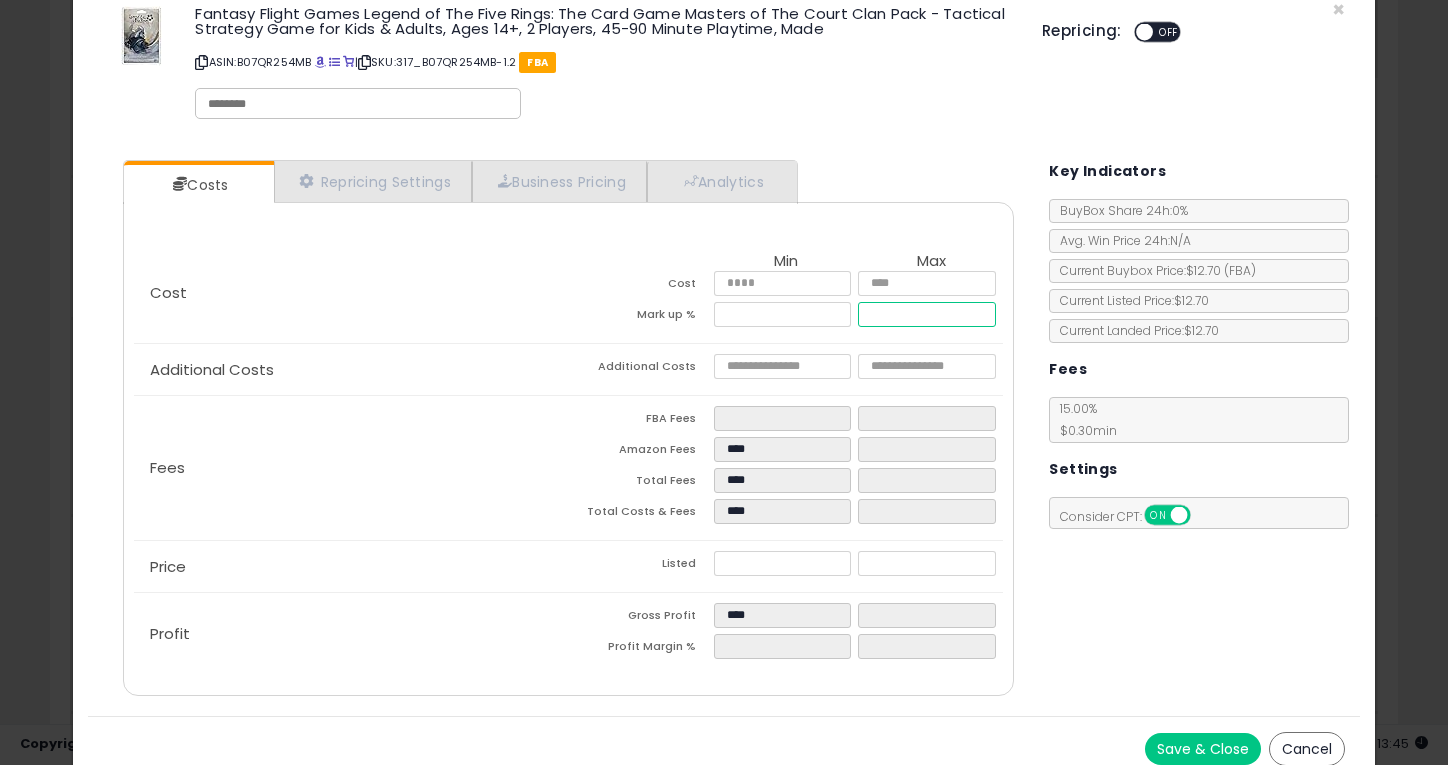 click at bounding box center [927, 314] 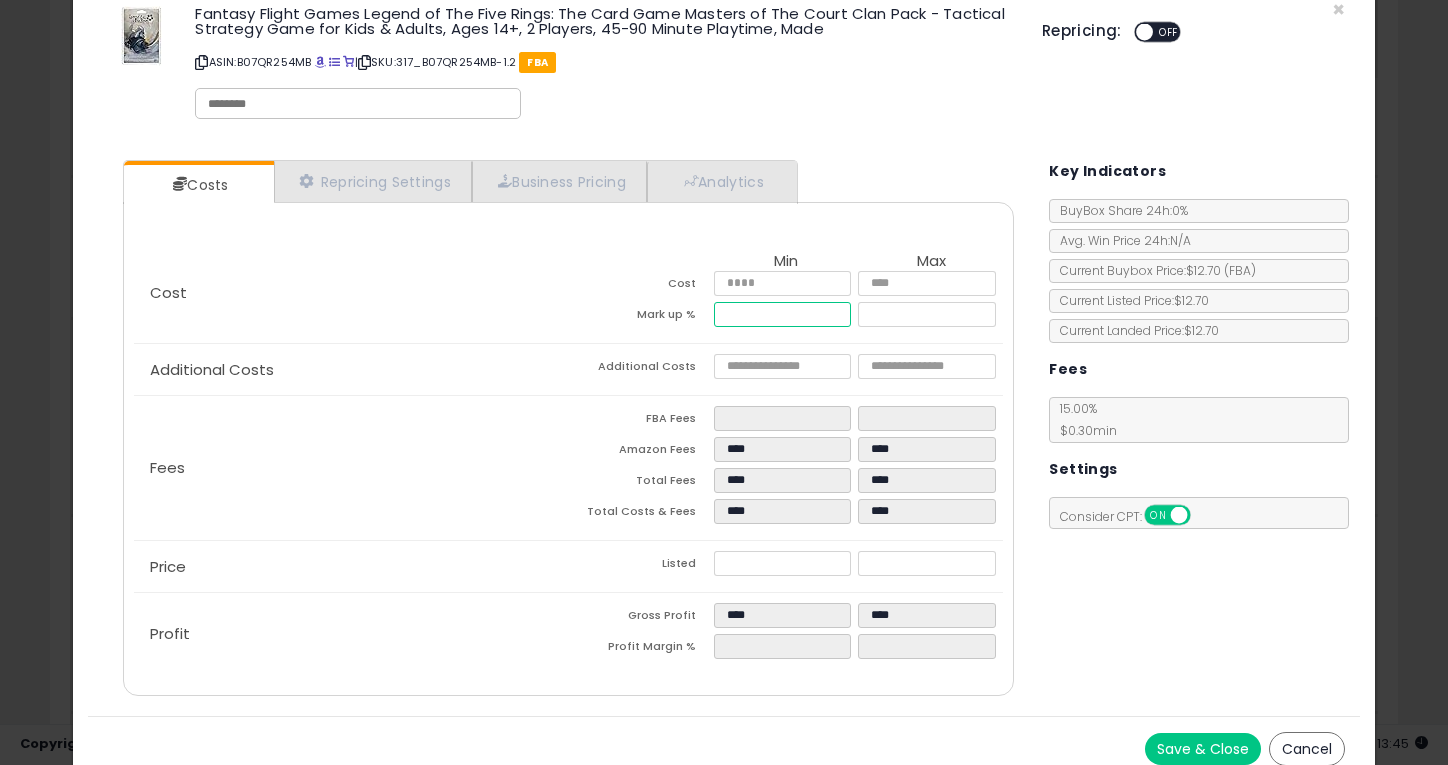 type on "******" 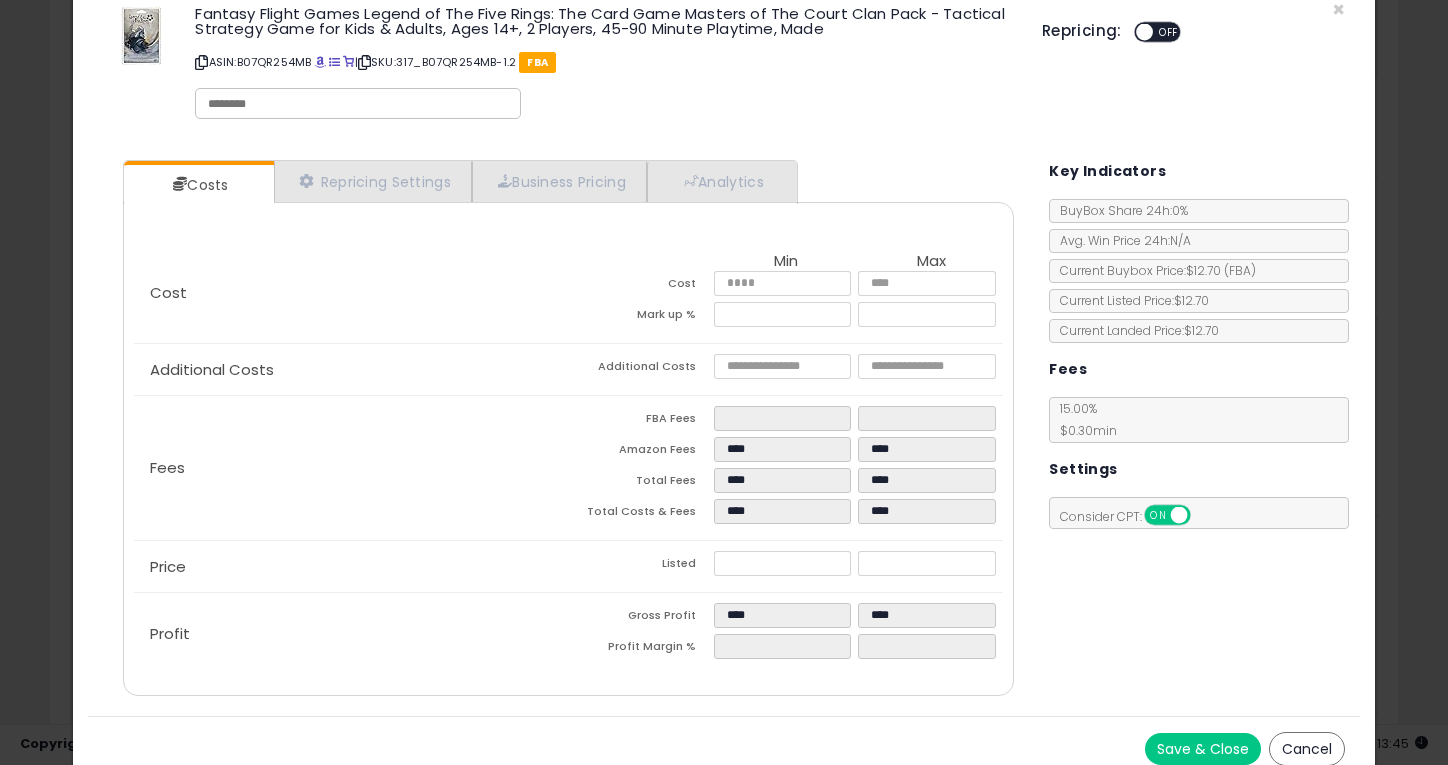 type on "******" 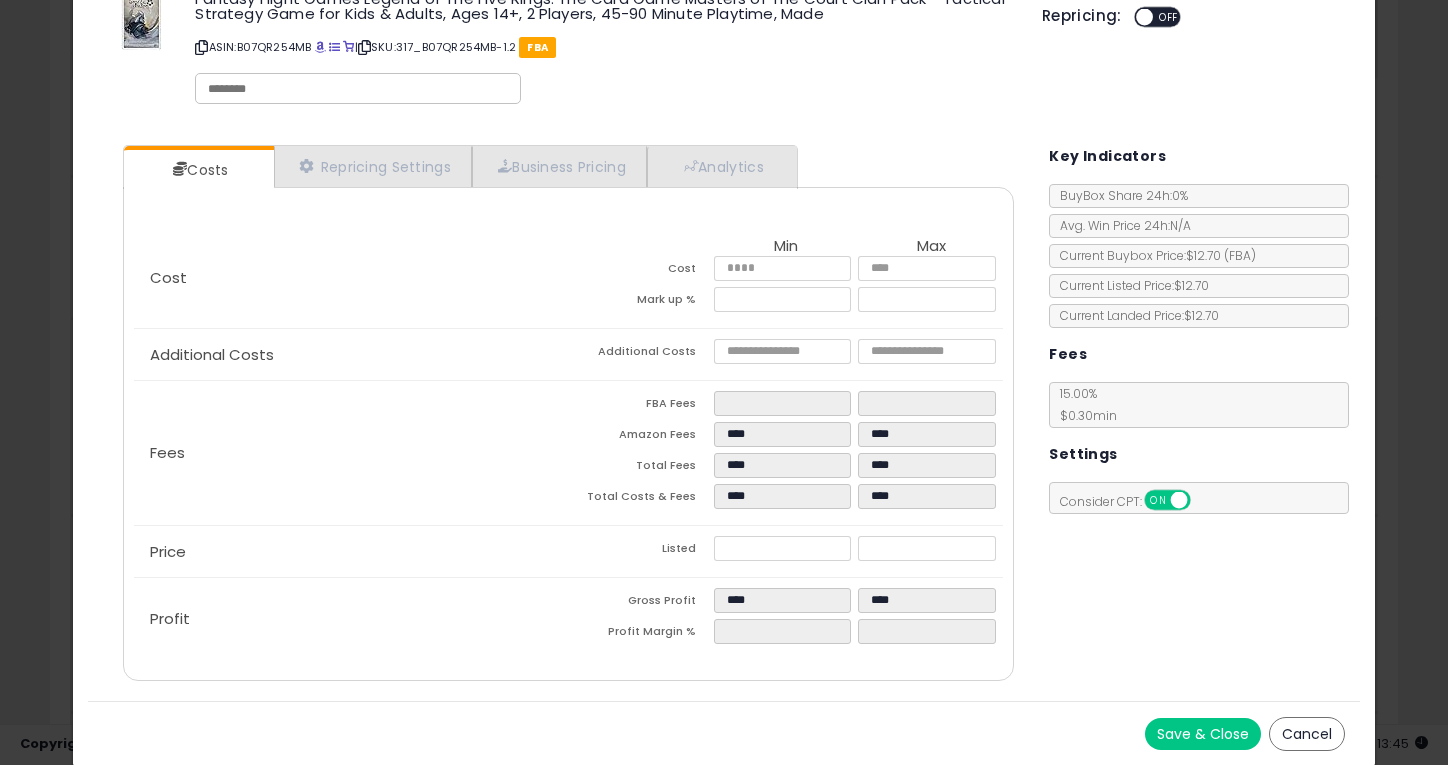 click on "Save & Close" at bounding box center [1203, 734] 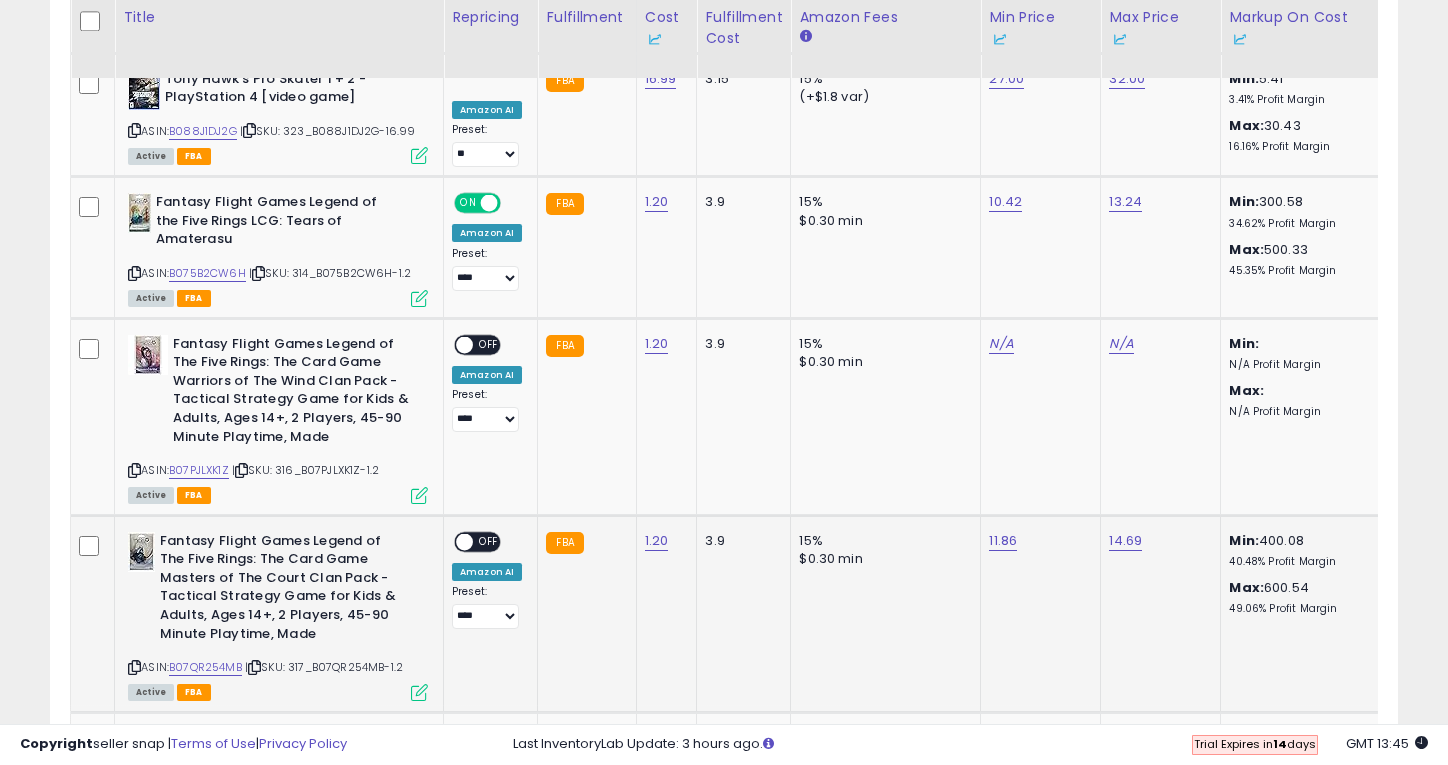 click on "OFF" at bounding box center (489, 541) 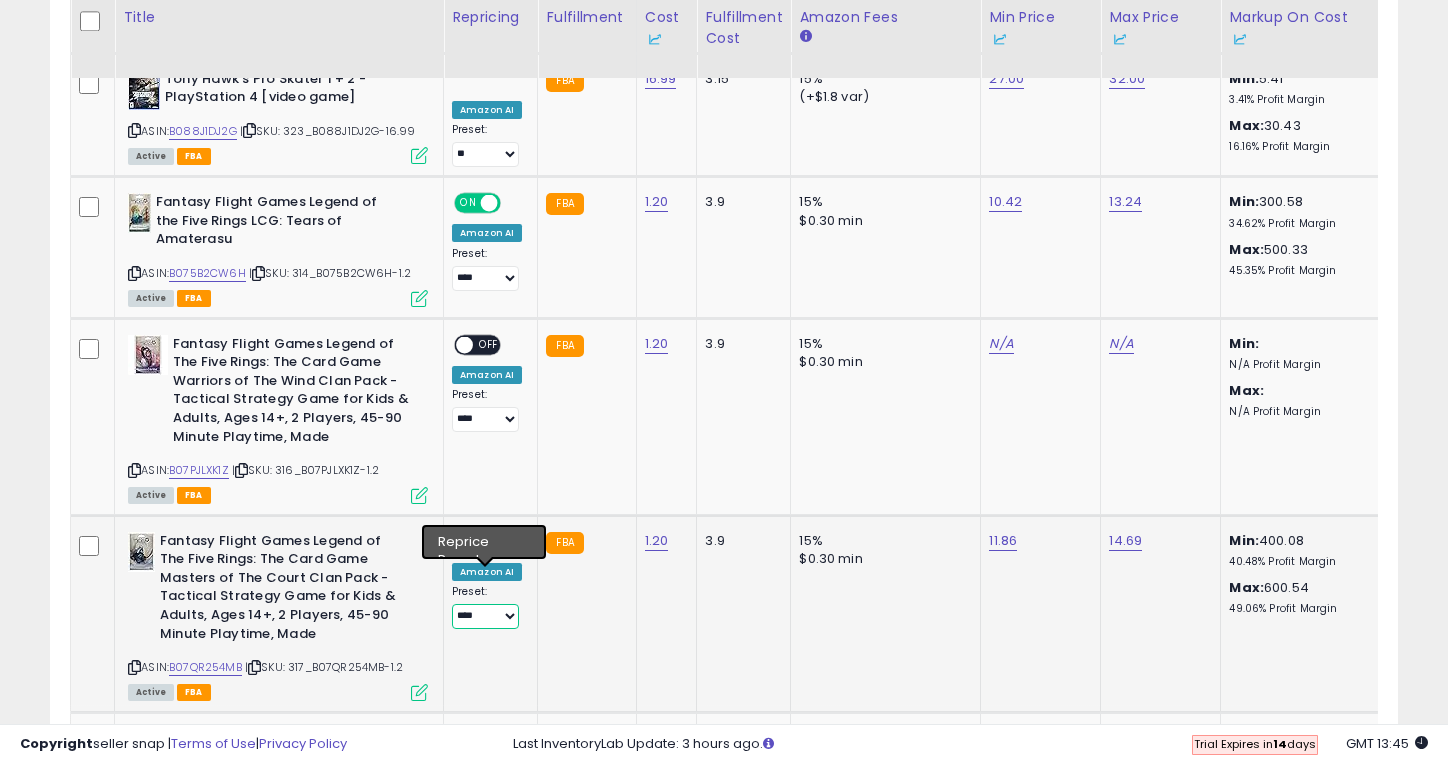 click on "**** **" at bounding box center [485, 616] 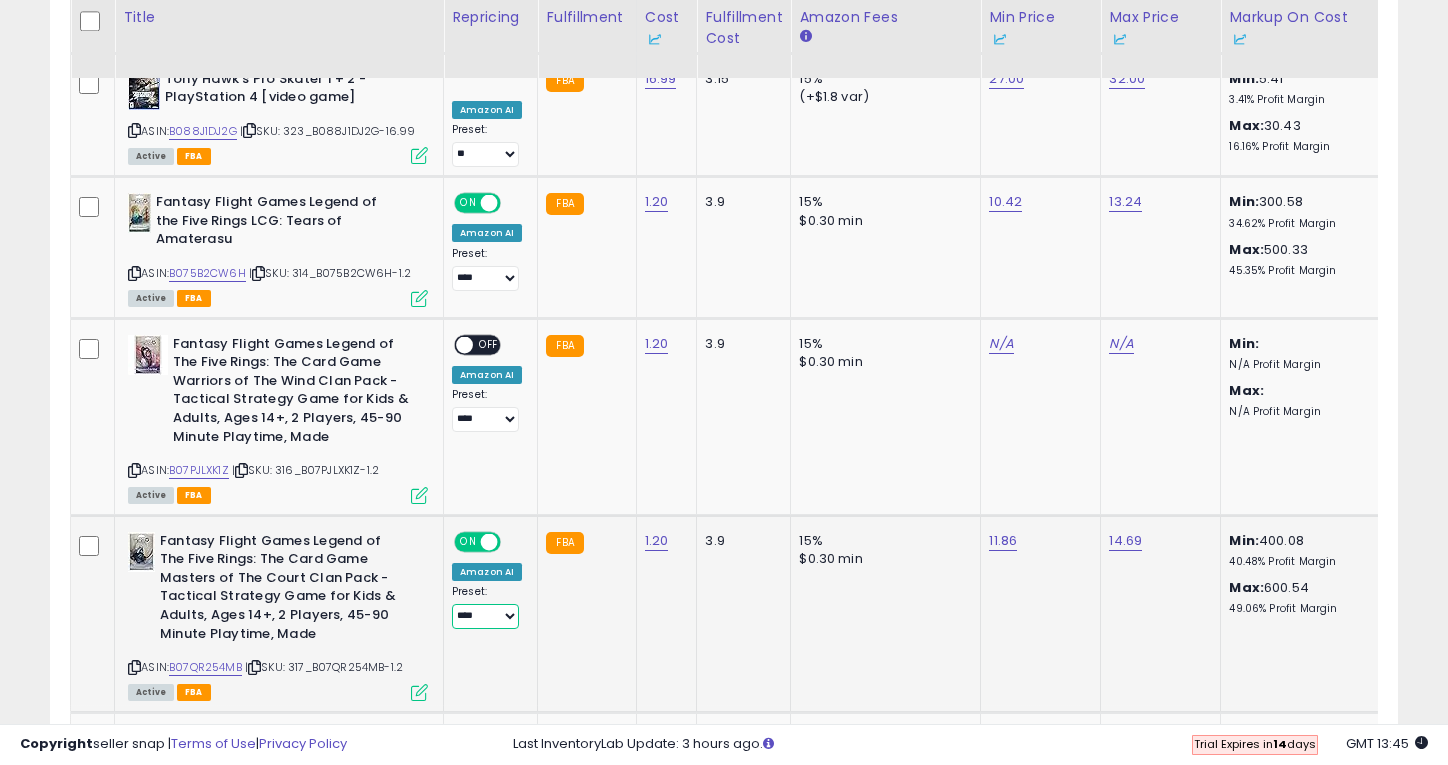 select on "**" 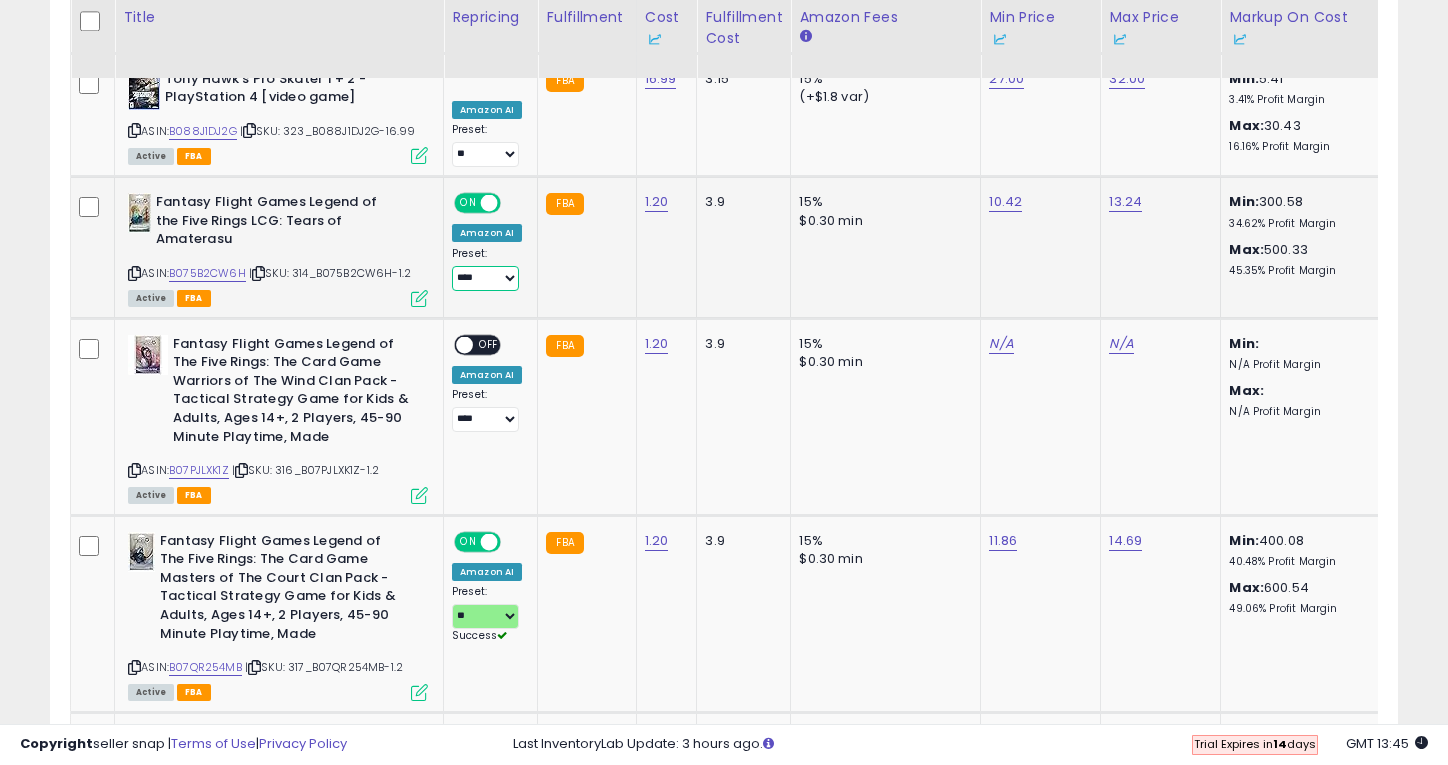 click on "**** **" at bounding box center (485, 278) 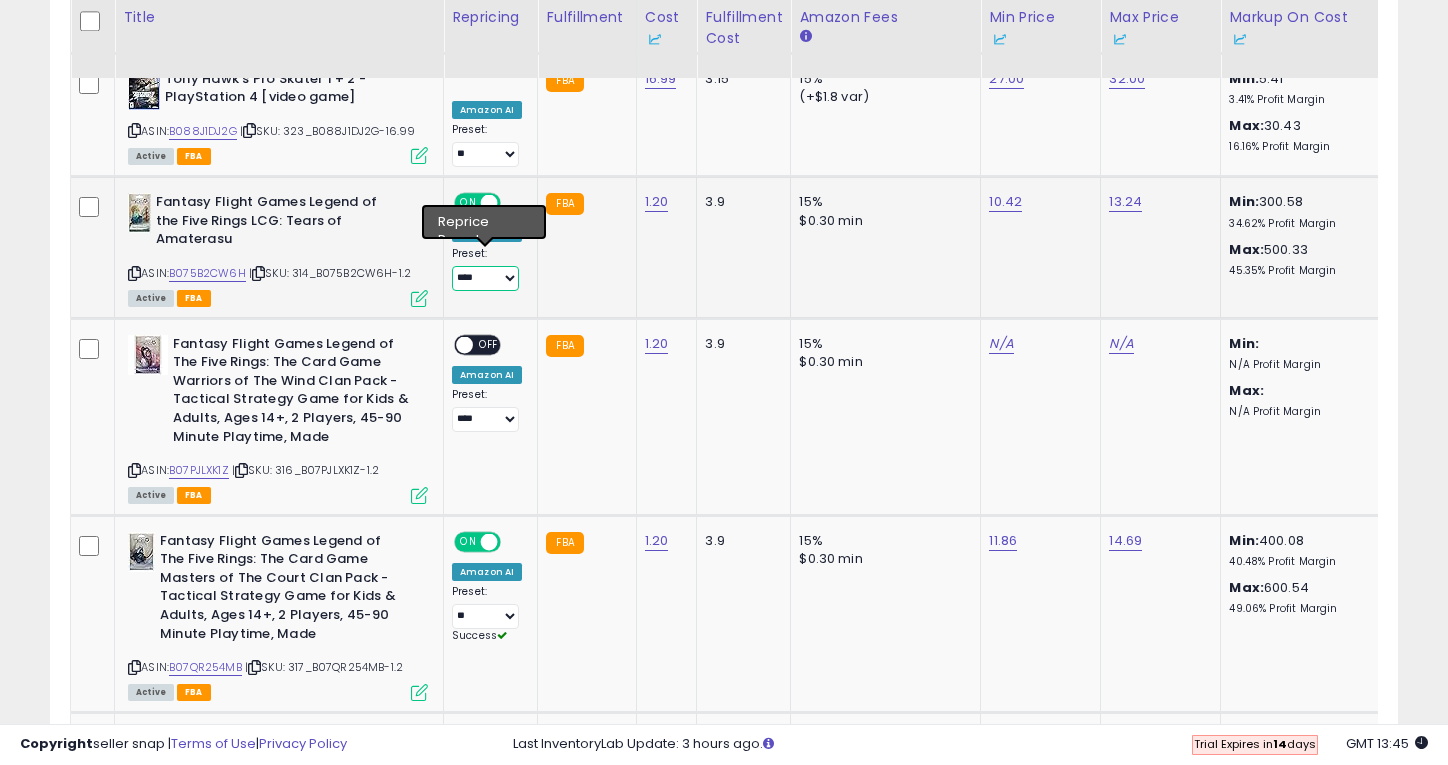 select on "**" 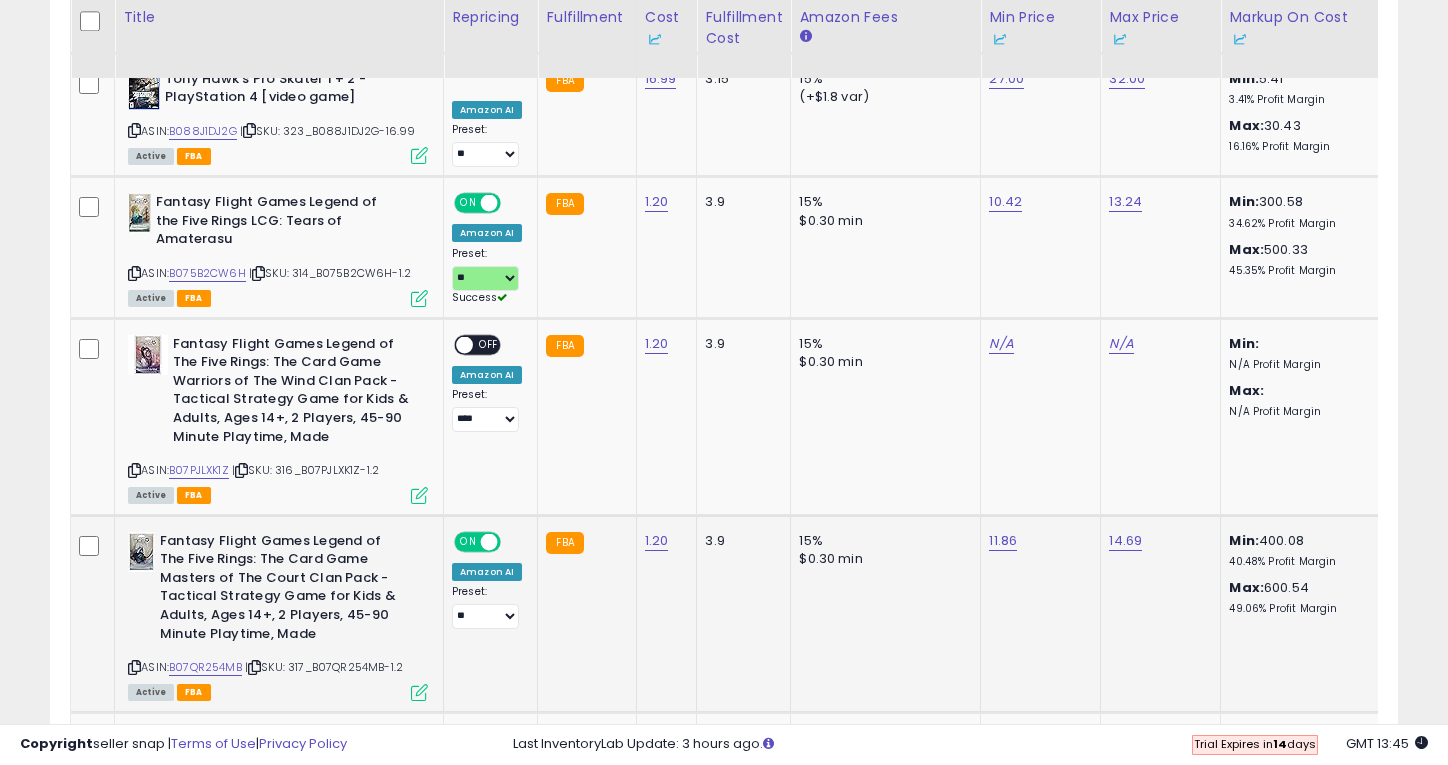 click on "1.20" 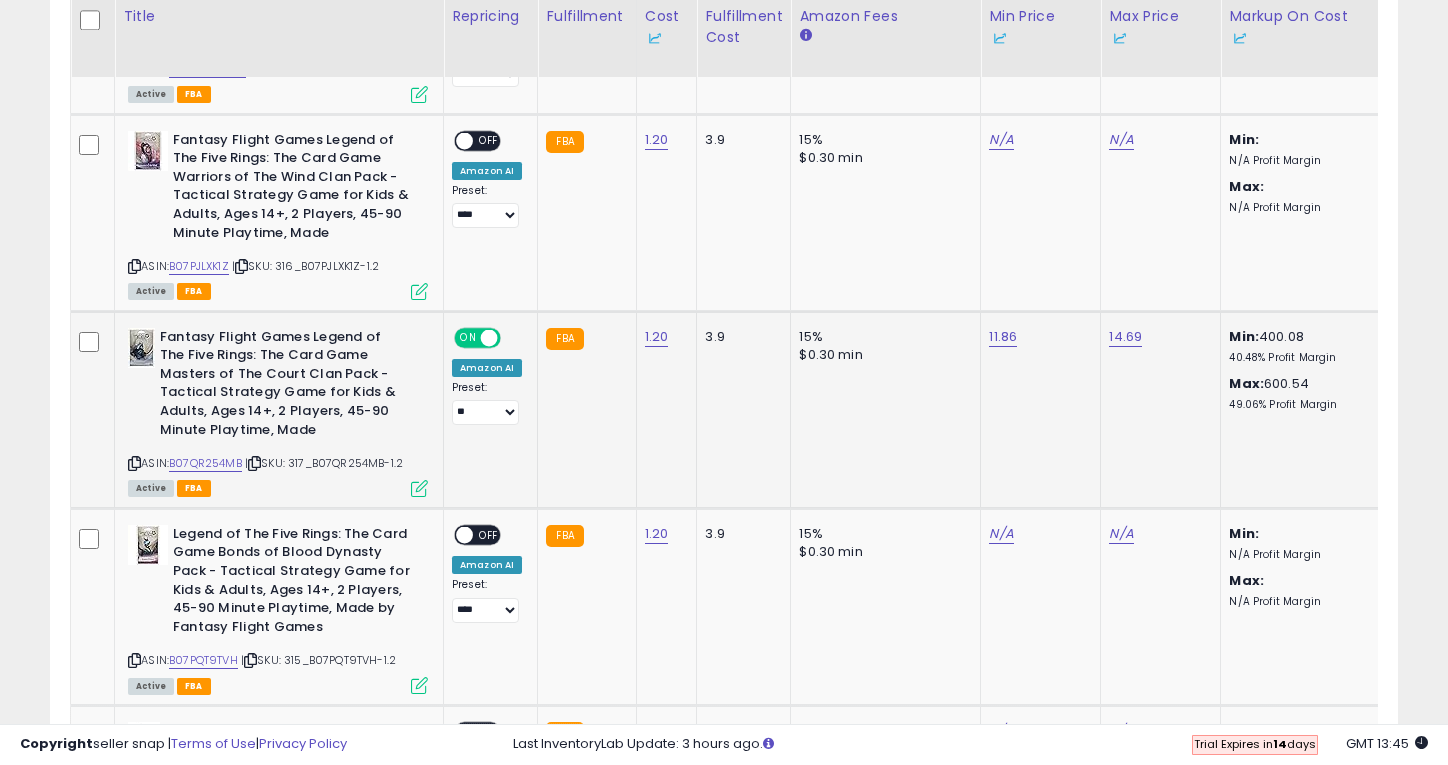 scroll, scrollTop: 2683, scrollLeft: 0, axis: vertical 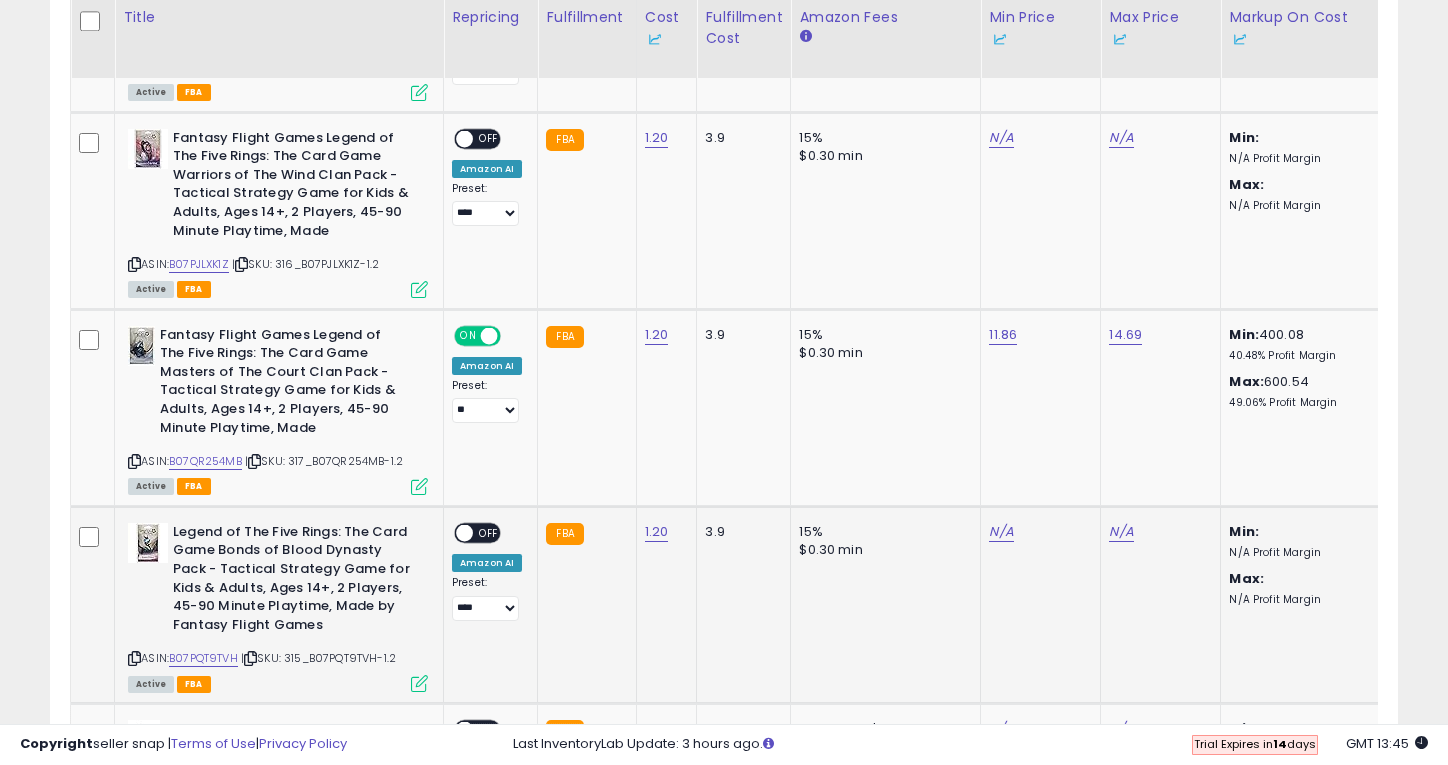 click at bounding box center (419, 683) 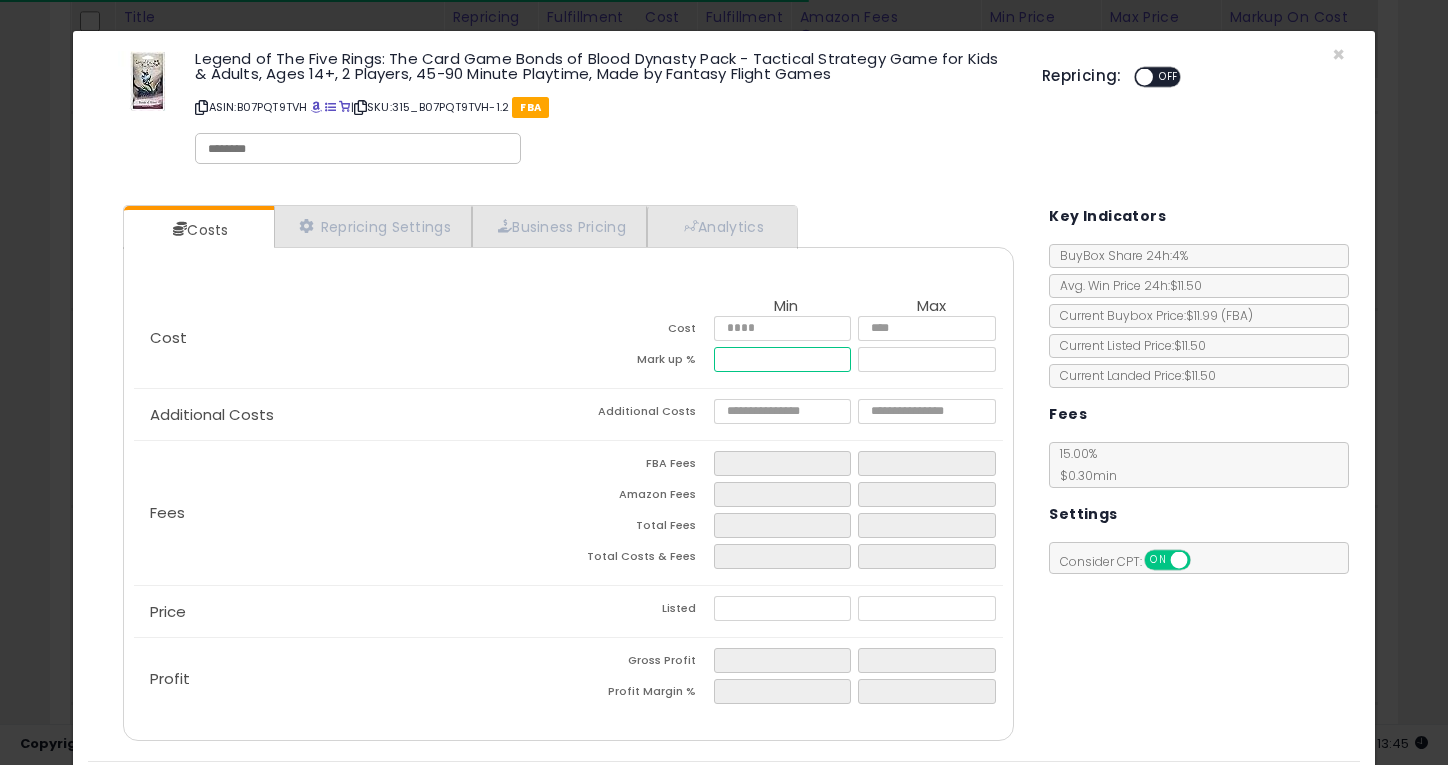 click at bounding box center [783, 359] 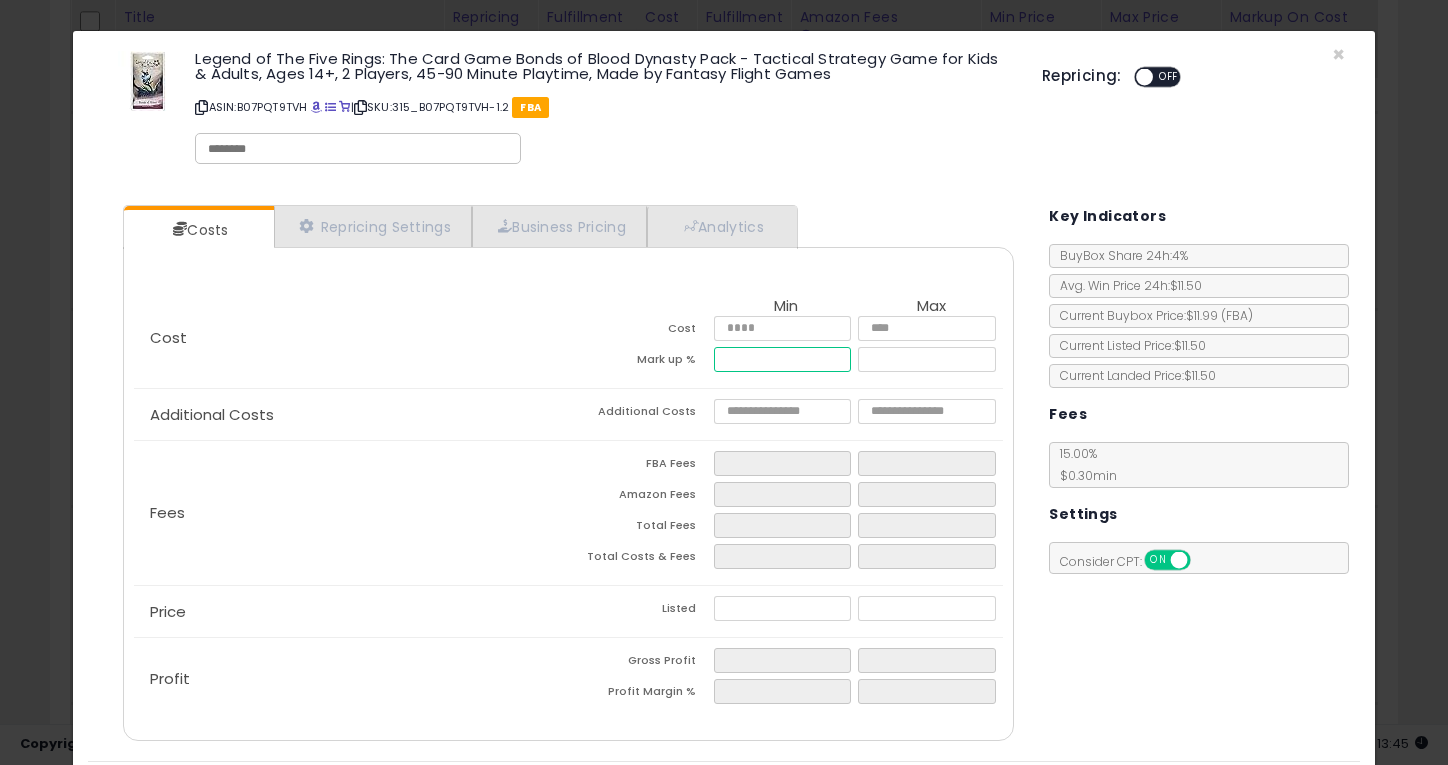 type on "***" 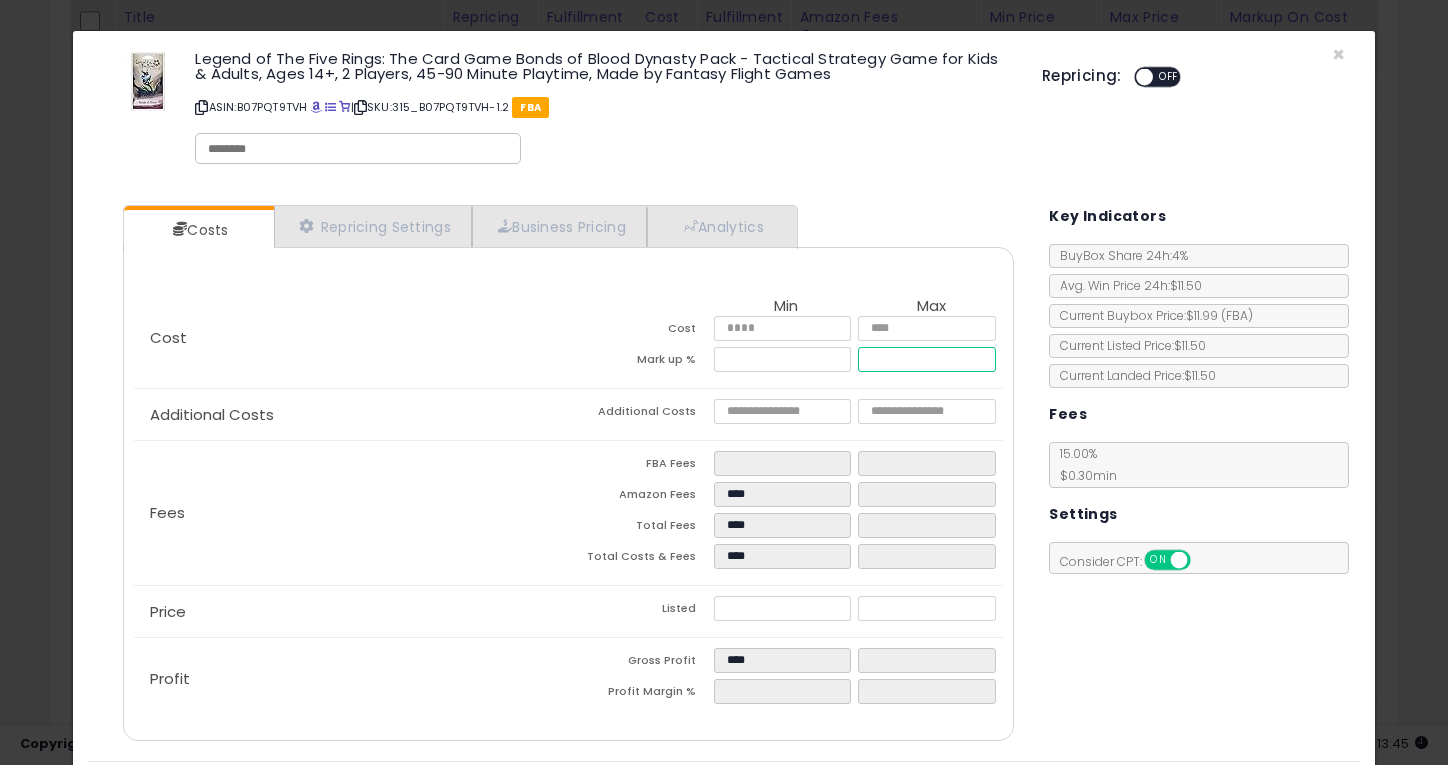 type on "******" 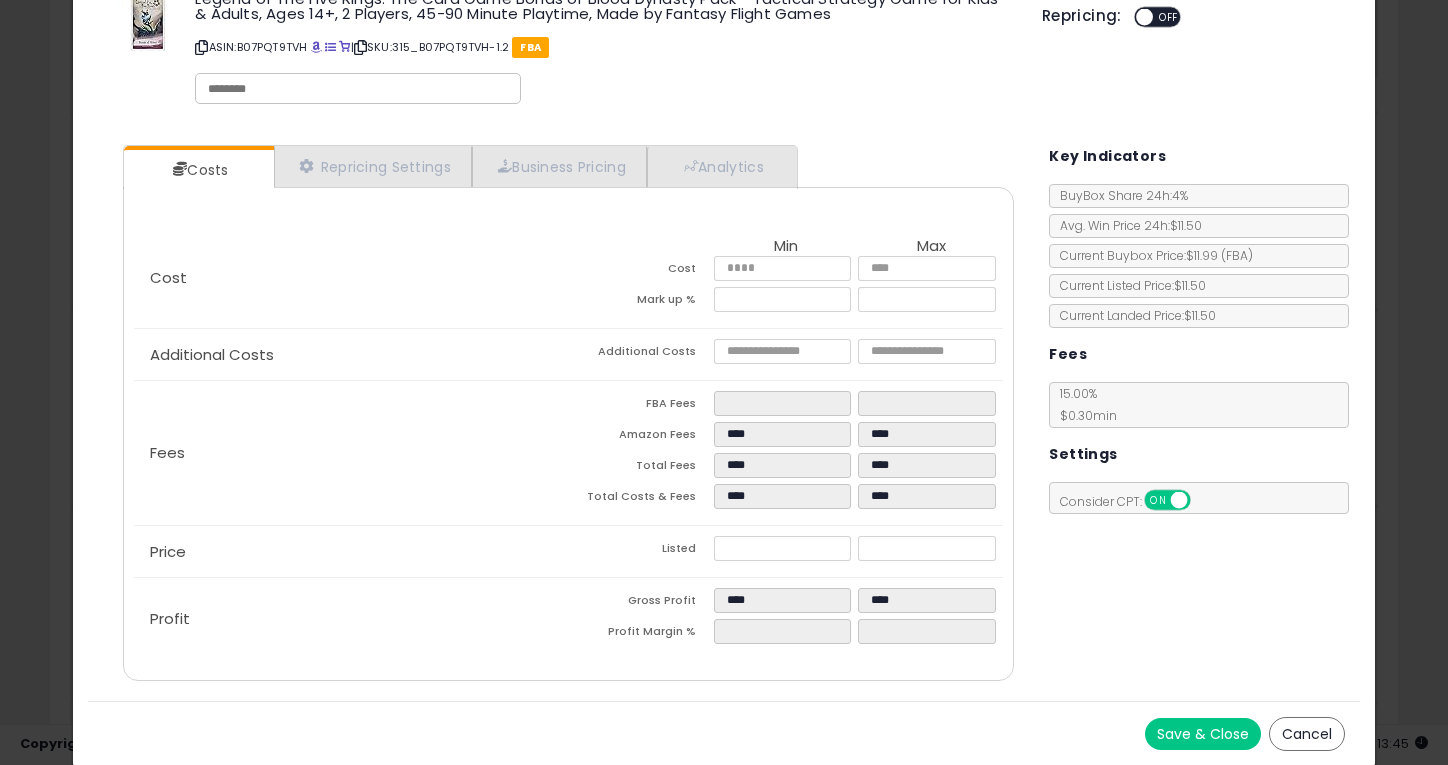 type on "******" 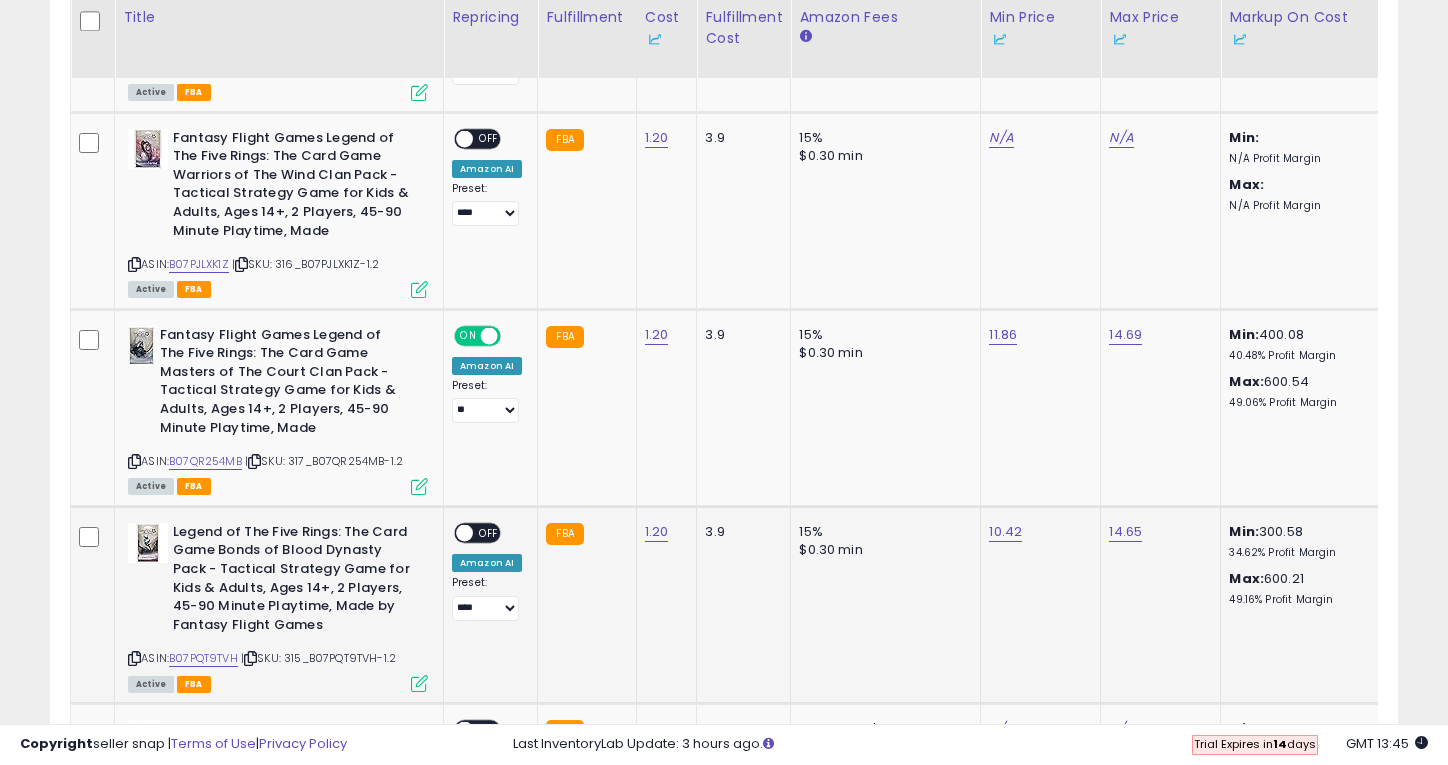 click on "OFF" at bounding box center [489, 532] 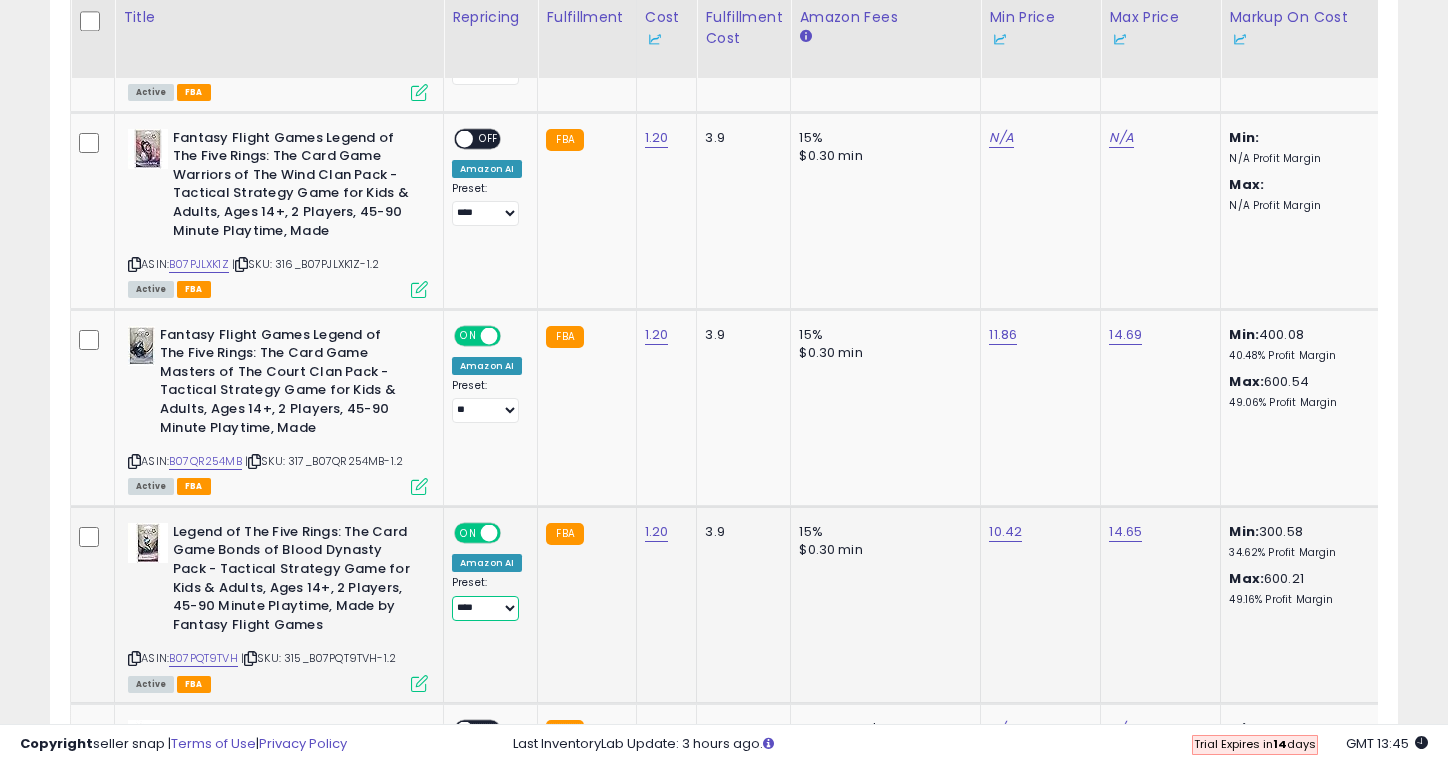 click on "**** **" at bounding box center (485, 608) 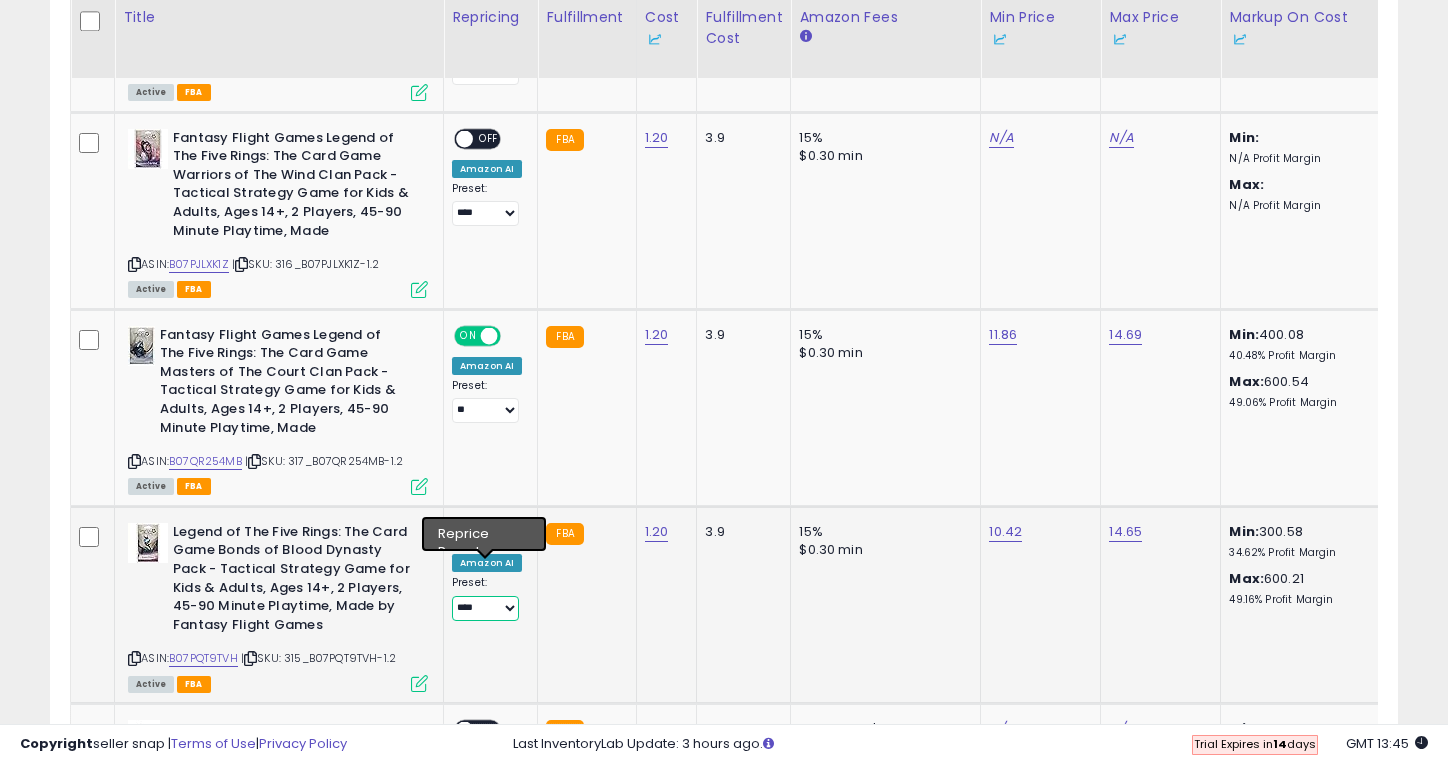 select on "**" 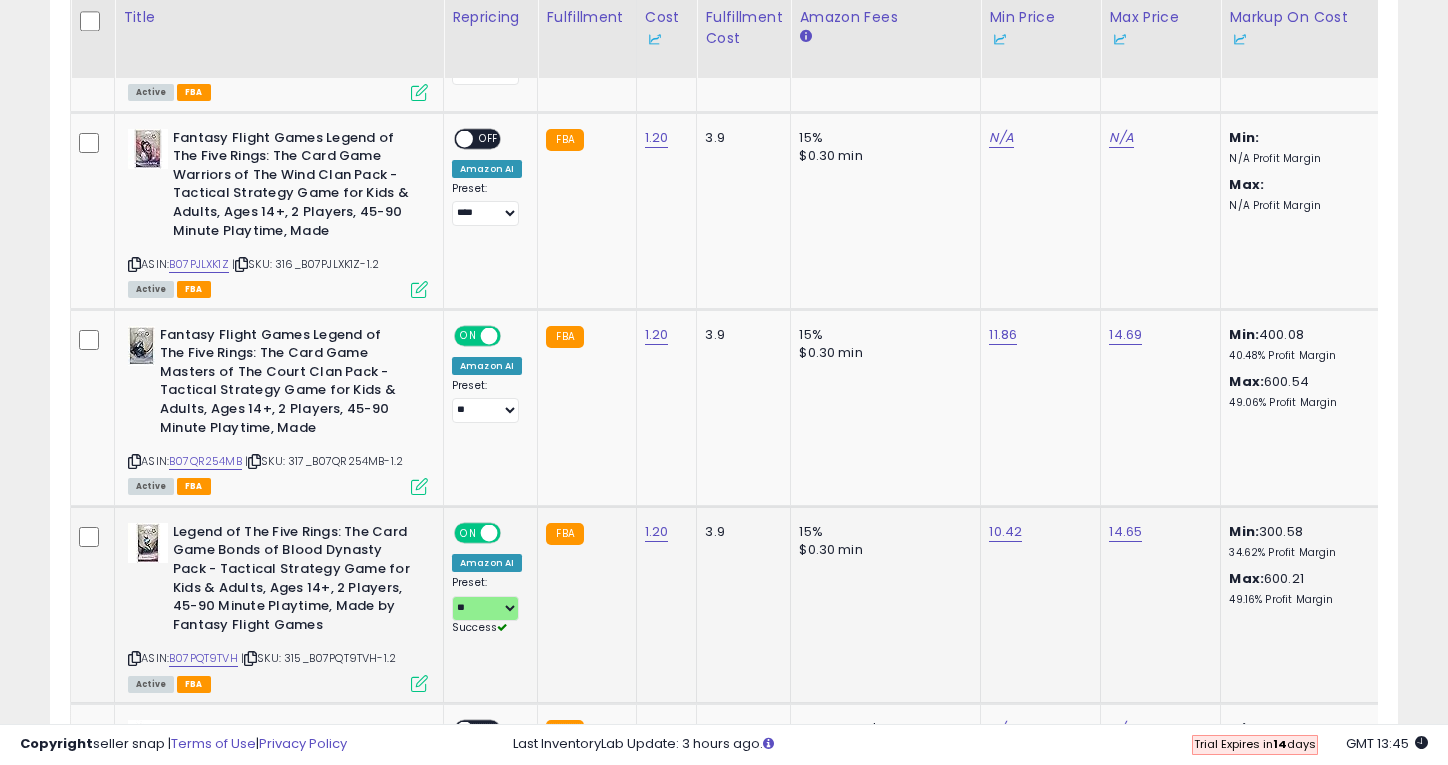 click on "1.20" 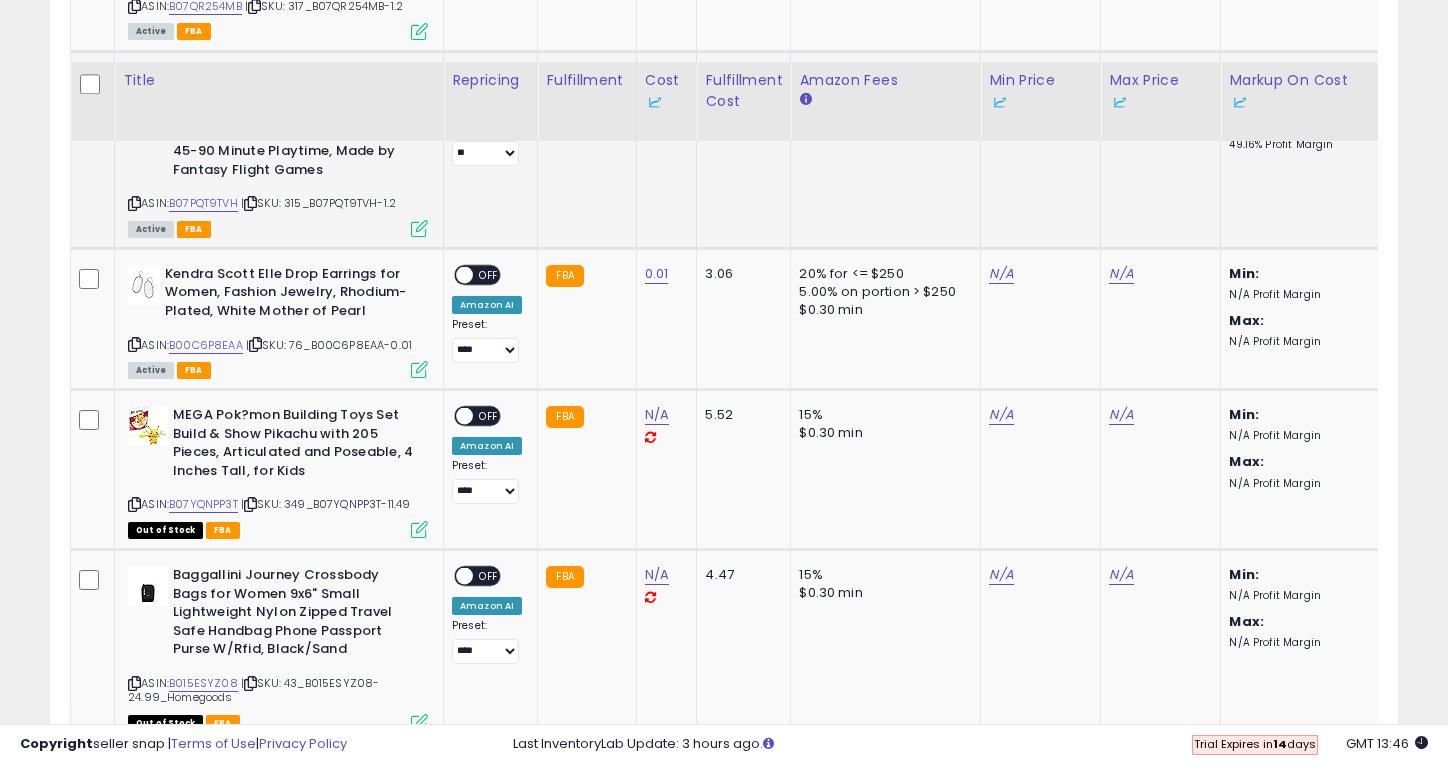 scroll, scrollTop: 3215, scrollLeft: 0, axis: vertical 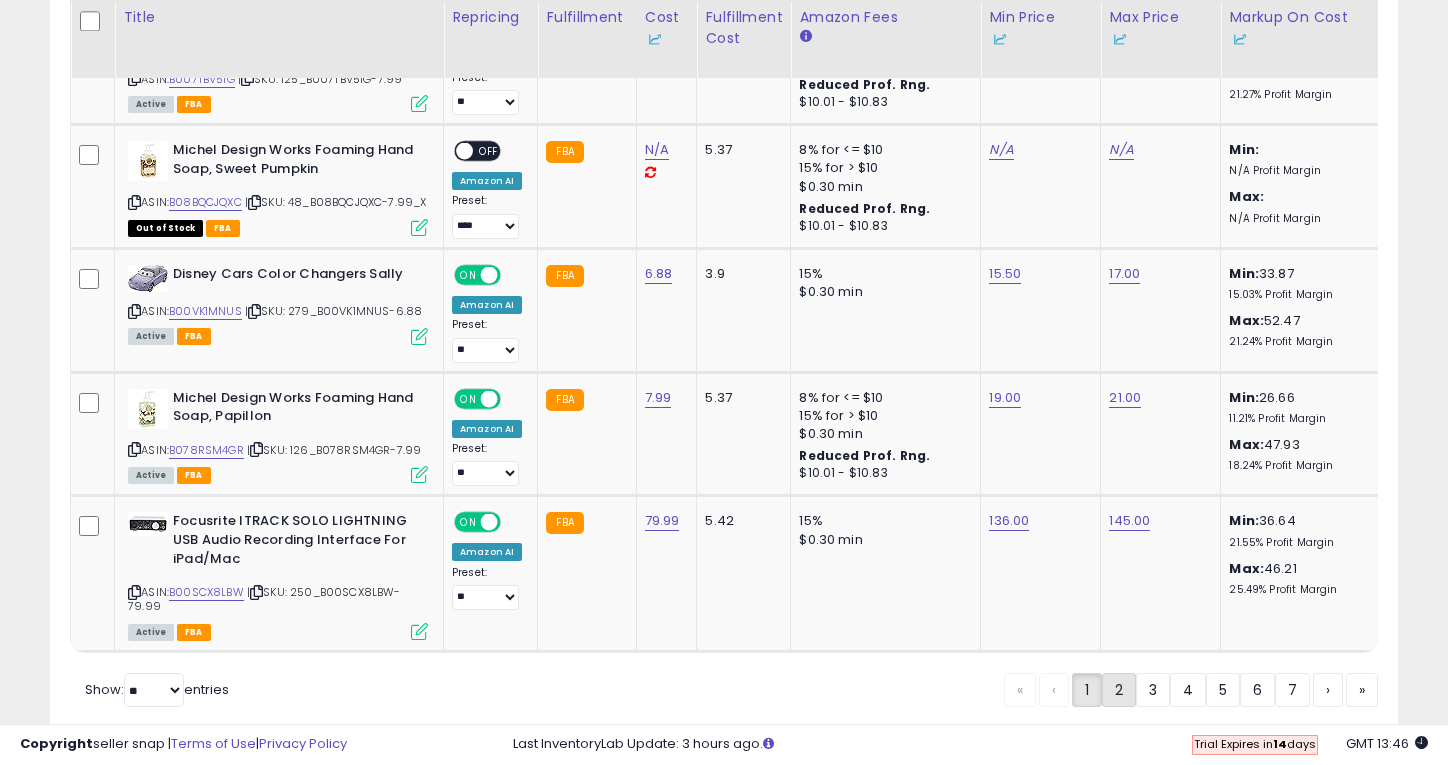 click on "2" 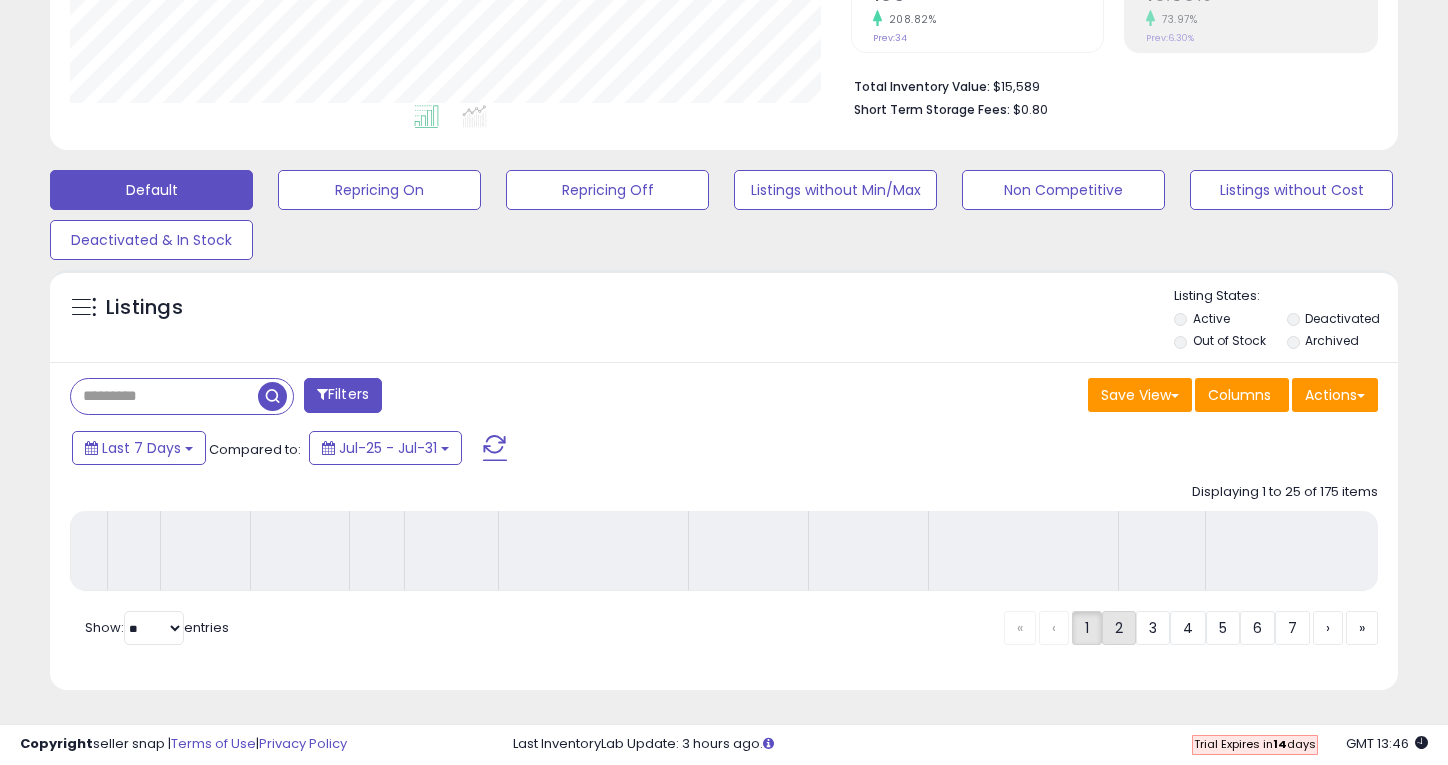 scroll, scrollTop: 460, scrollLeft: 0, axis: vertical 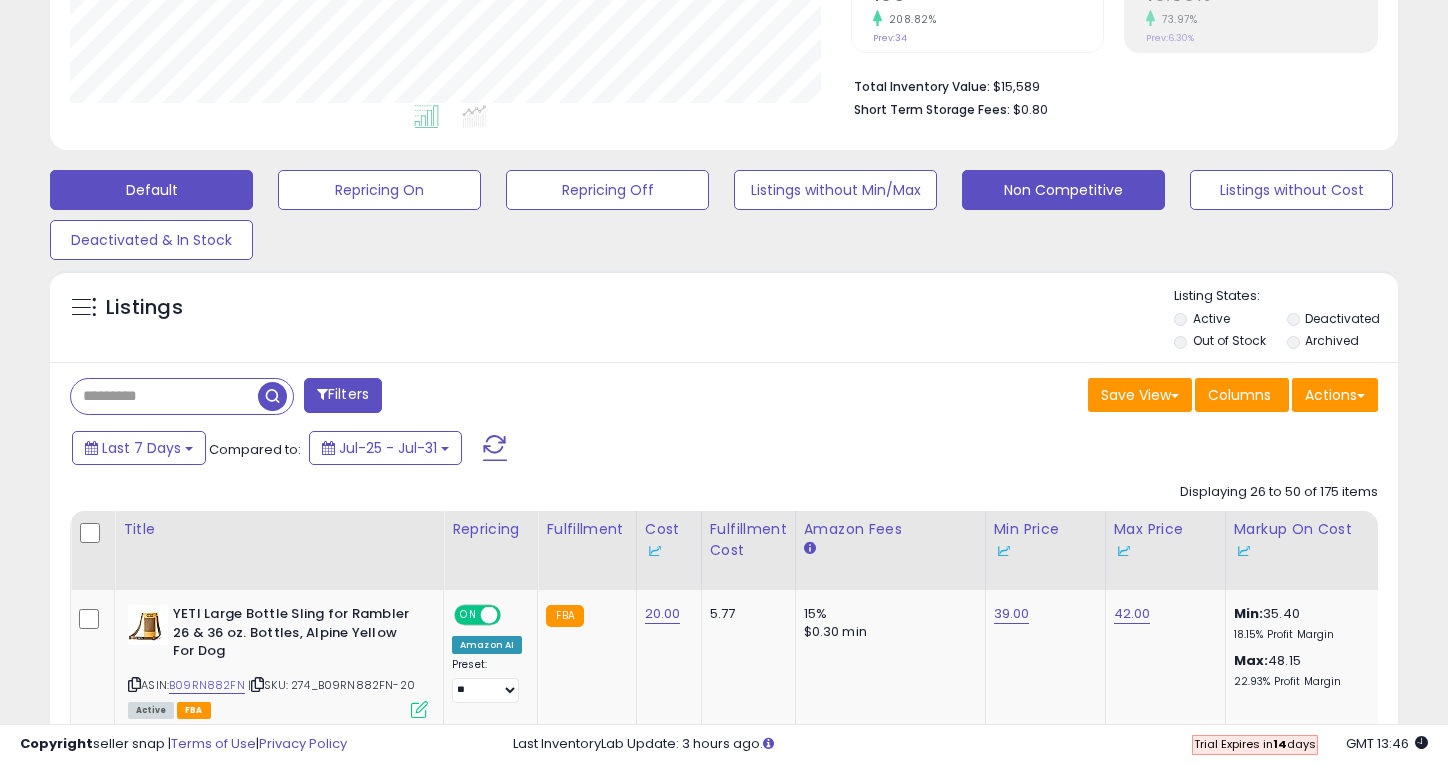 click on "Non Competitive" at bounding box center [379, 190] 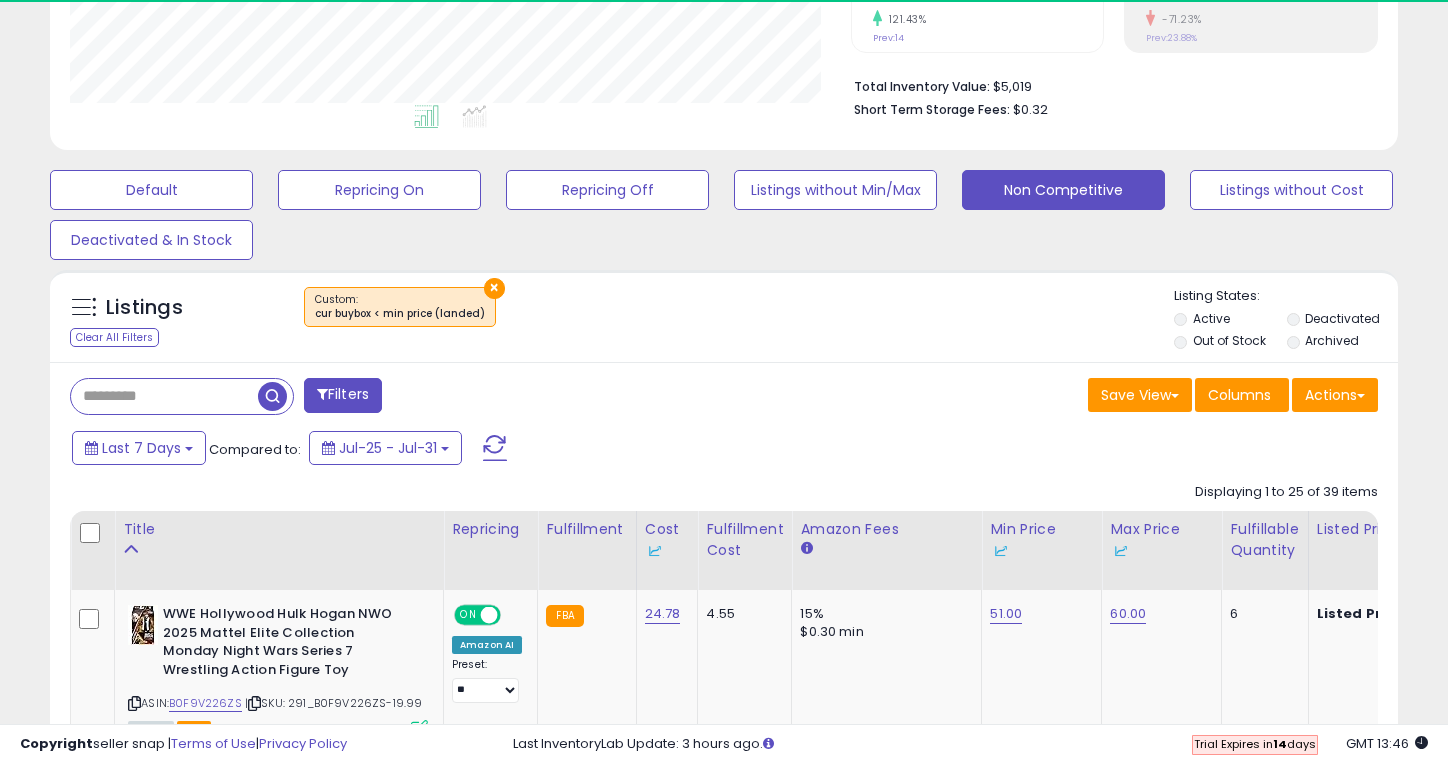 scroll, scrollTop: 999590, scrollLeft: 999219, axis: both 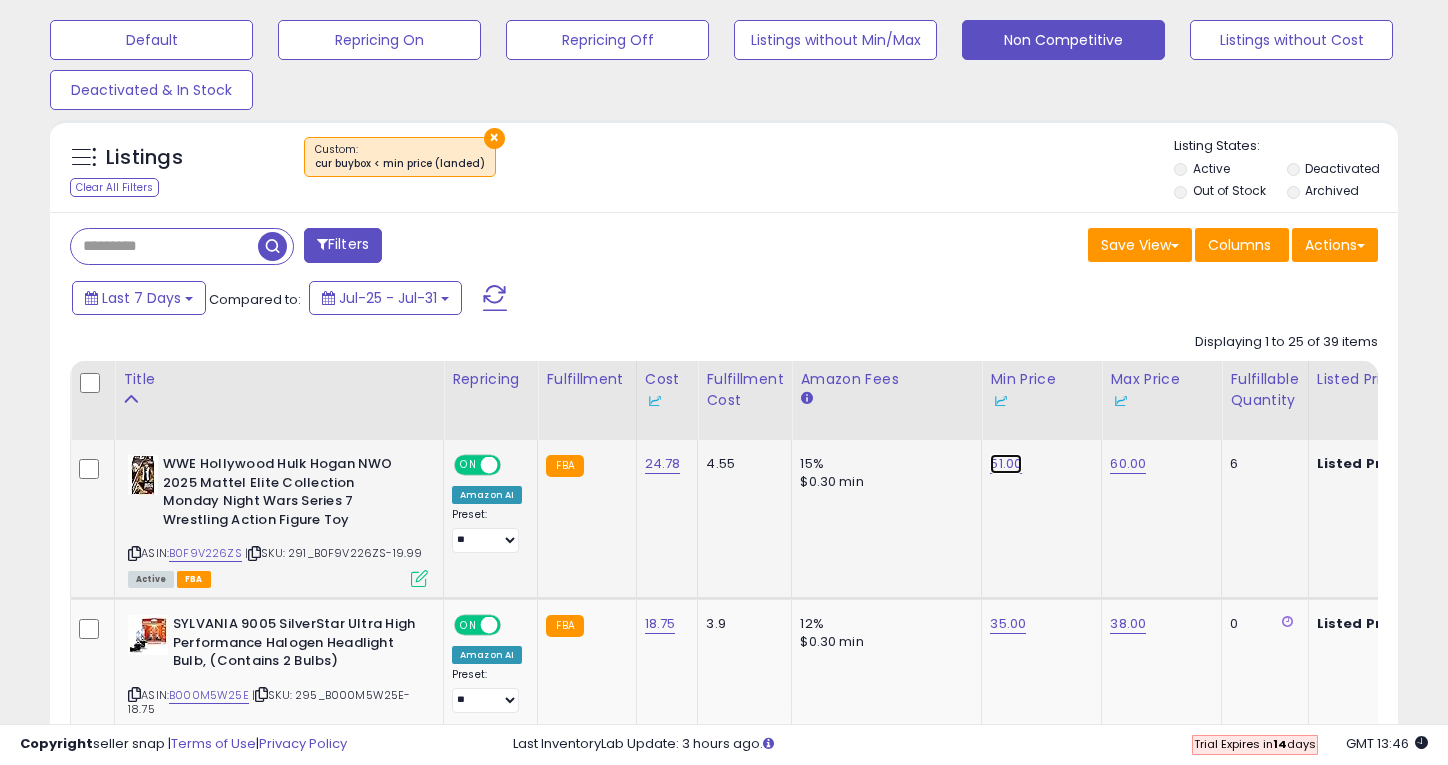 click on "51.00" at bounding box center [1006, 464] 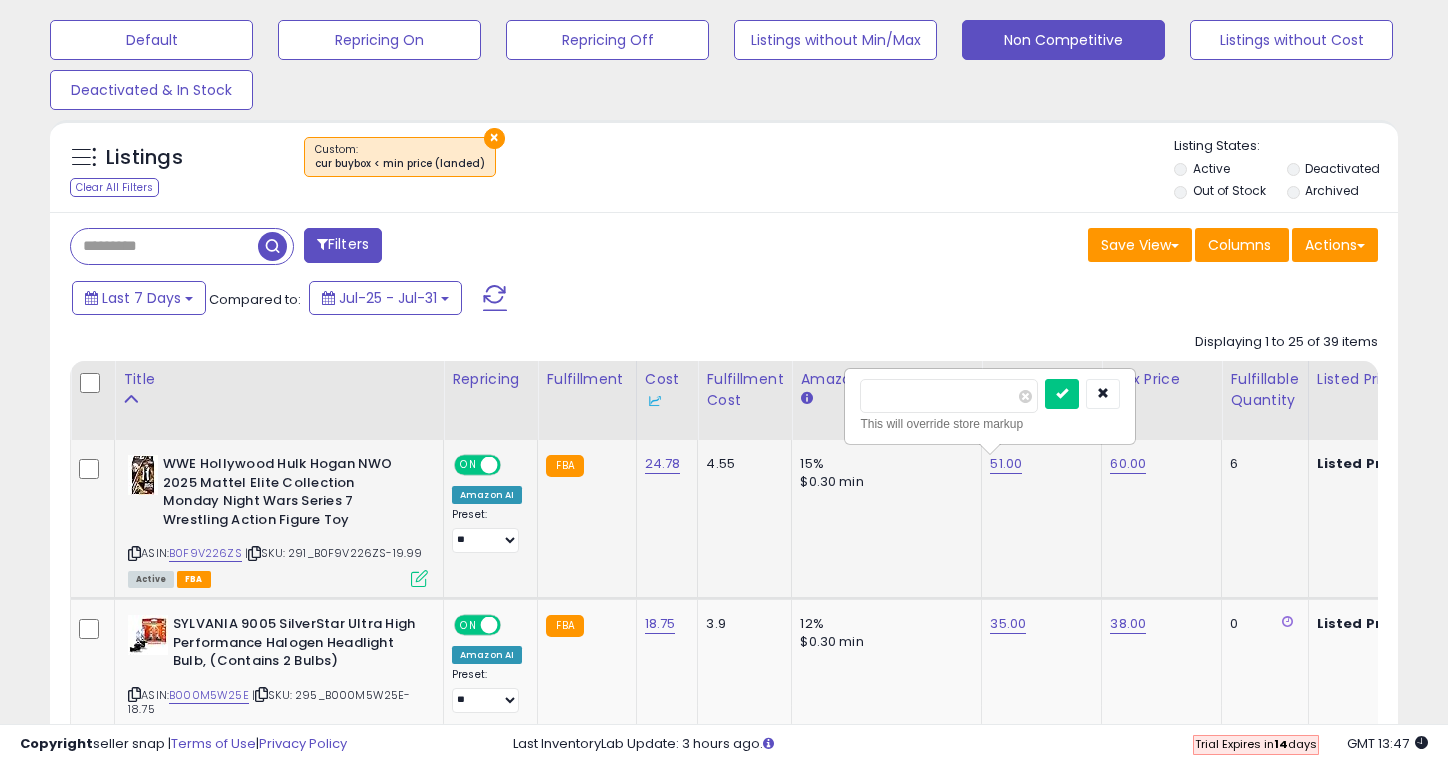 type on "*" 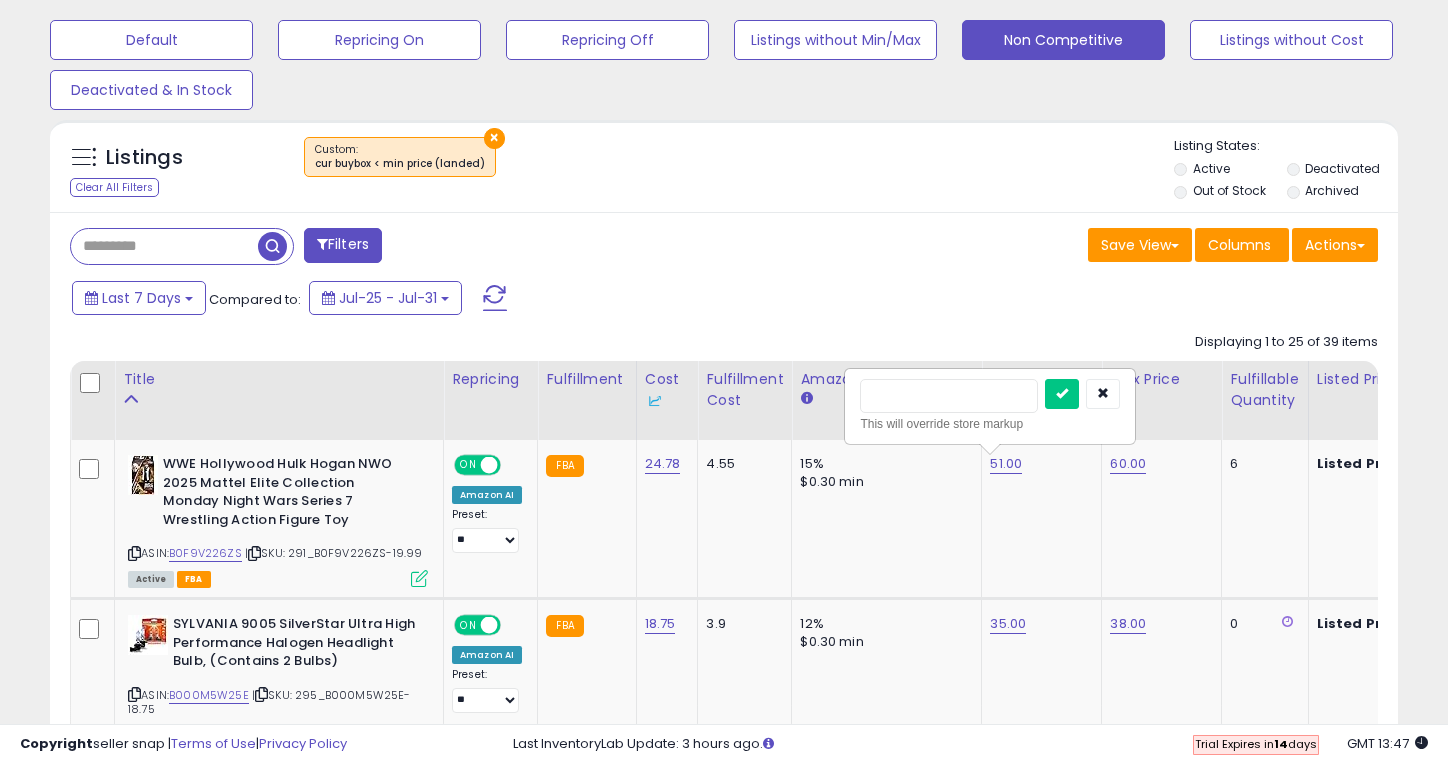 type 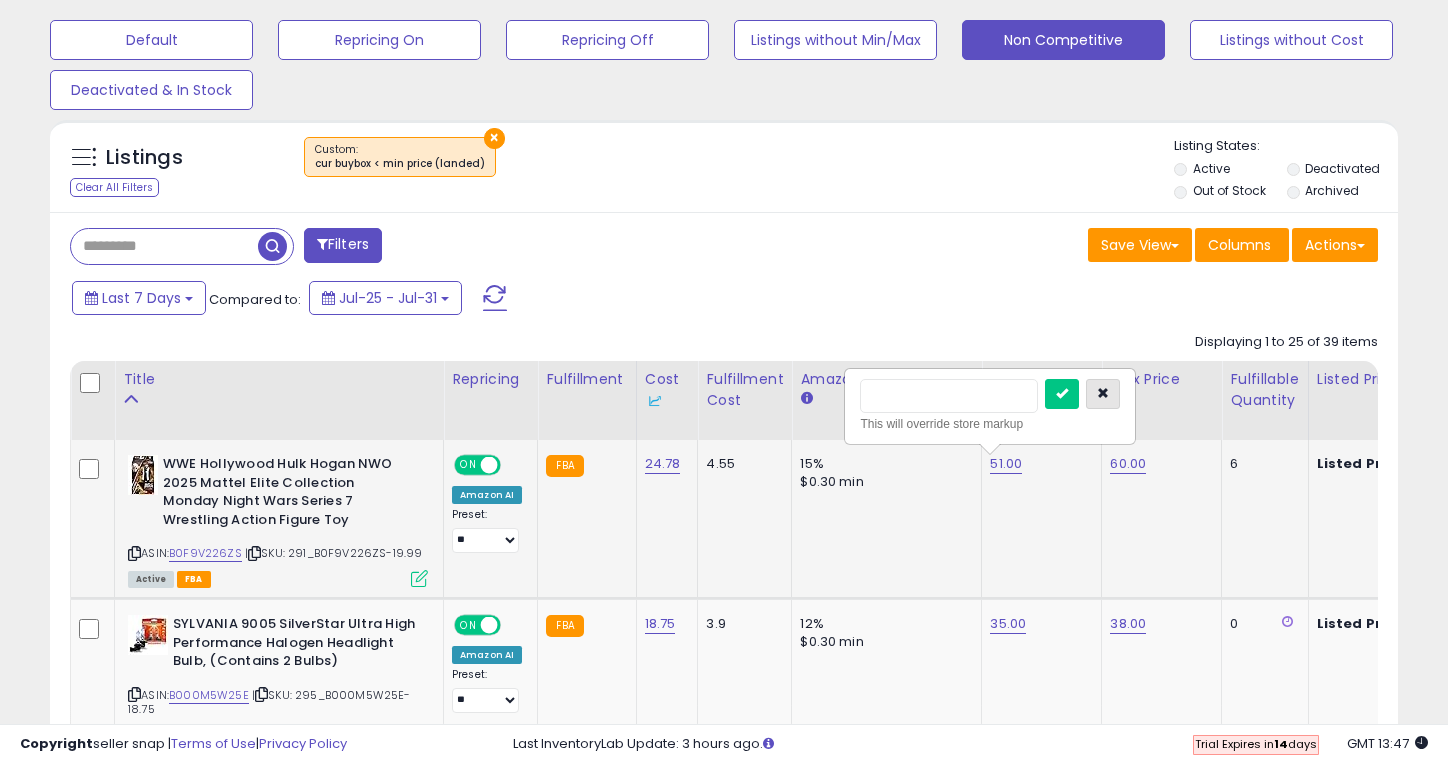 click at bounding box center (1103, 394) 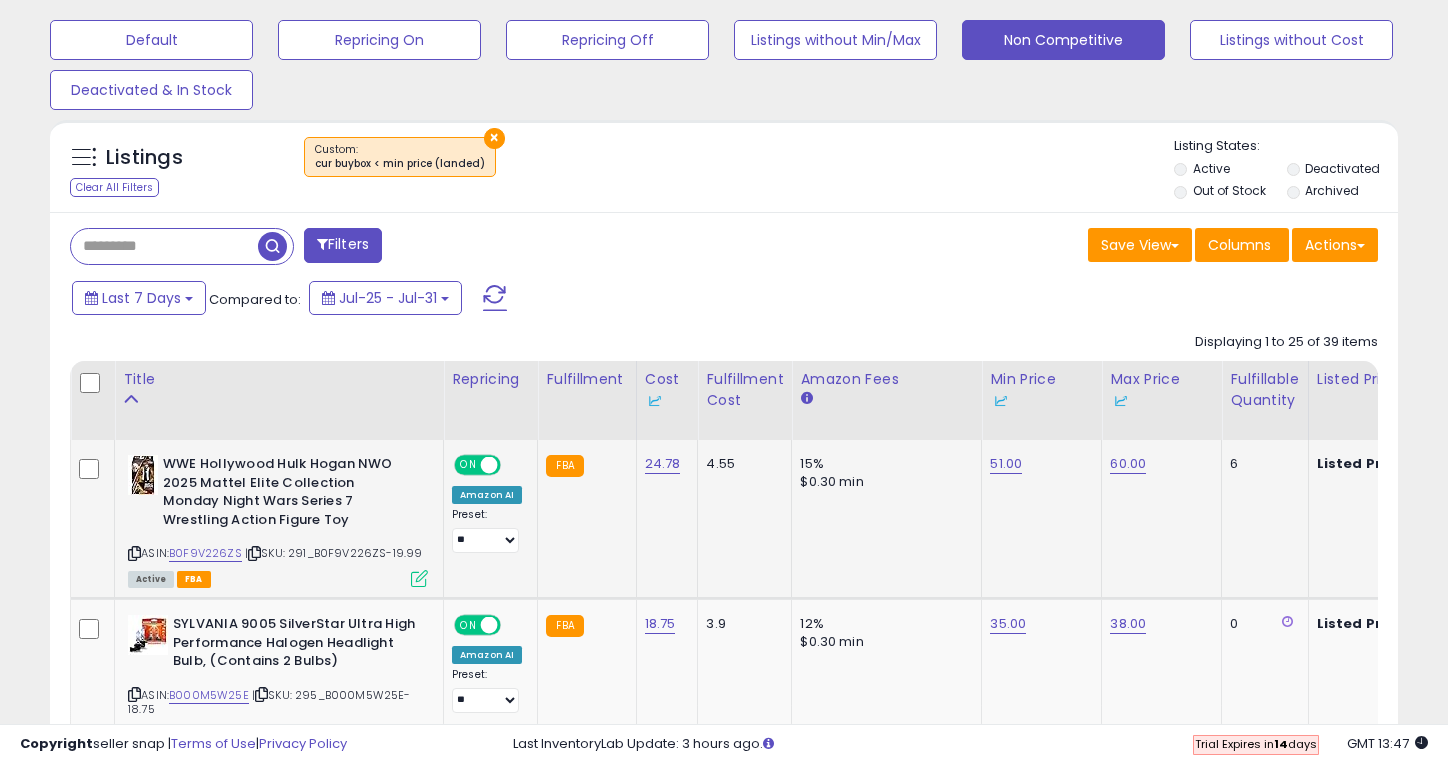 click at bounding box center [419, 578] 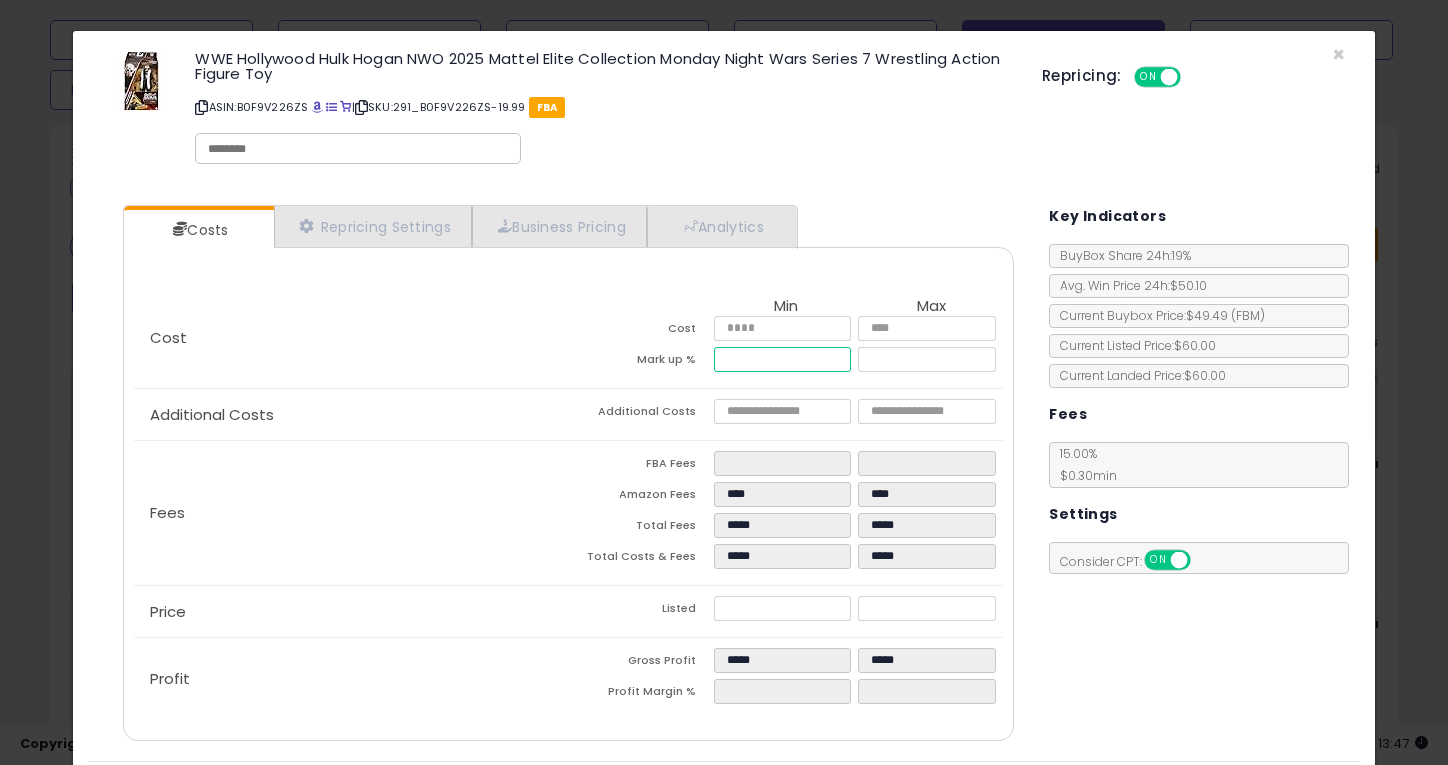 click on "*****" at bounding box center (783, 359) 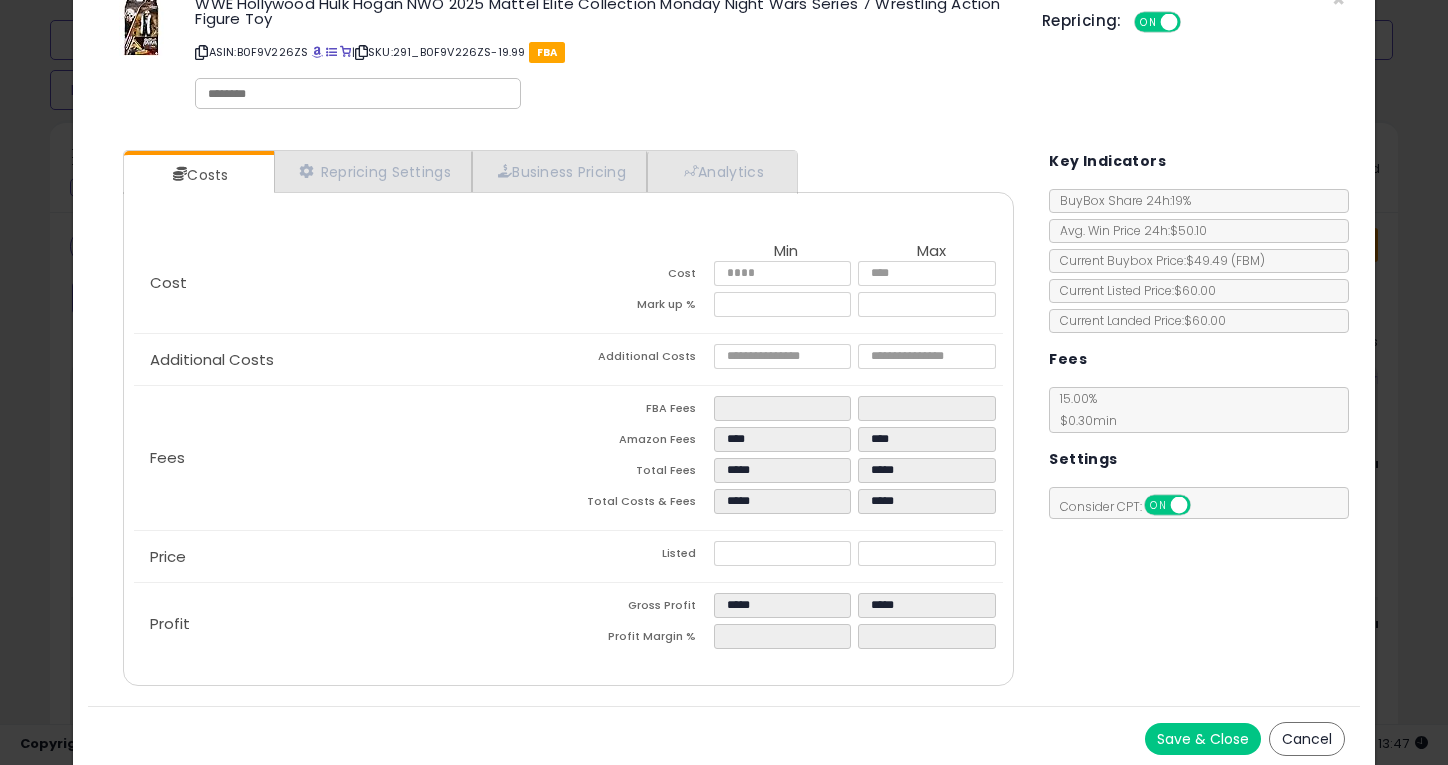 type on "*****" 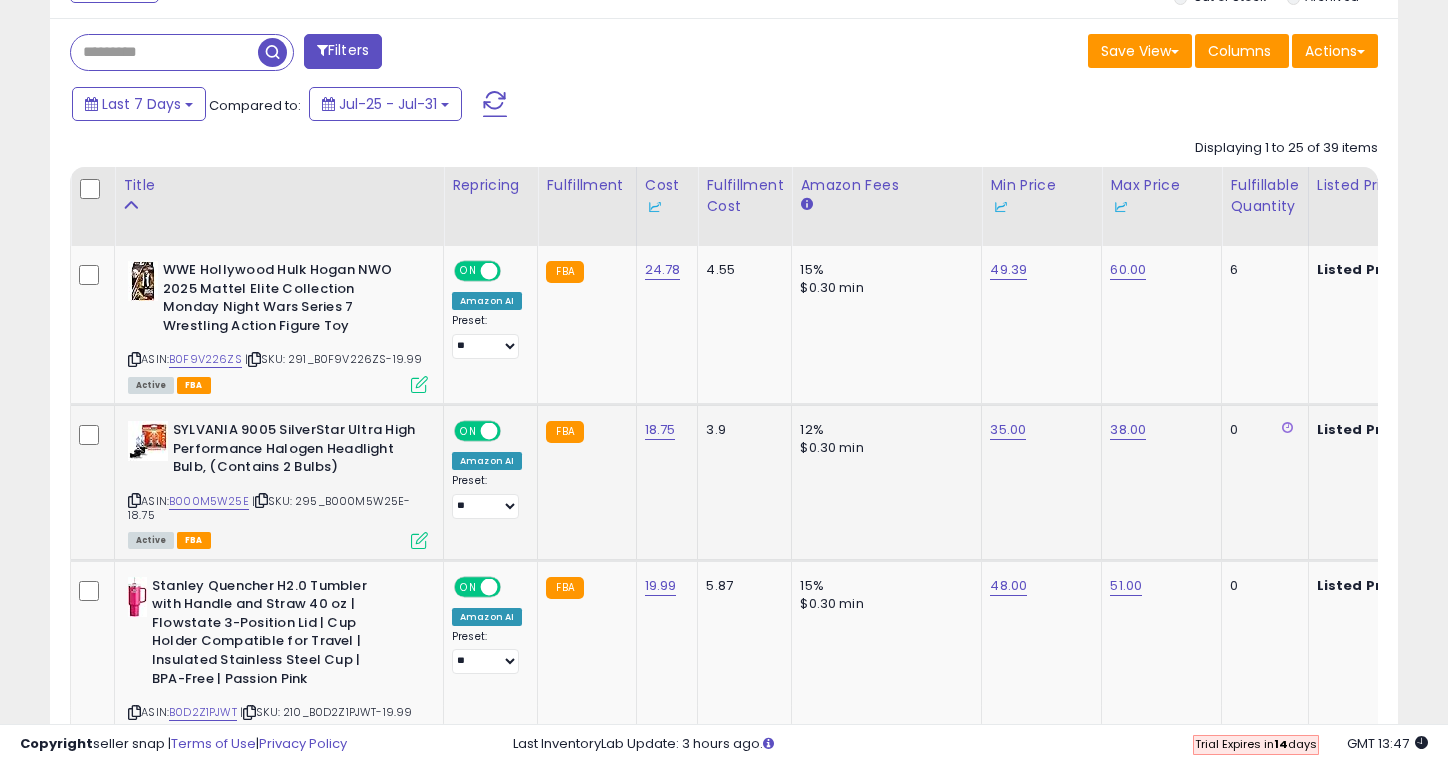 click at bounding box center [419, 540] 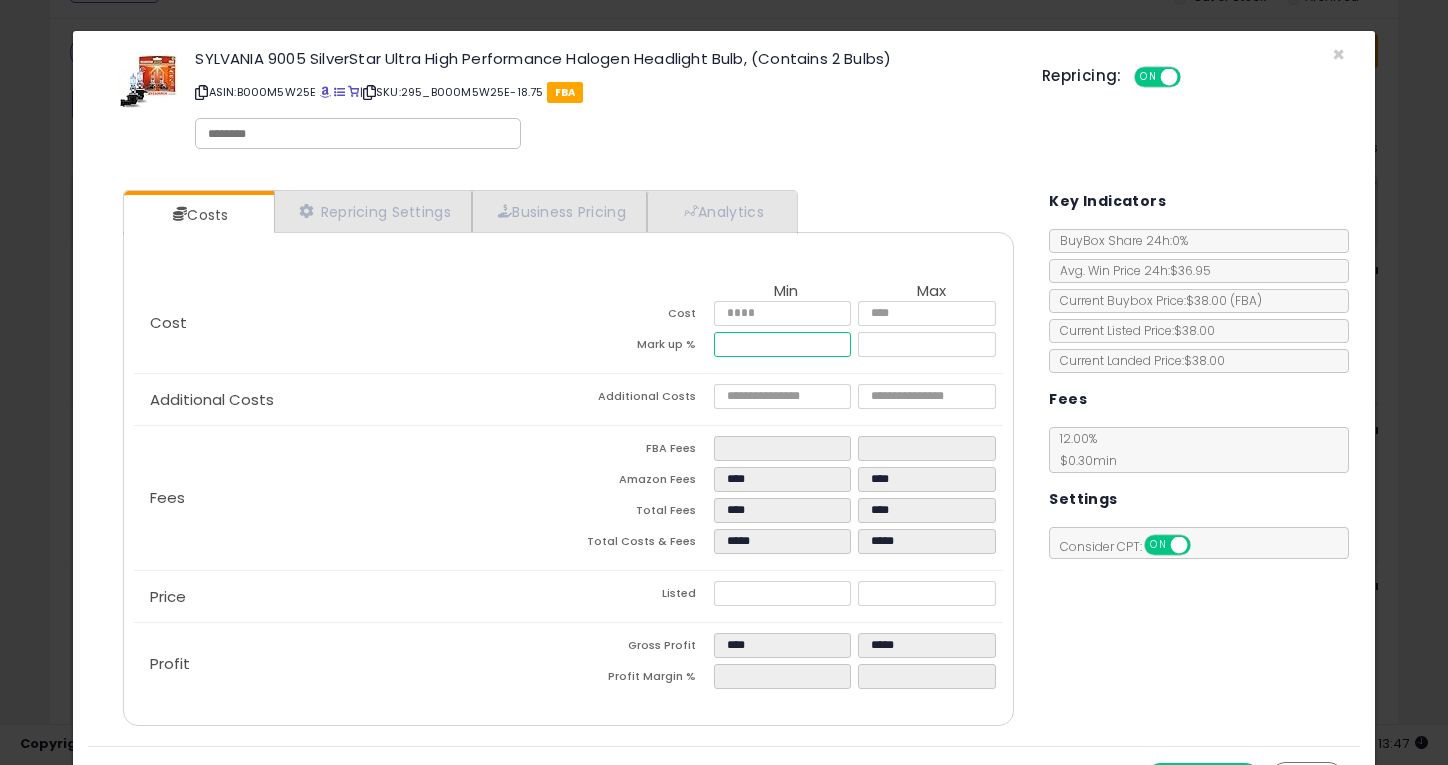 click on "*****" at bounding box center [783, 344] 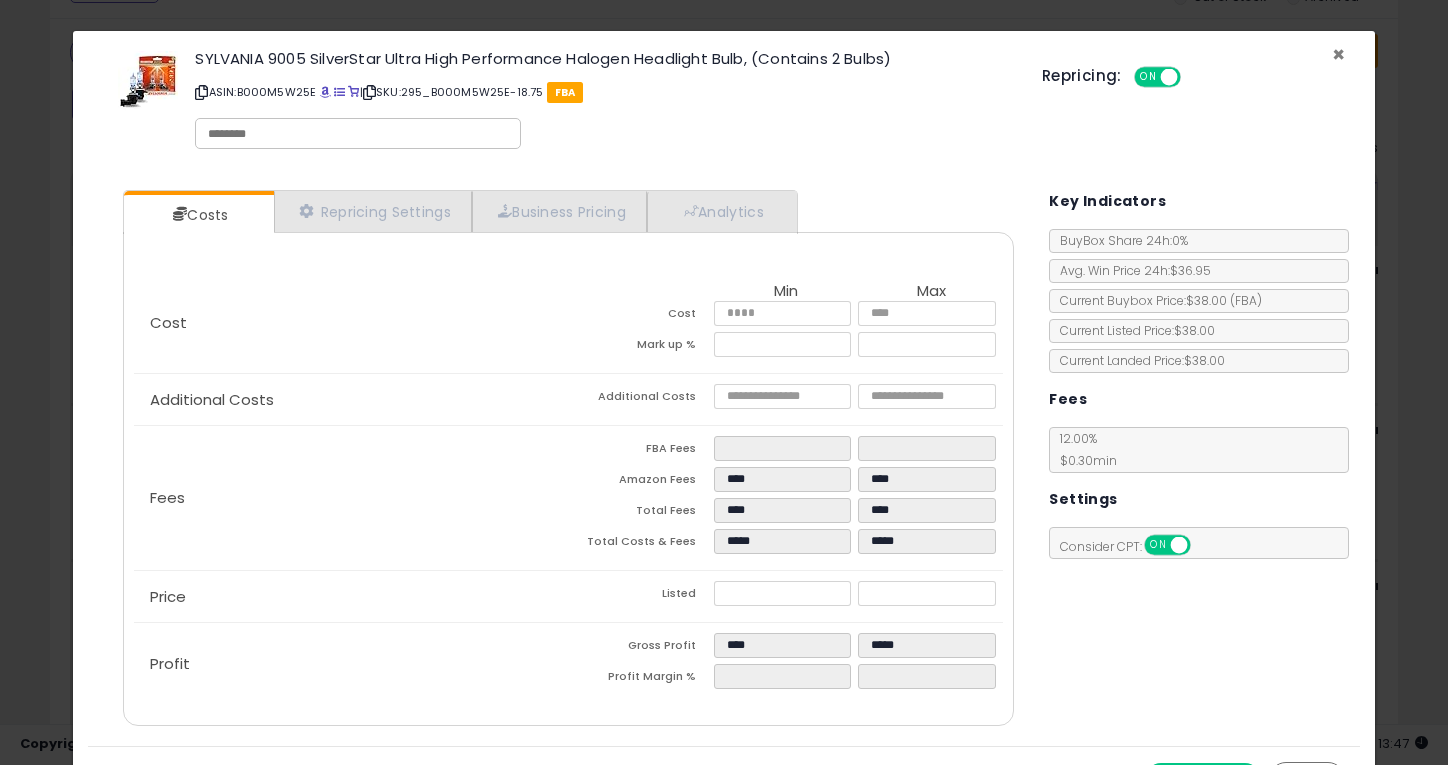 click on "×" at bounding box center (1338, 54) 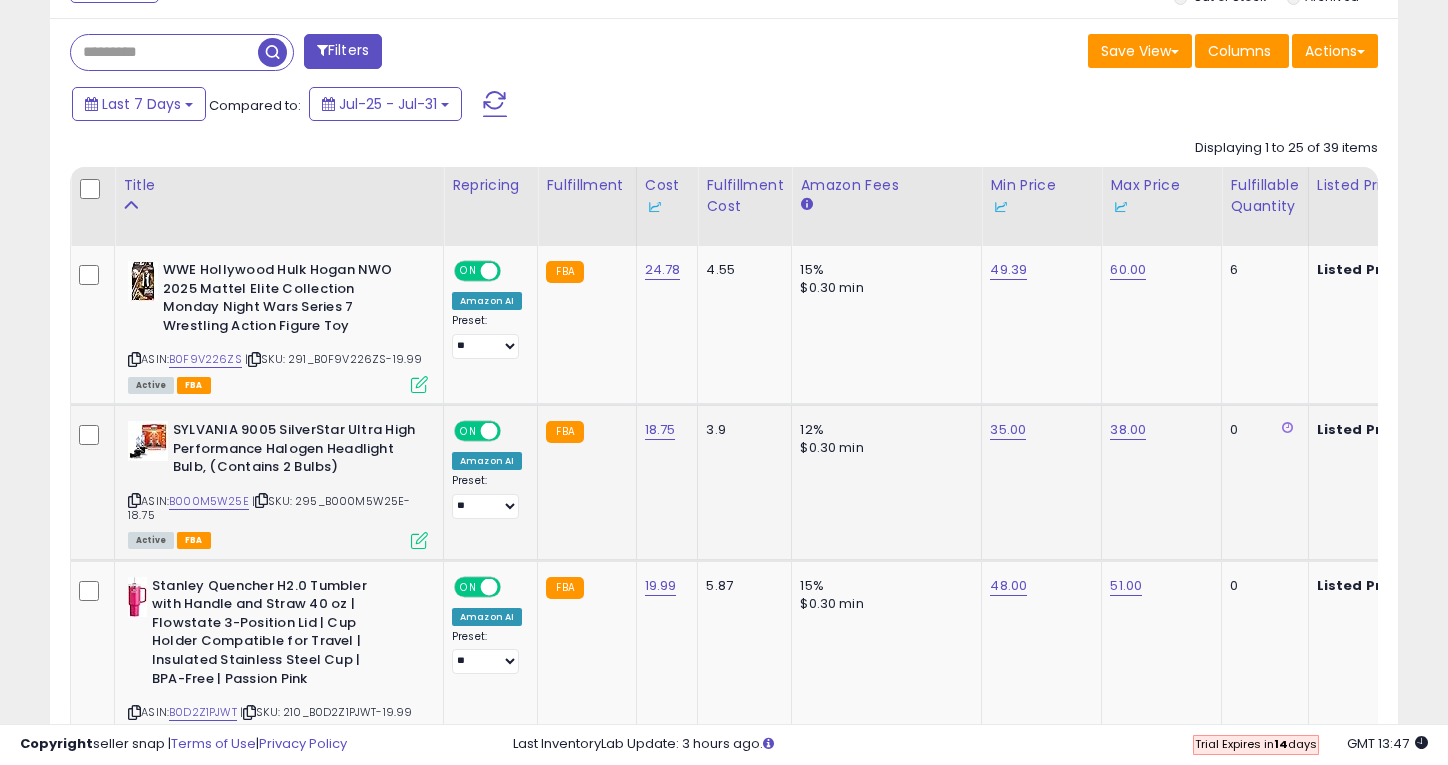 scroll, scrollTop: 0, scrollLeft: 593, axis: horizontal 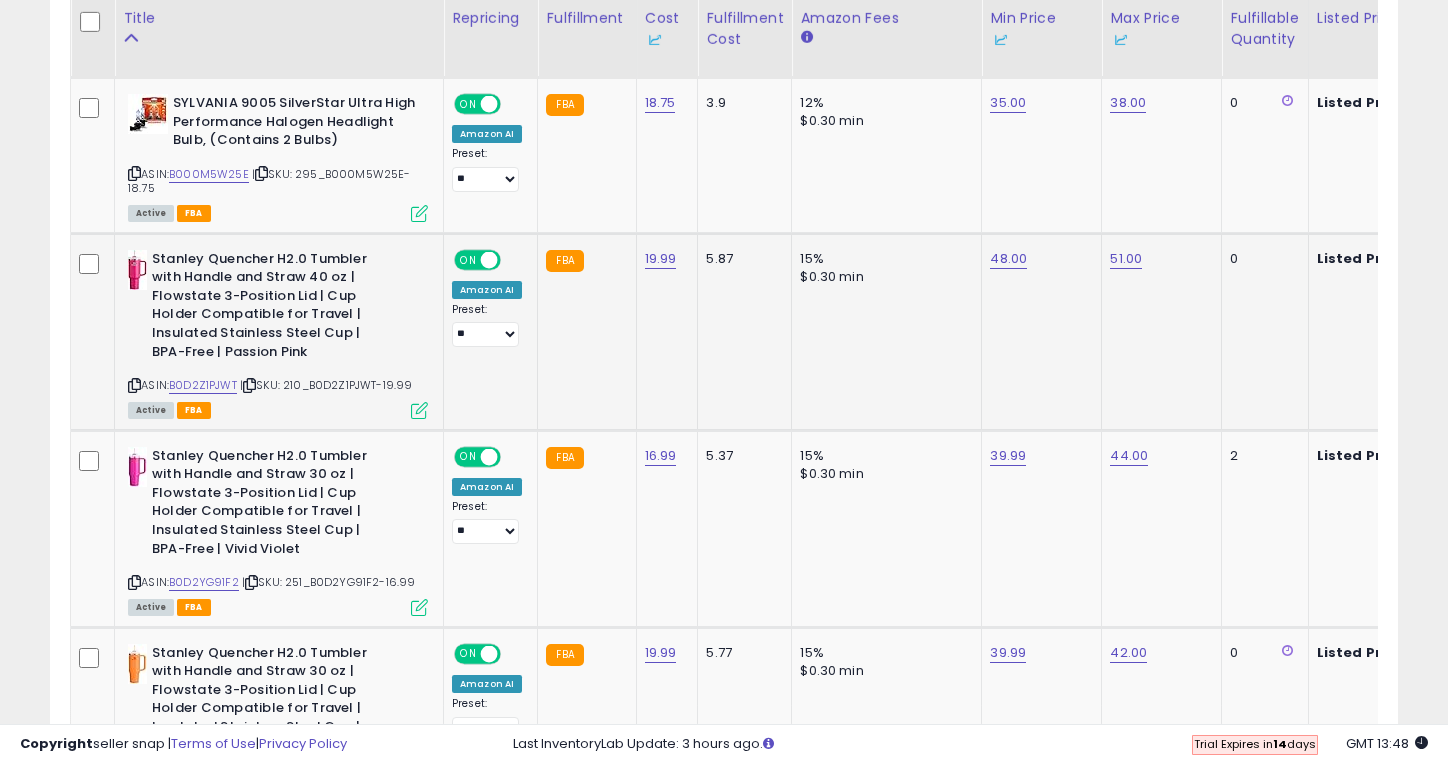 click at bounding box center [419, 410] 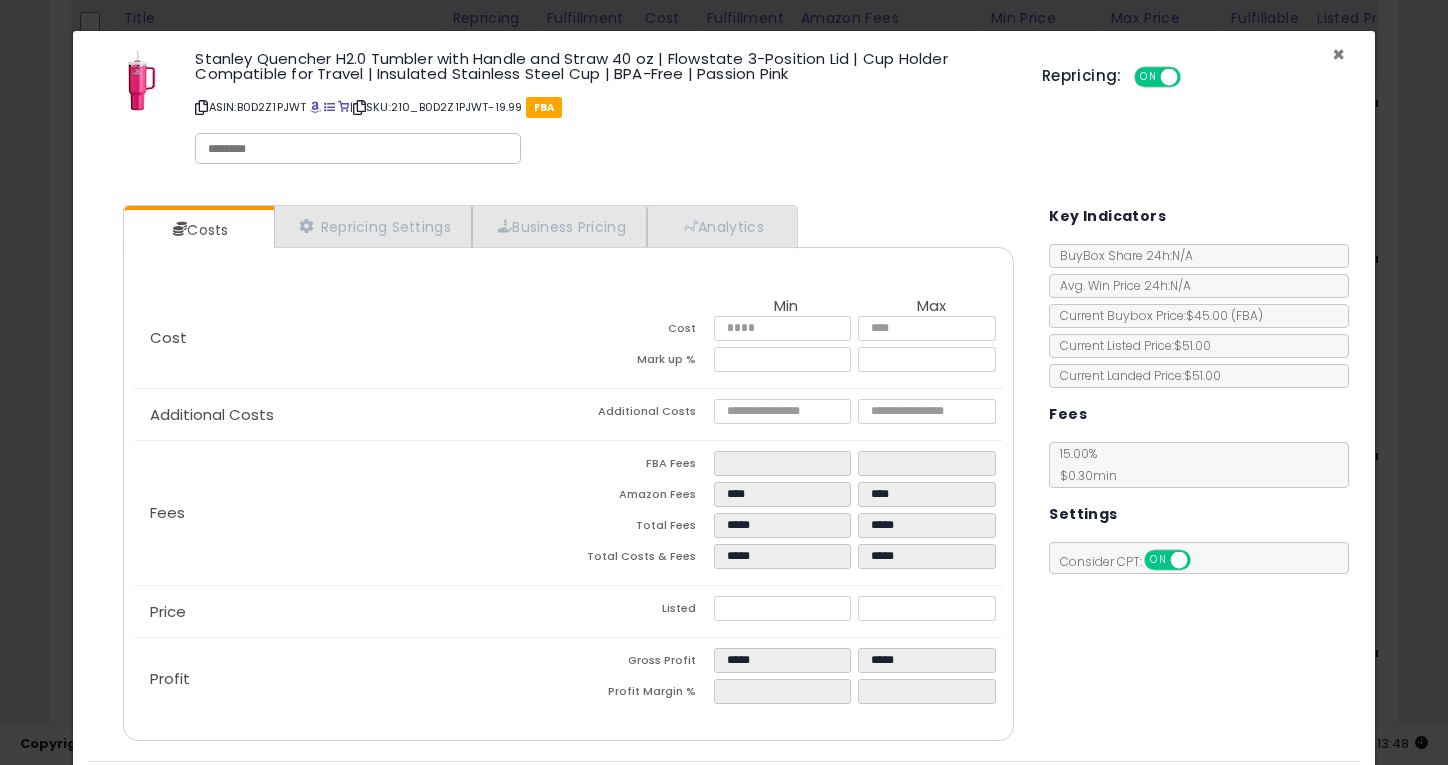 click on "×" at bounding box center (1338, 54) 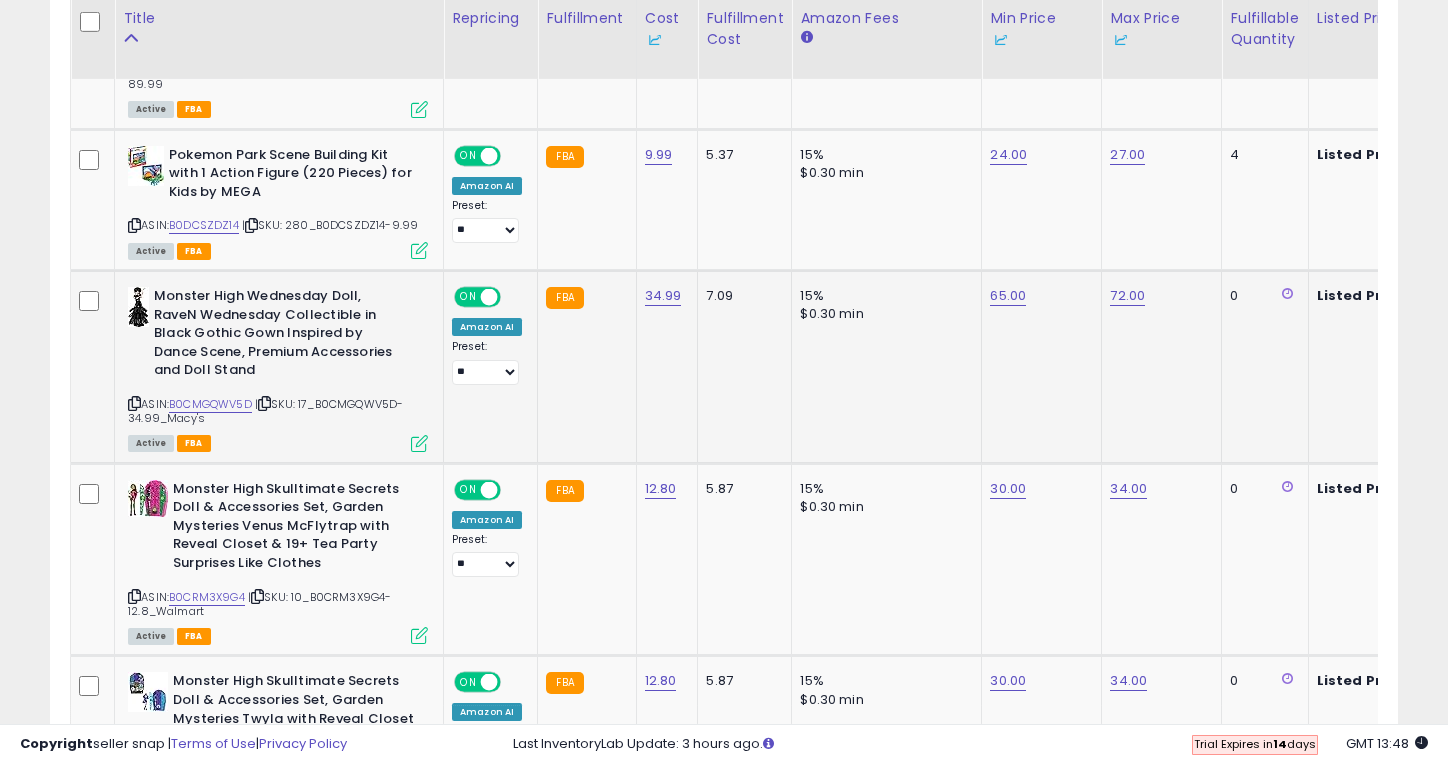click on "Monster High Wednesday Doll, RaveN Wednesday Collectible in Black Gothic Gown Inspired by Dance Scene, Premium Accessories and Doll Stand" at bounding box center (275, 336) 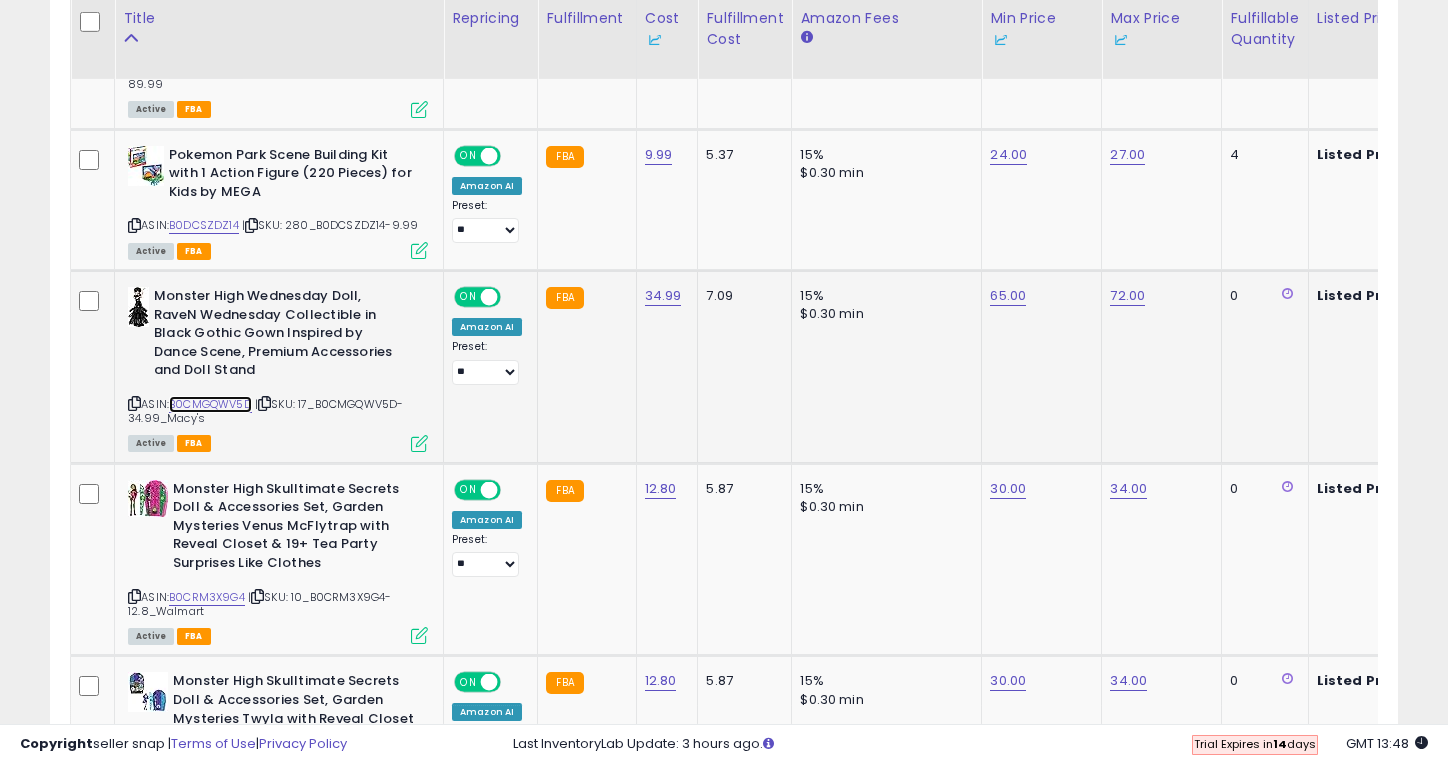 click on "B0CMGQWV5D" at bounding box center [210, 404] 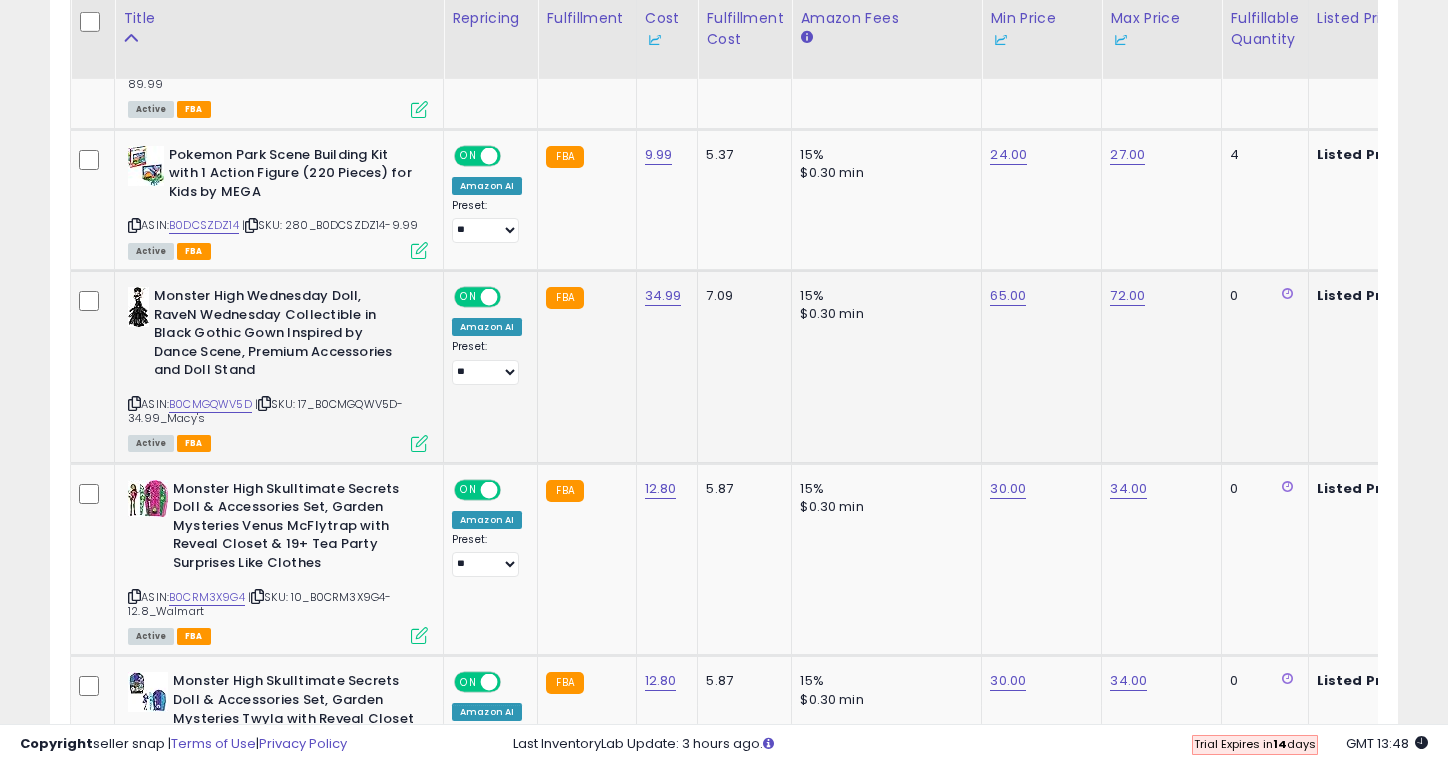 click on "15% $0.30 min" 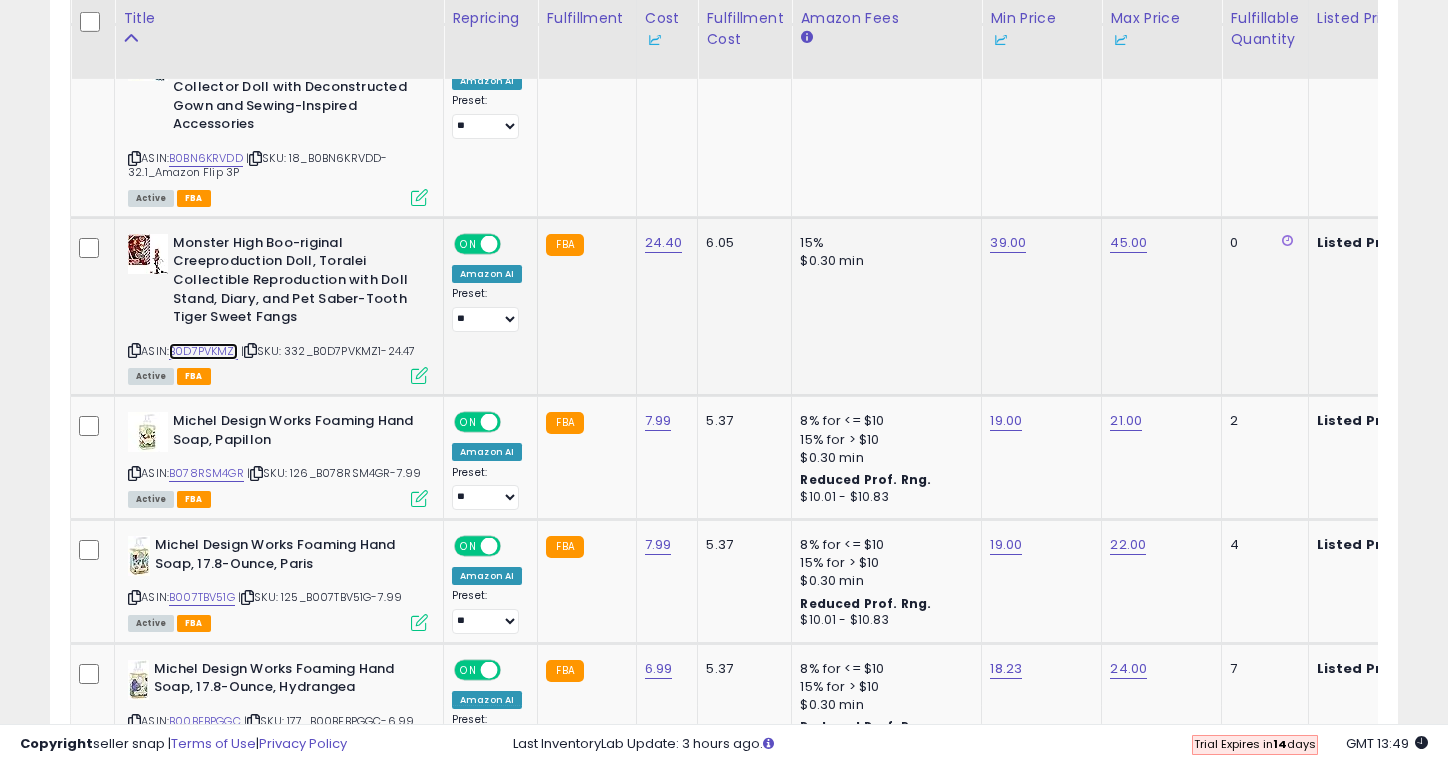 click on "B0D7PVKMZ1" at bounding box center (203, 351) 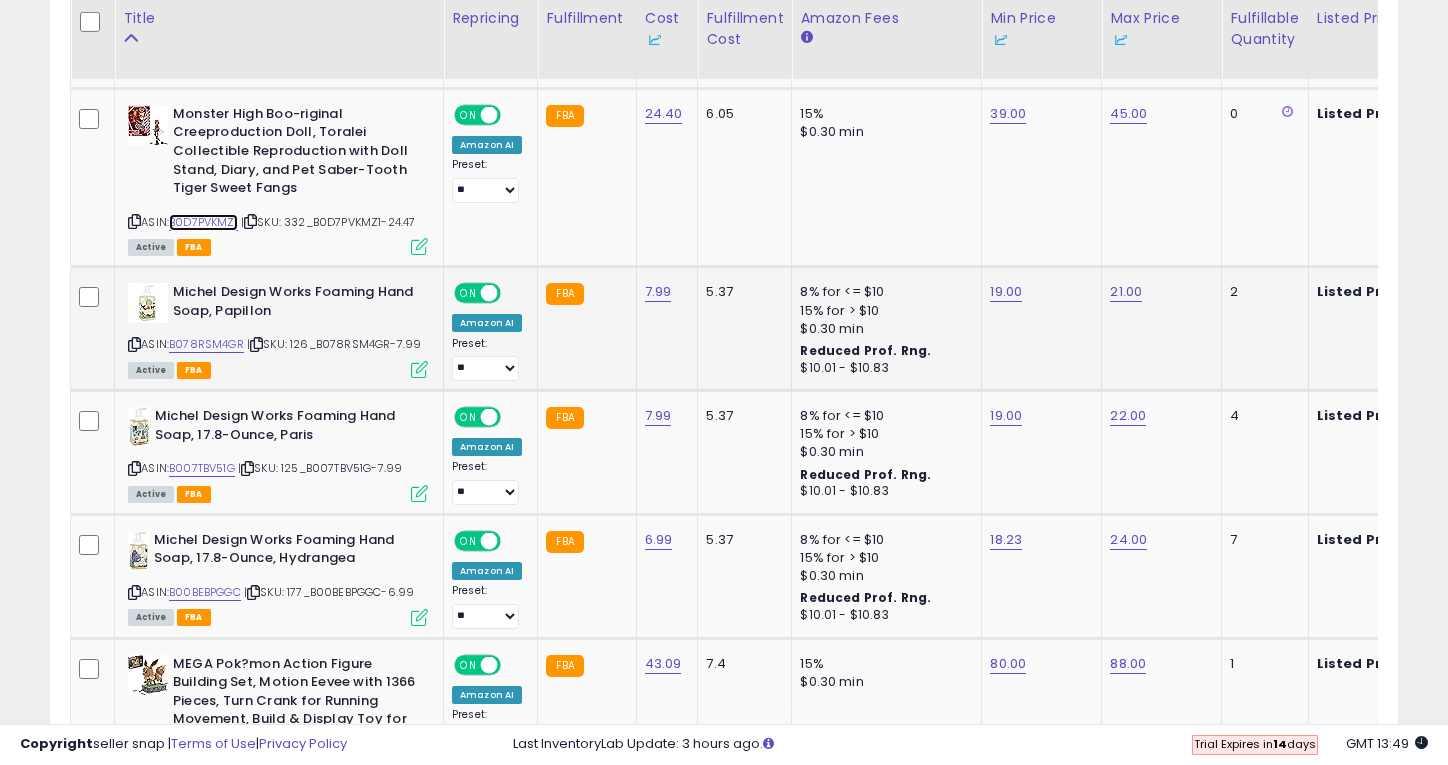scroll, scrollTop: 0, scrollLeft: 421, axis: horizontal 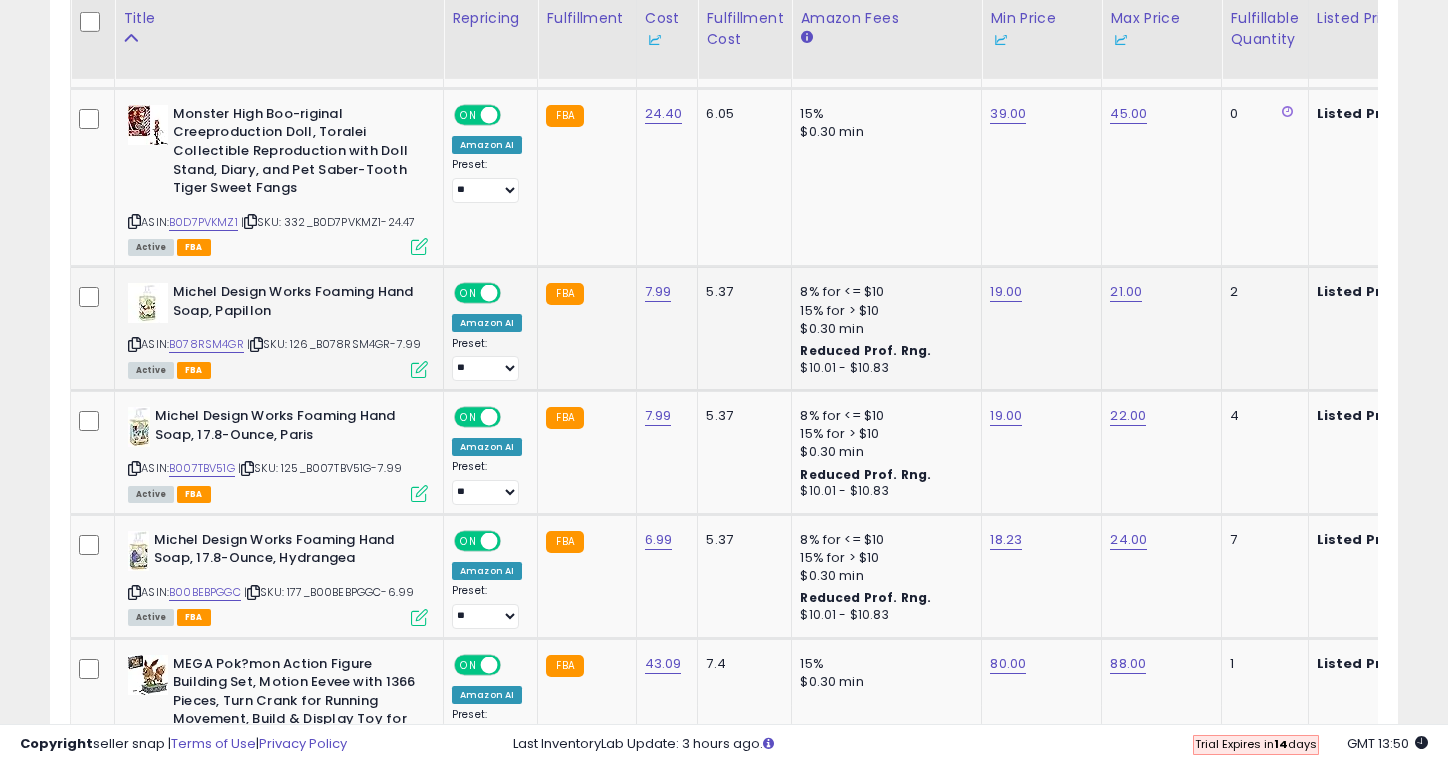 click at bounding box center [419, 369] 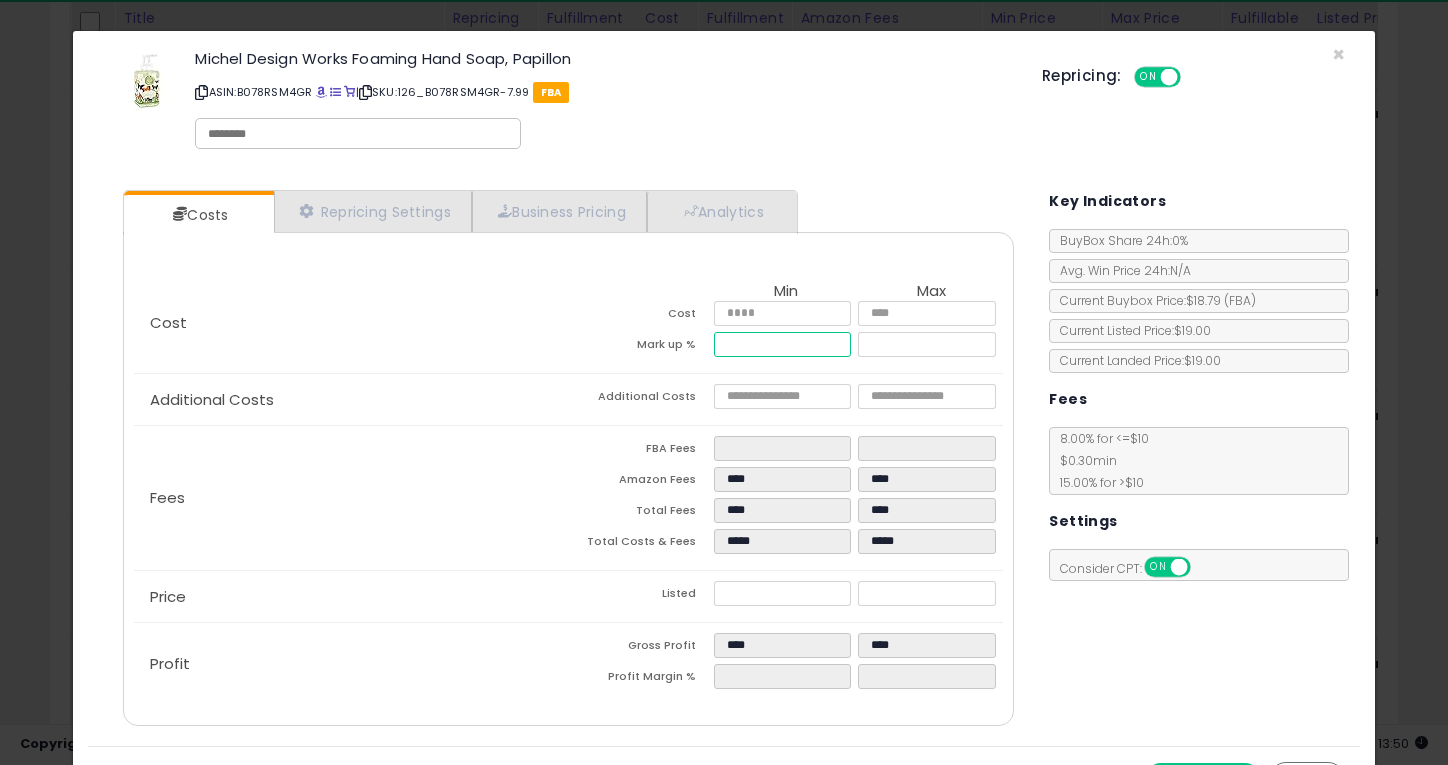 click on "*****" at bounding box center (783, 344) 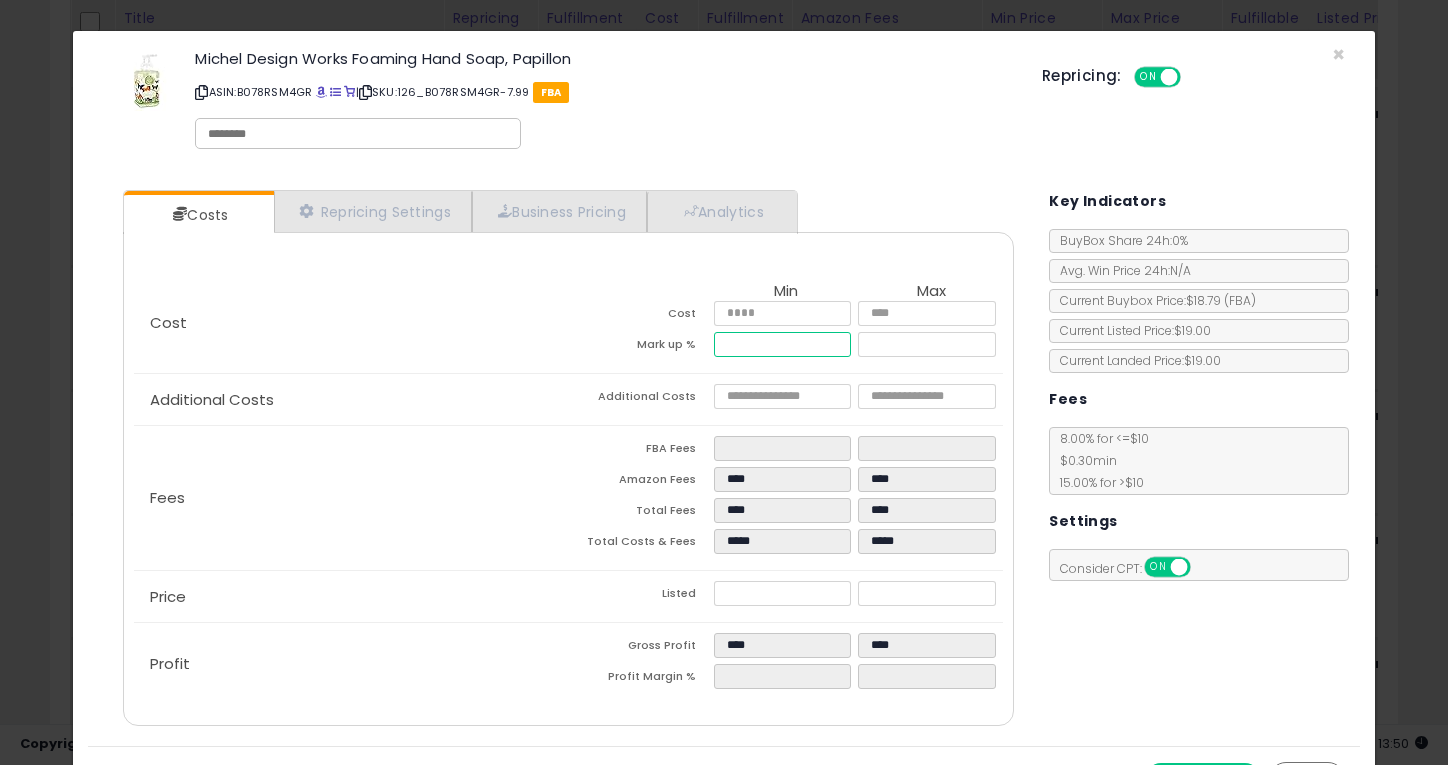 type on "*" 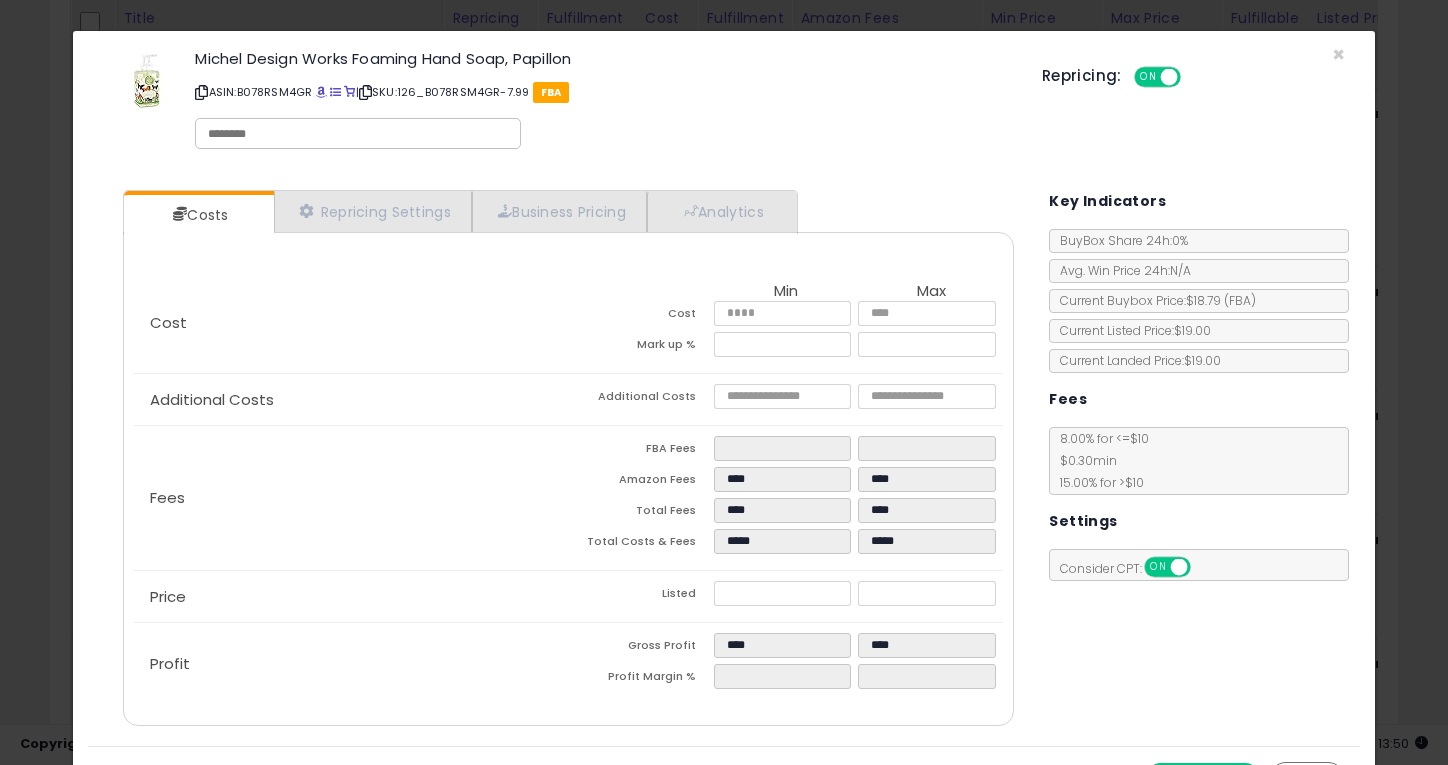 type on "*****" 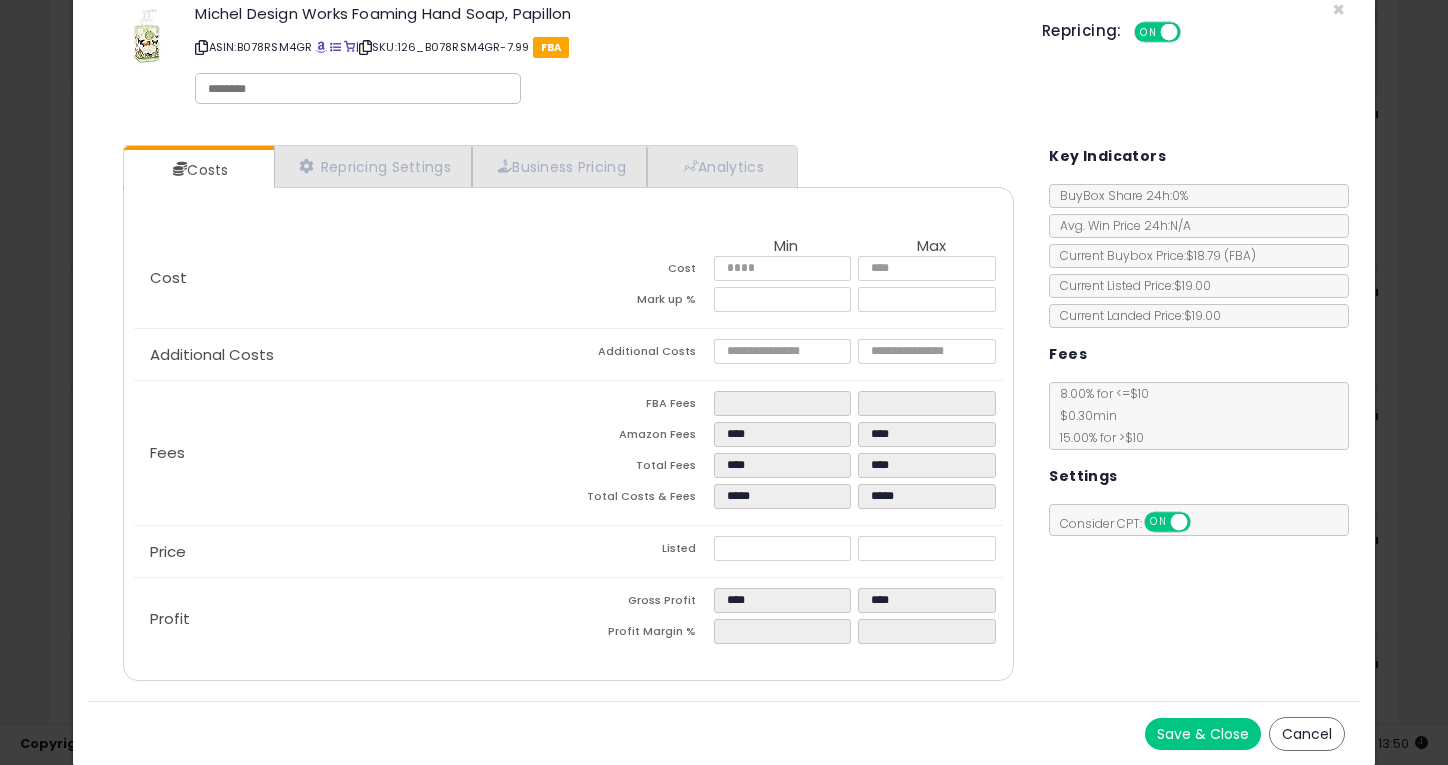 click on "Save & Close" at bounding box center [1203, 734] 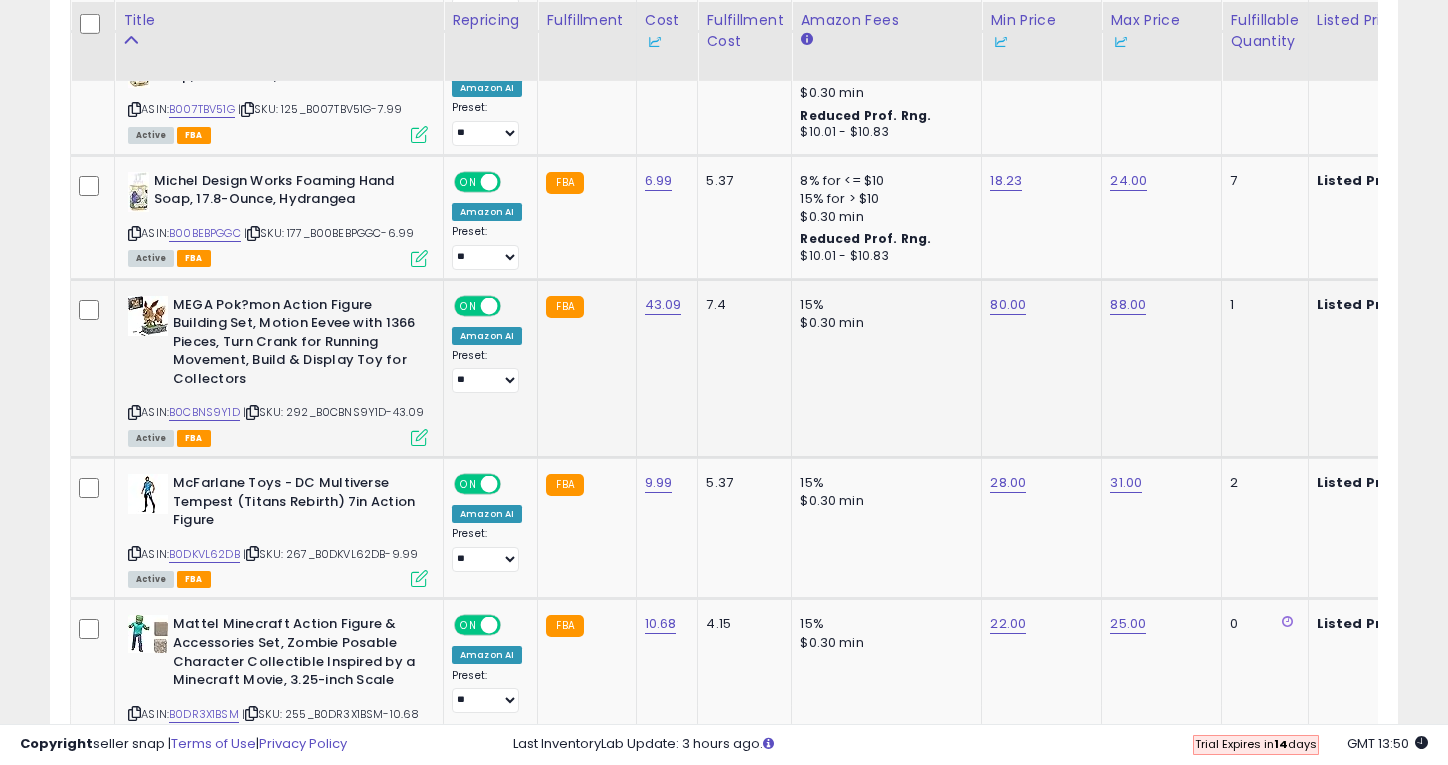 scroll, scrollTop: 3954, scrollLeft: 0, axis: vertical 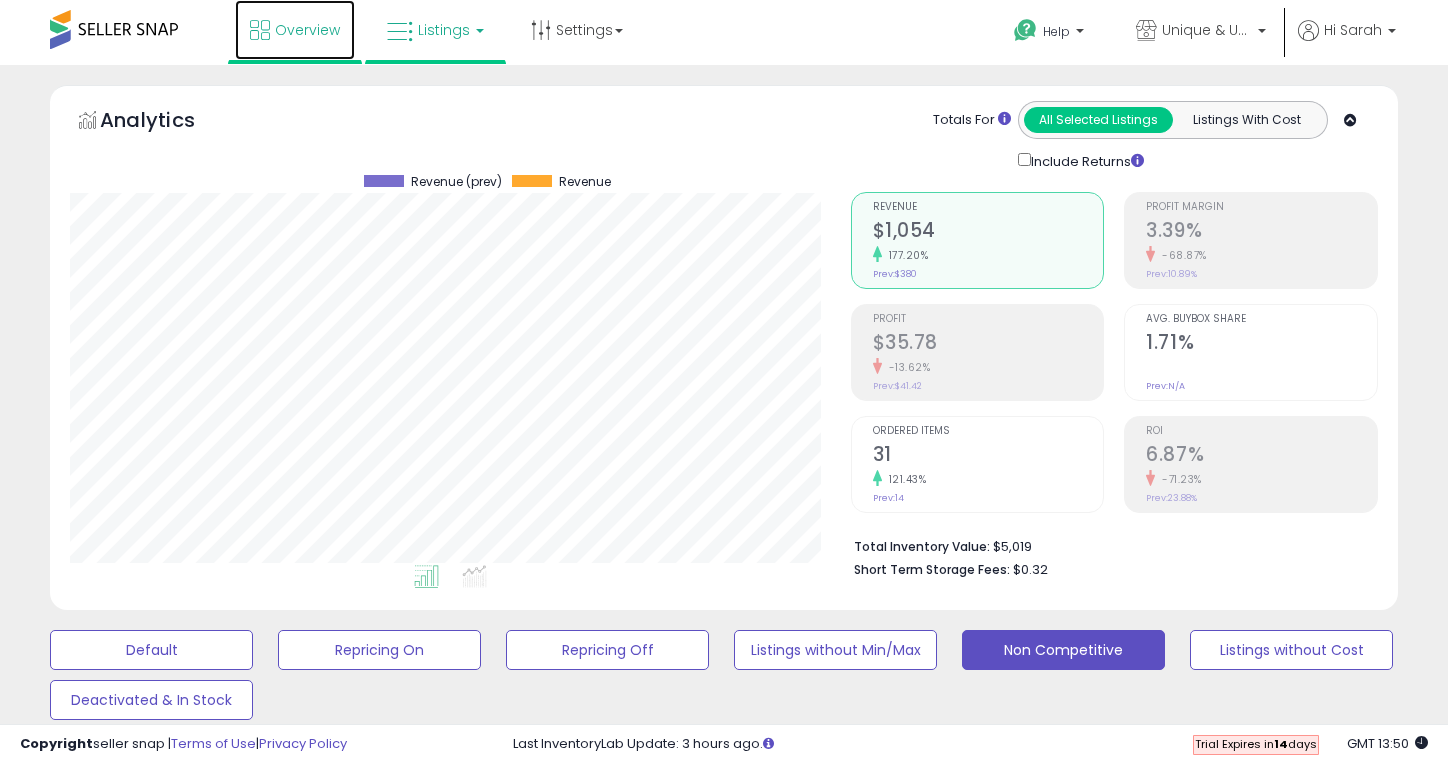 click on "Overview" at bounding box center (307, 30) 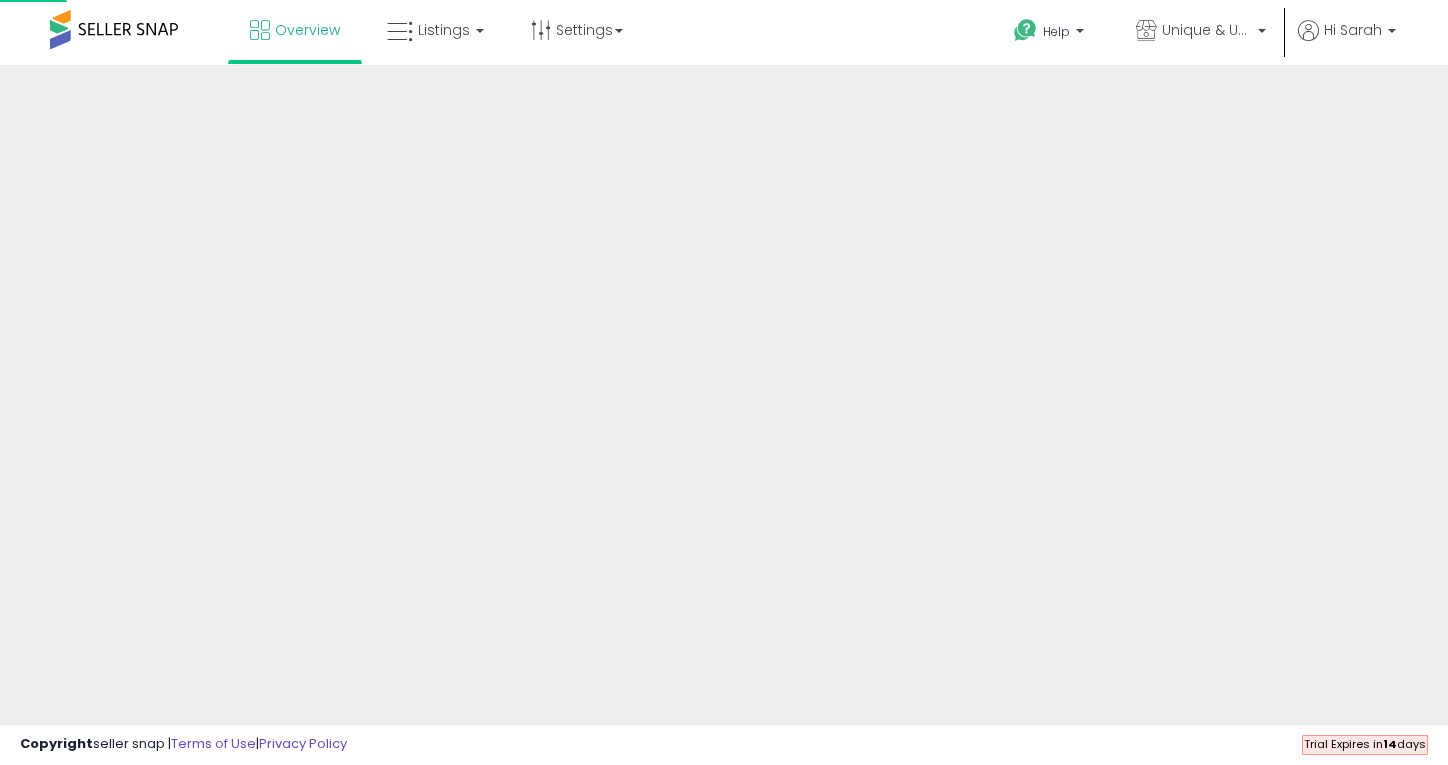scroll, scrollTop: 0, scrollLeft: 0, axis: both 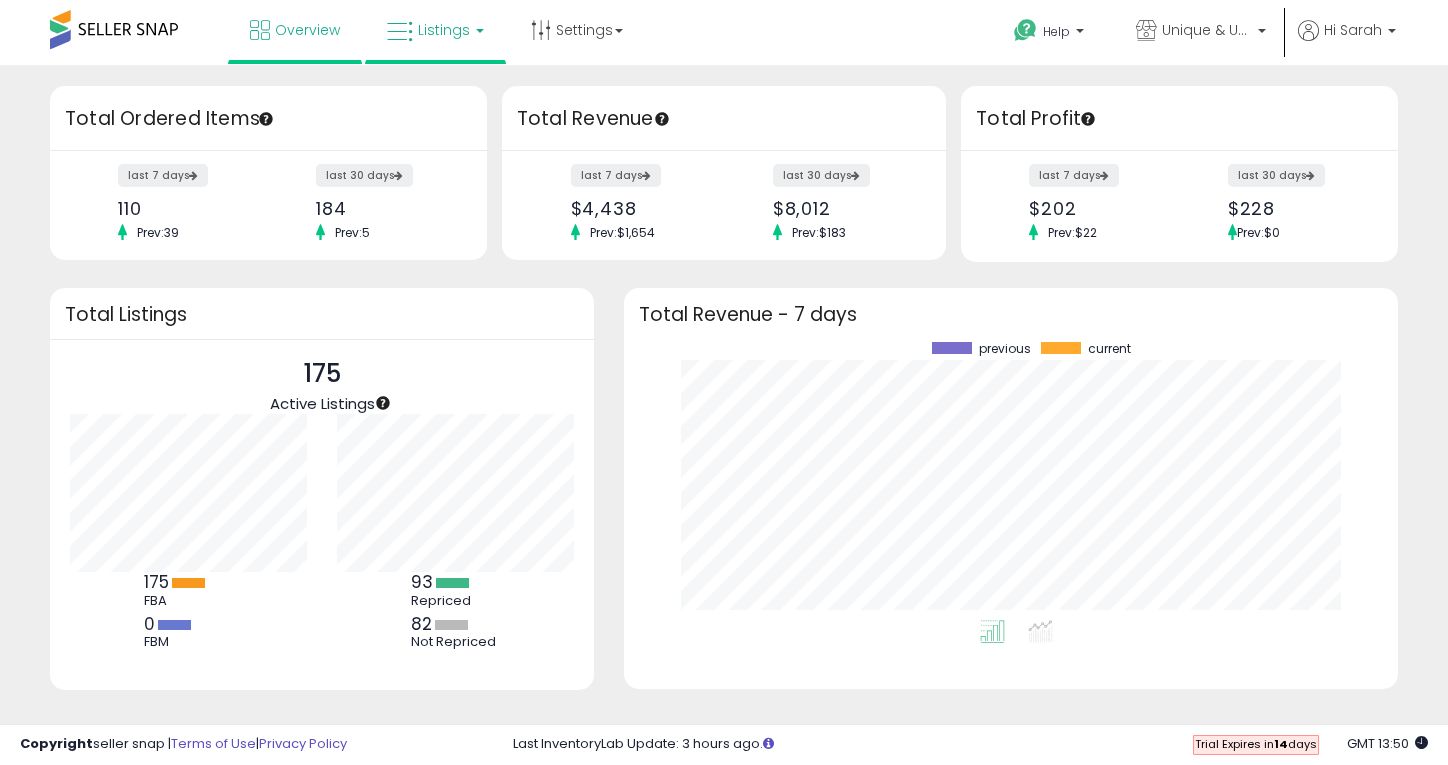 click at bounding box center (400, 32) 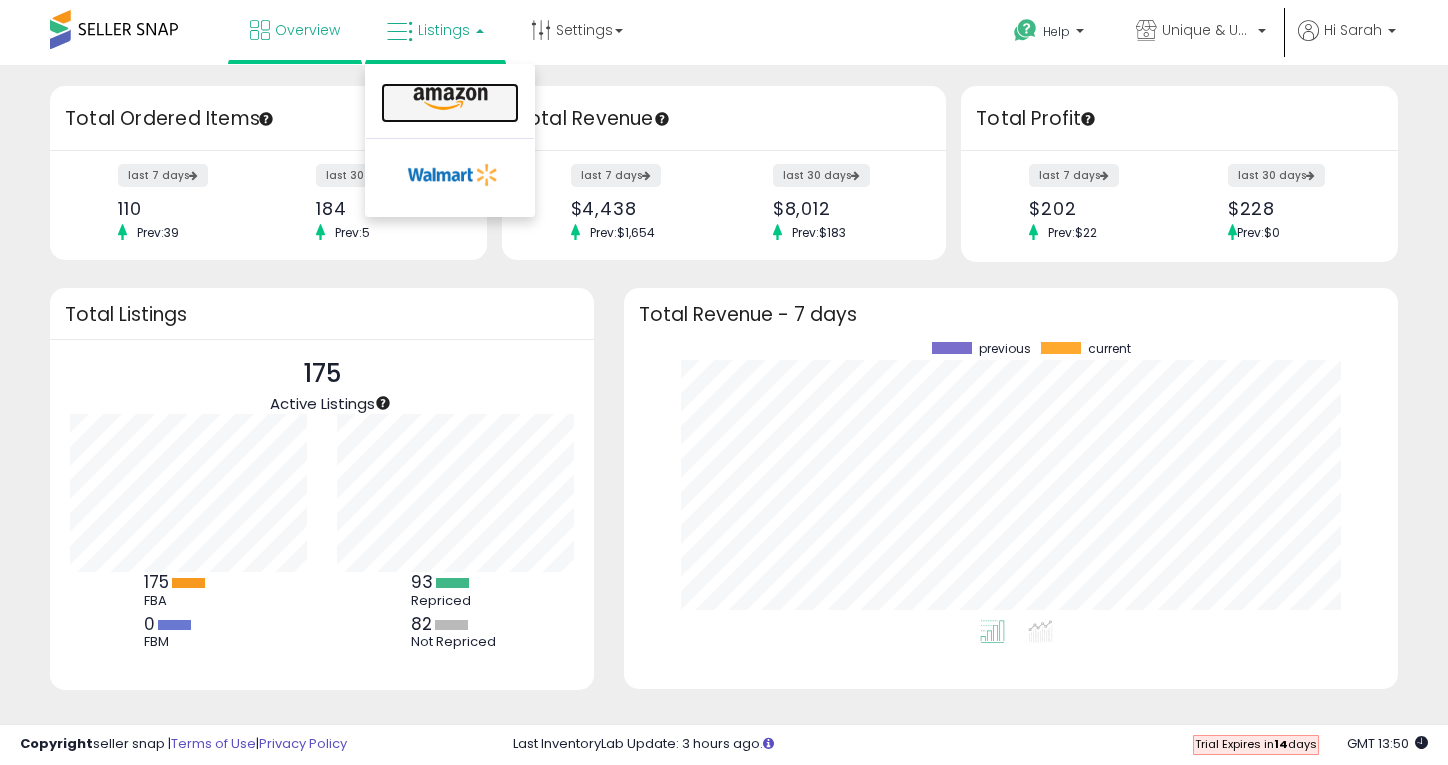 click at bounding box center (450, 103) 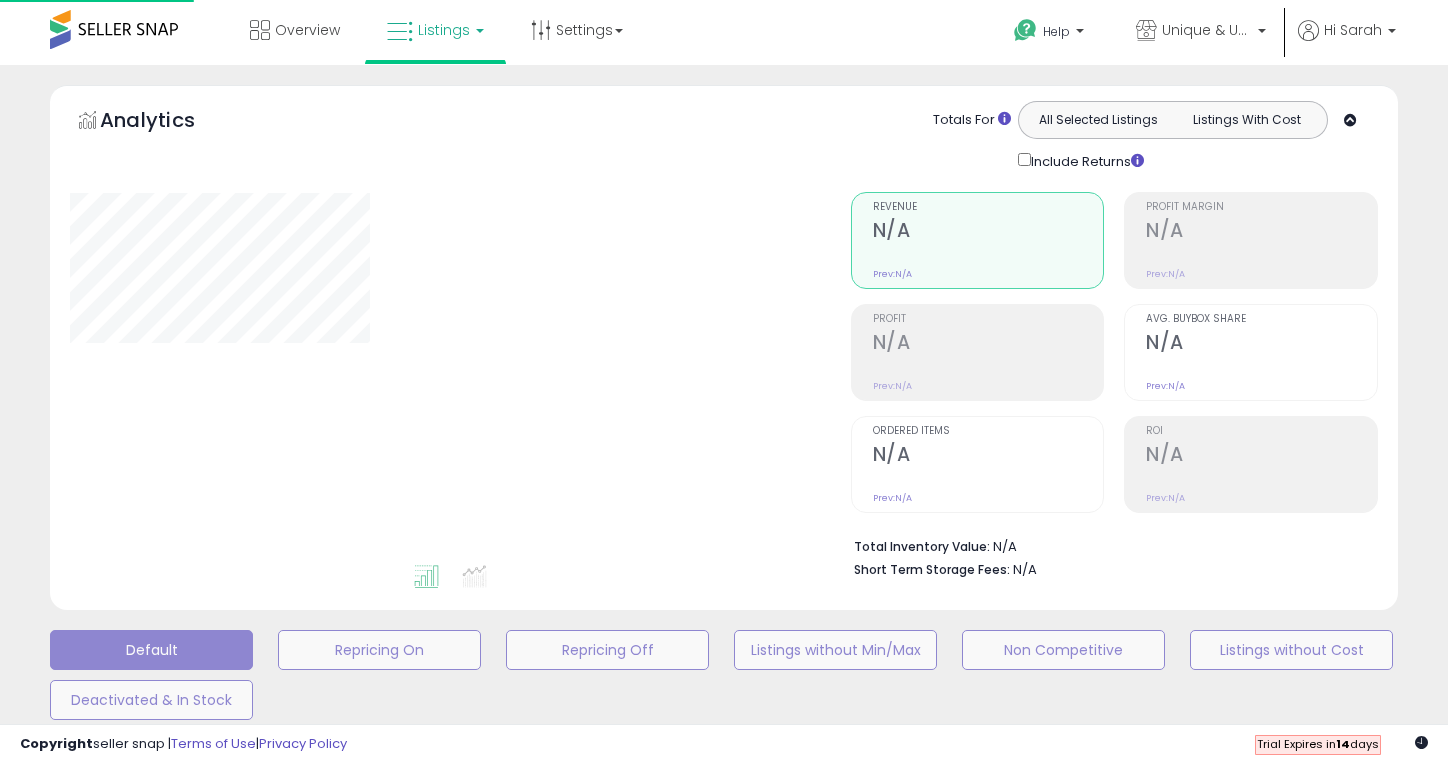 scroll, scrollTop: 0, scrollLeft: 0, axis: both 